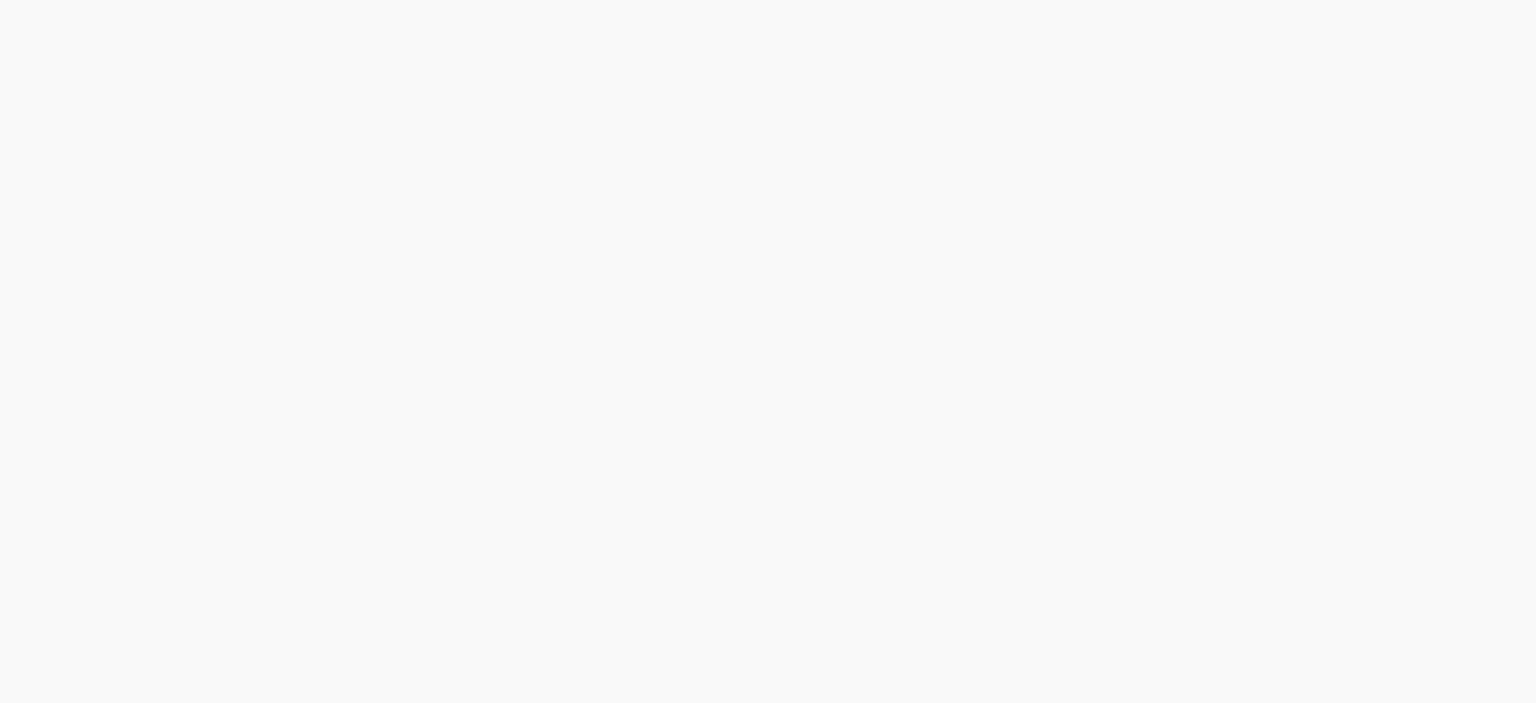 scroll, scrollTop: 0, scrollLeft: 0, axis: both 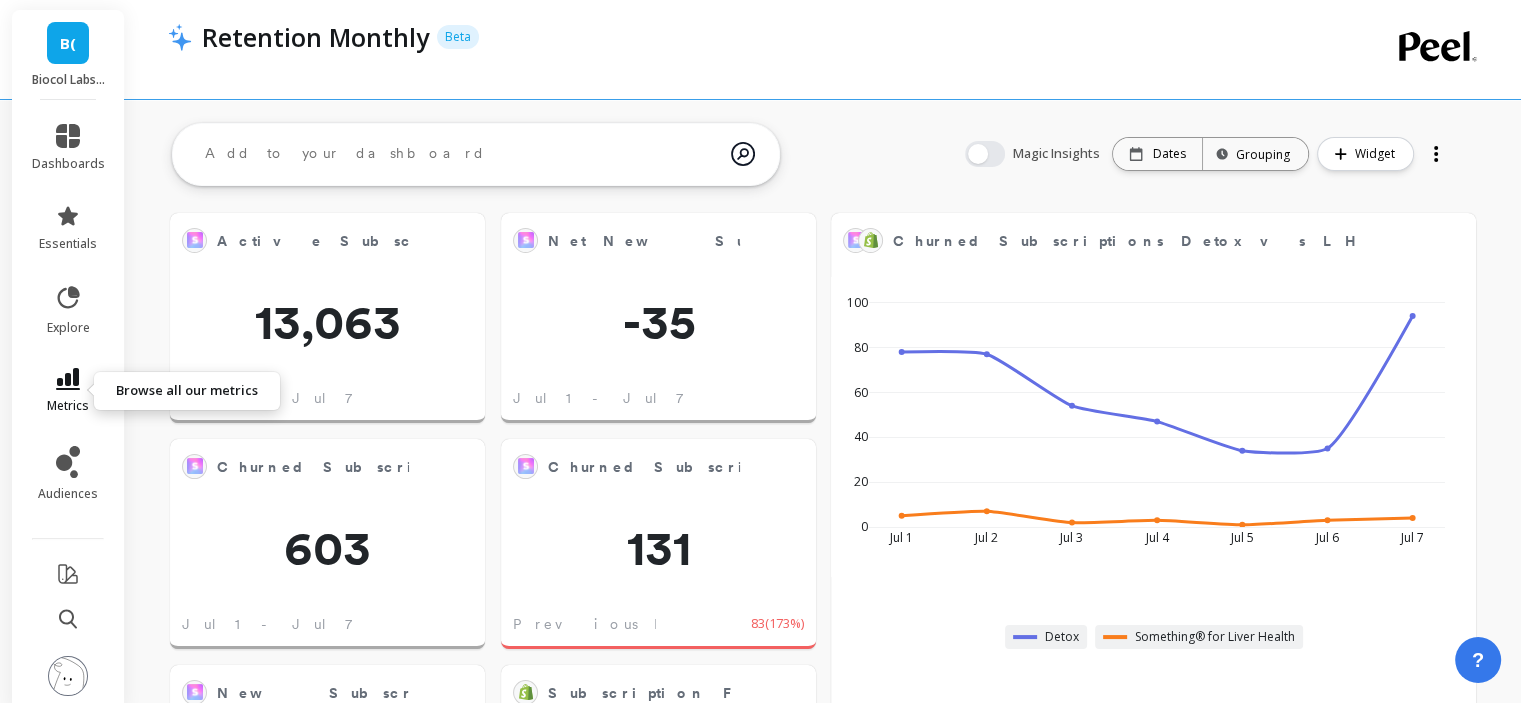 click at bounding box center (68, 379) 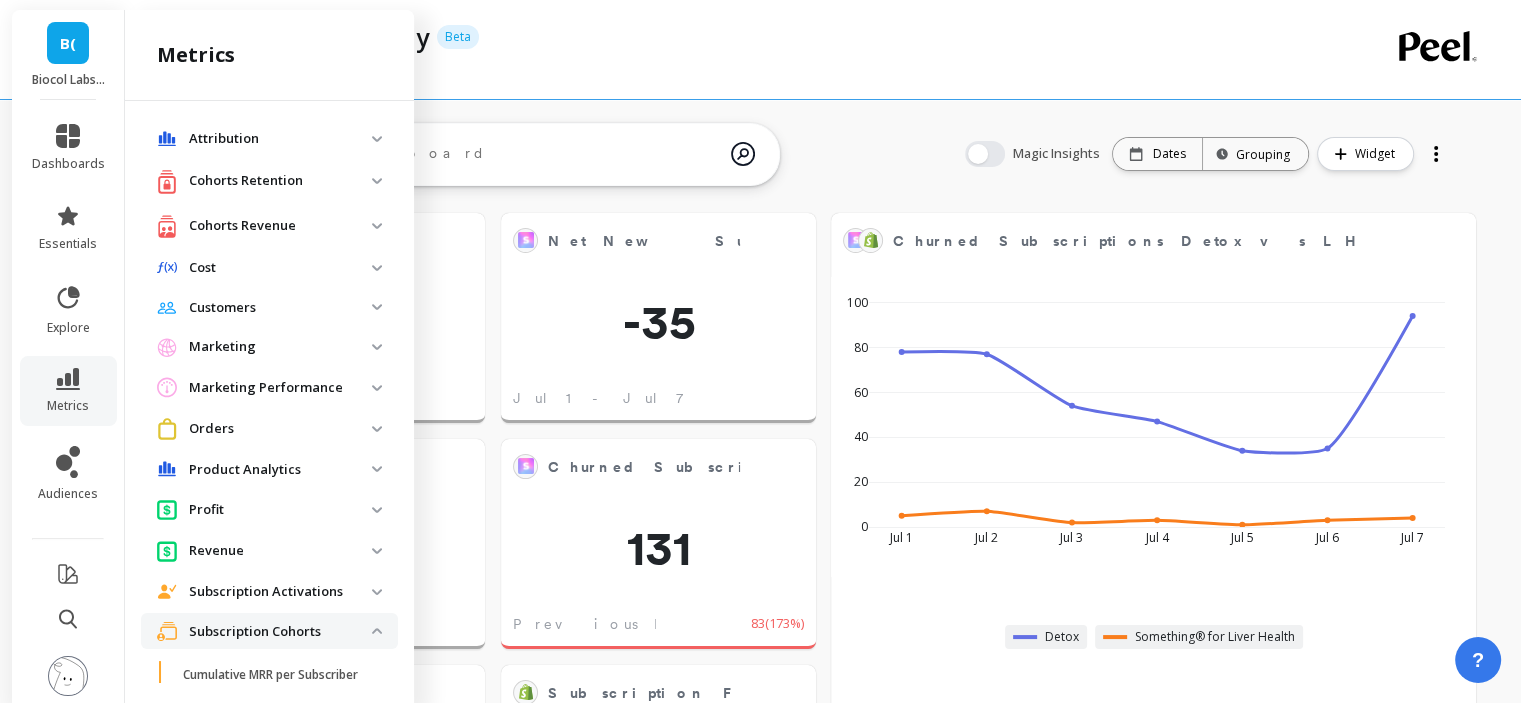 scroll, scrollTop: 524, scrollLeft: 0, axis: vertical 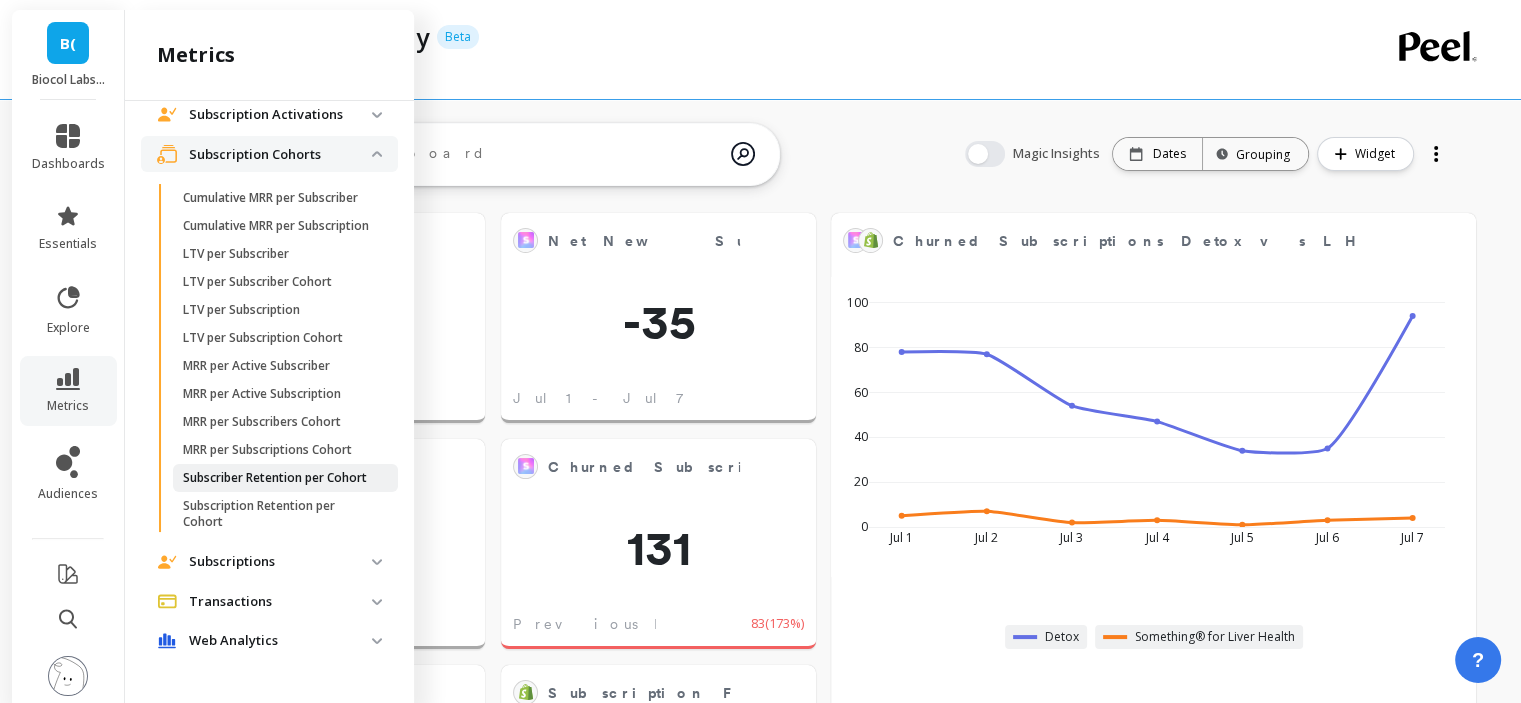 click on "Subscriber Retention per Cohort" at bounding box center [275, 478] 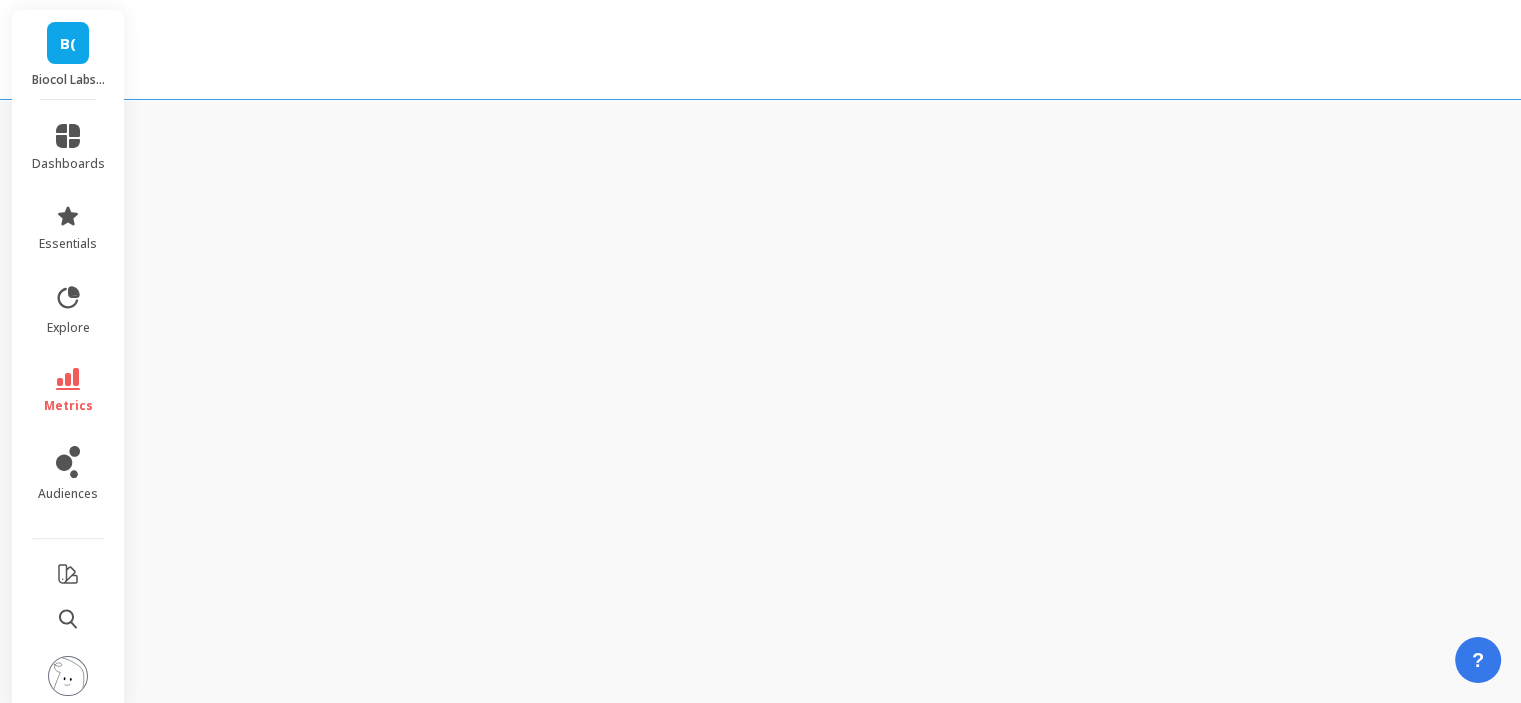 scroll, scrollTop: 0, scrollLeft: 0, axis: both 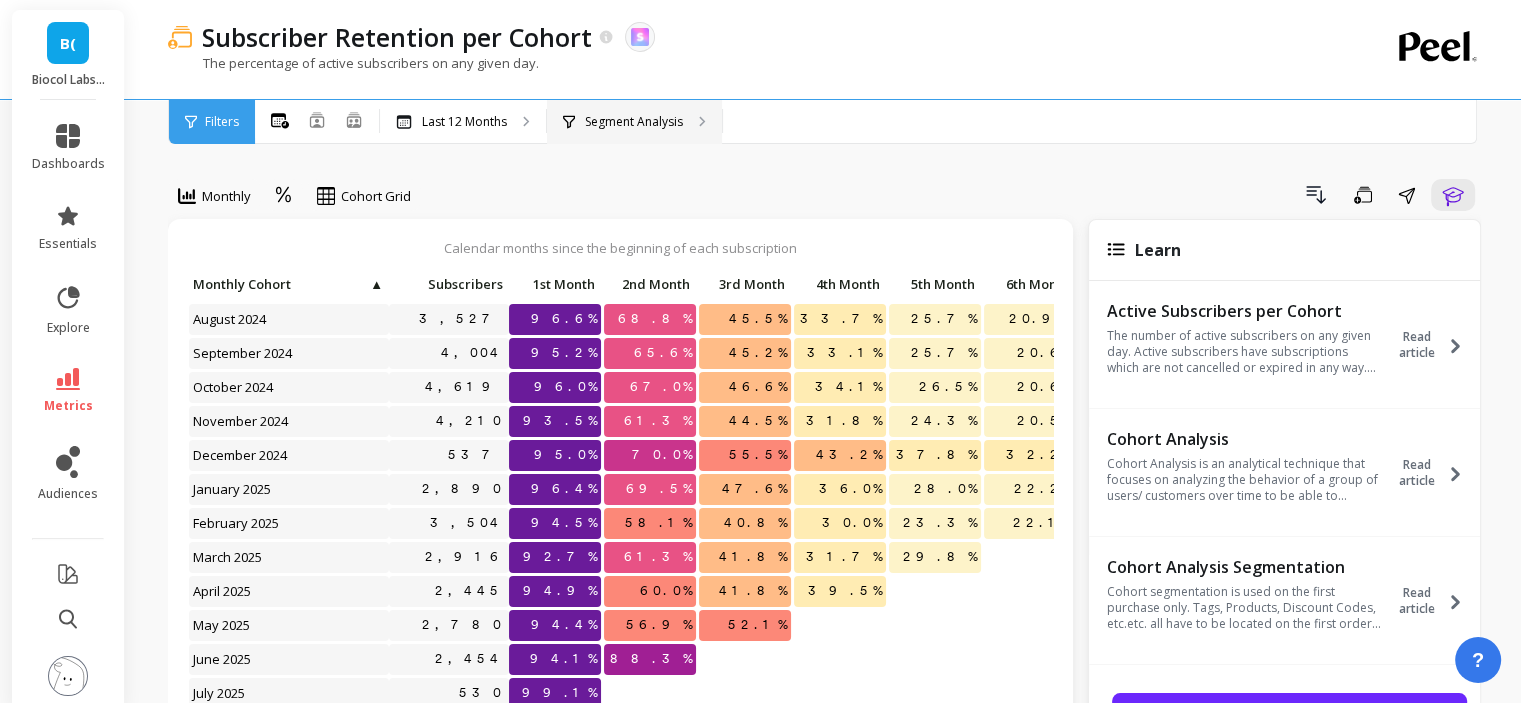 click on "Segment Analysis" at bounding box center [464, 122] 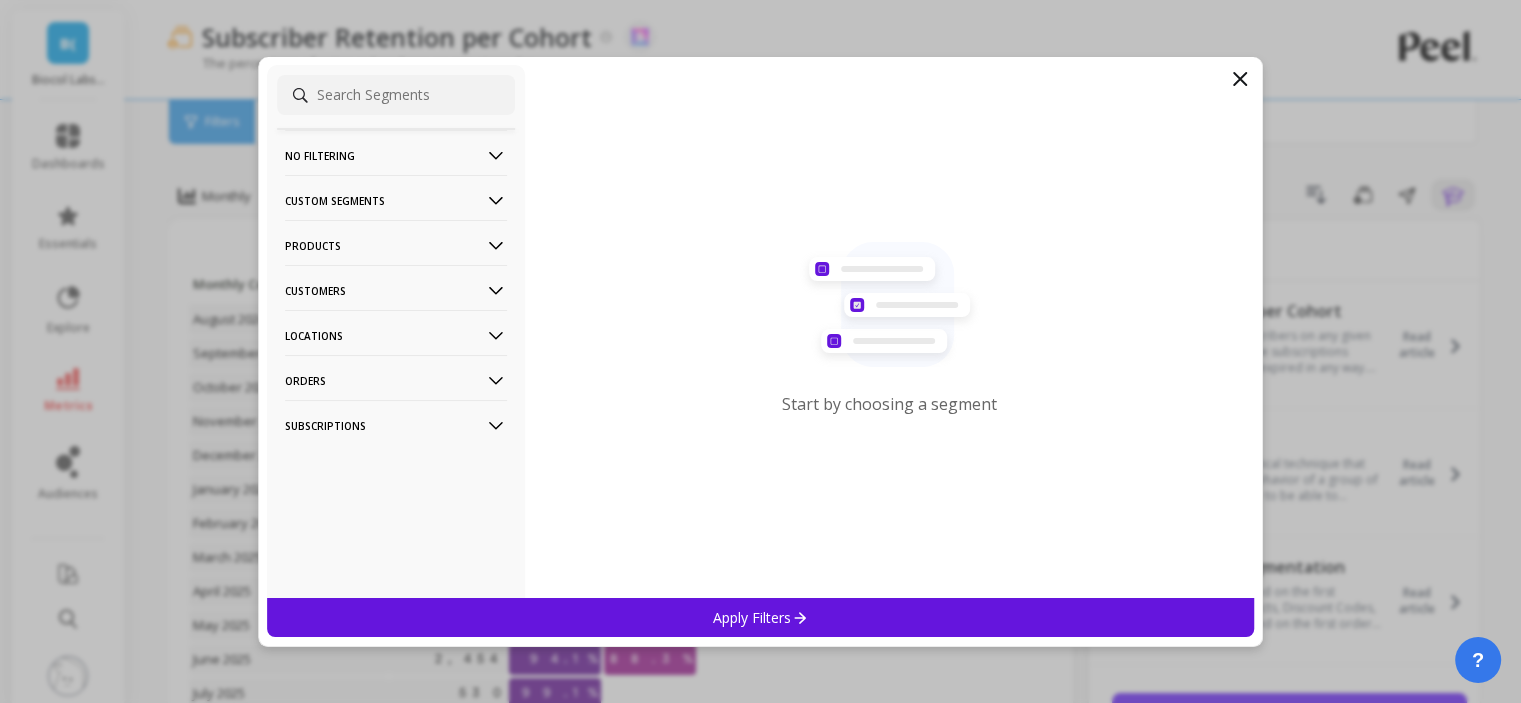 click on "Customers" at bounding box center (396, 155) 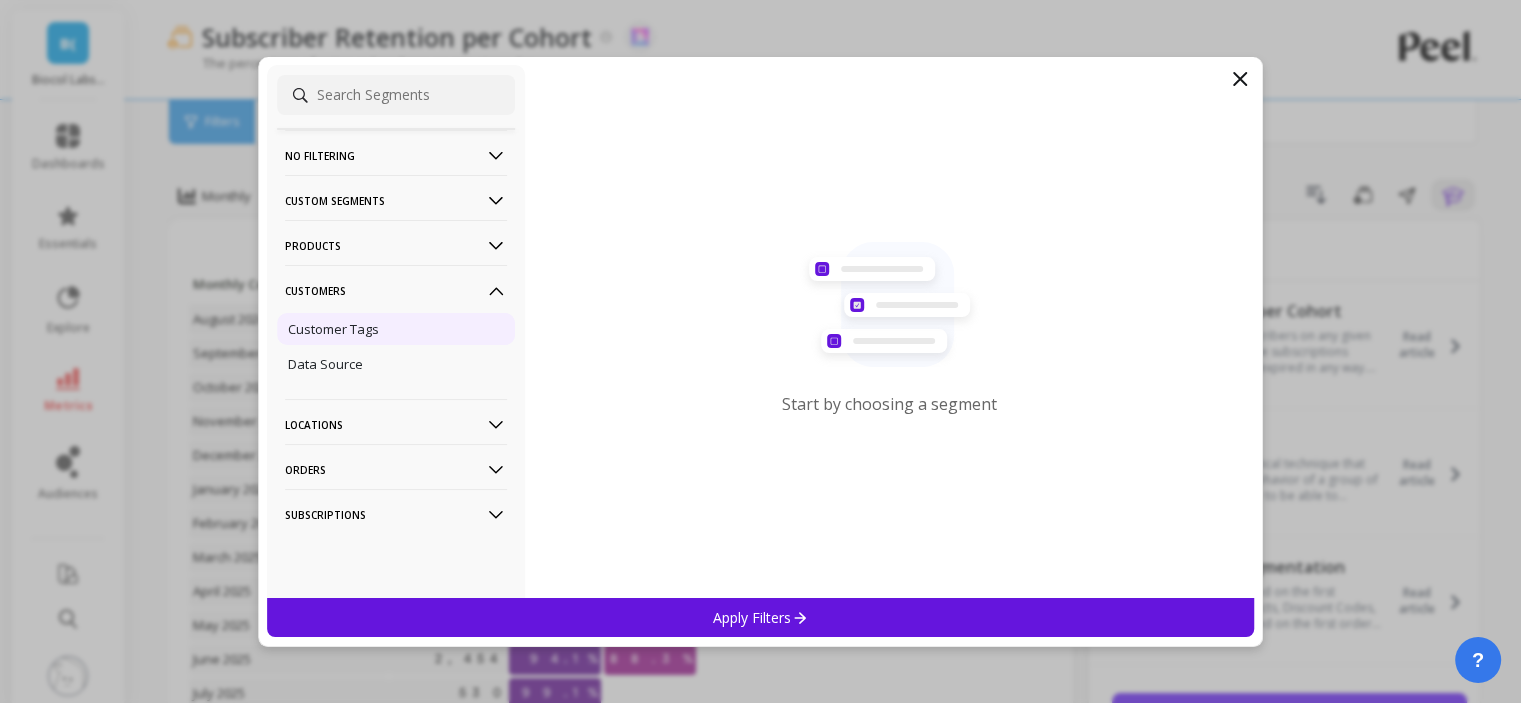click on "Customer Tags" at bounding box center (0, 0) 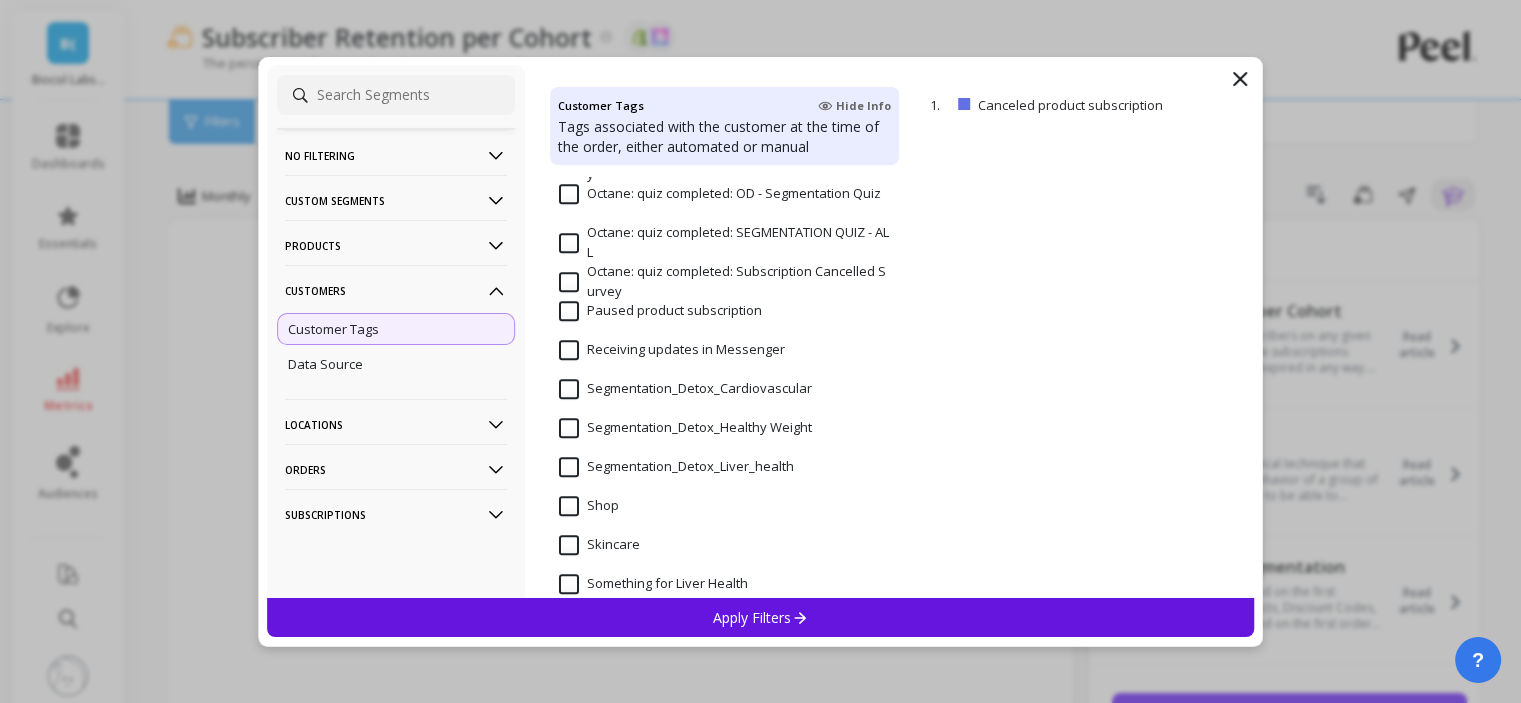 scroll, scrollTop: 1048, scrollLeft: 0, axis: vertical 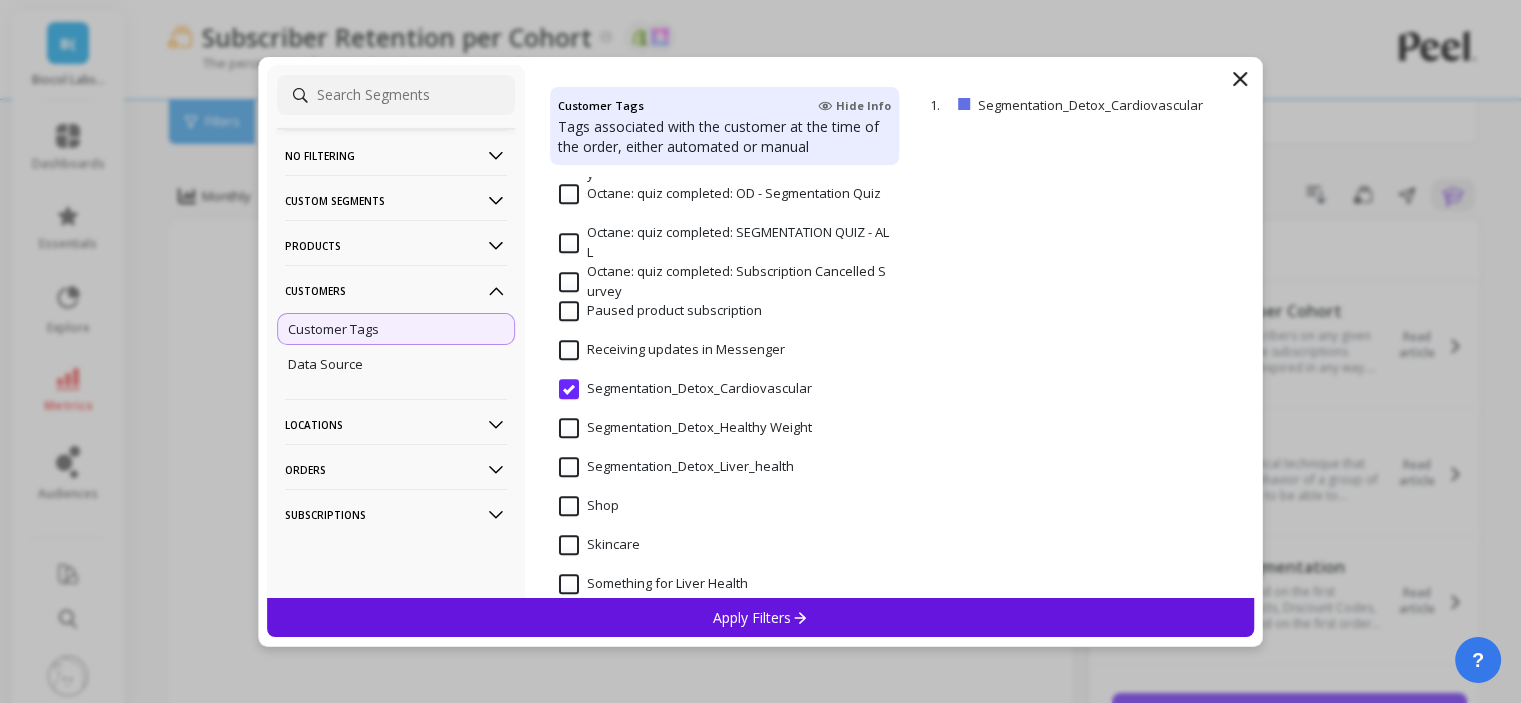 click on "Apply Filters" at bounding box center (760, 617) 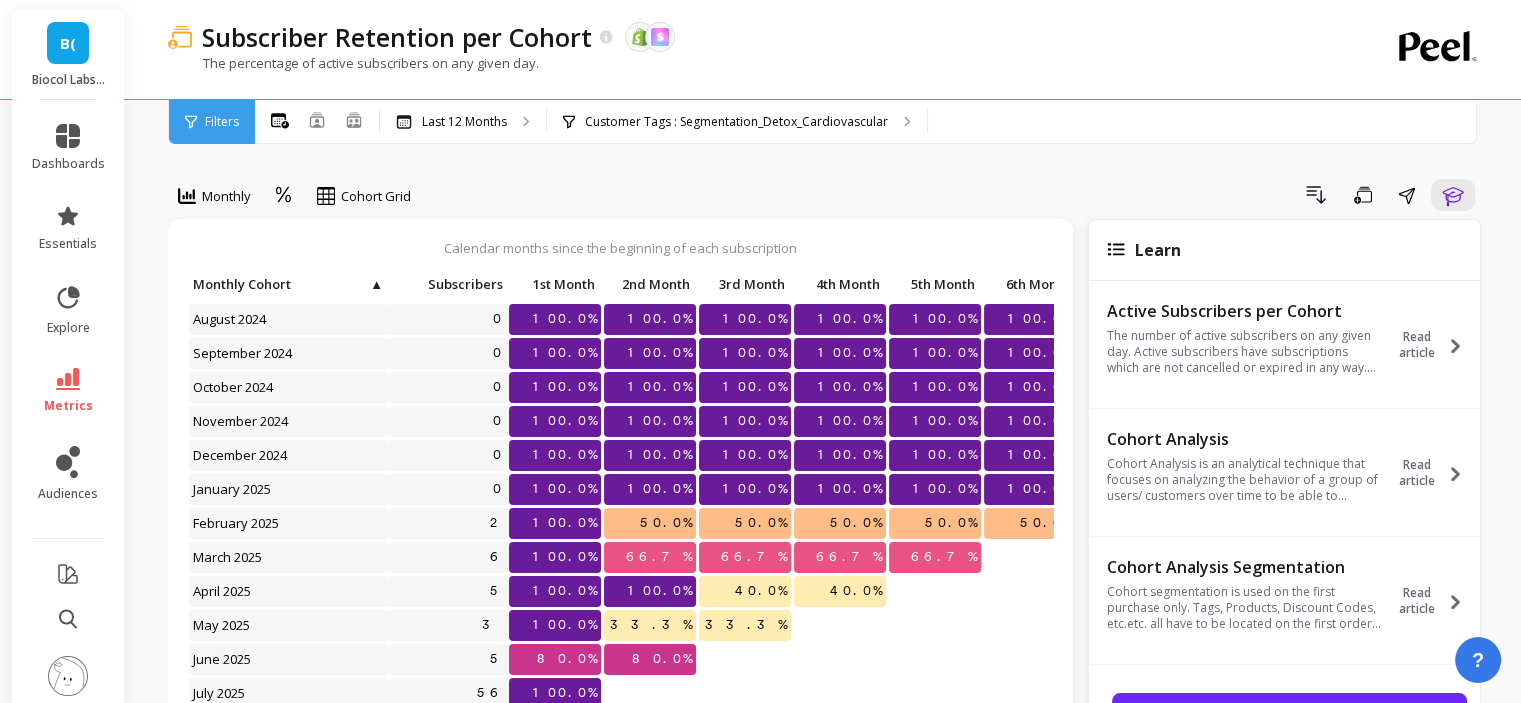 scroll, scrollTop: 16, scrollLeft: 0, axis: vertical 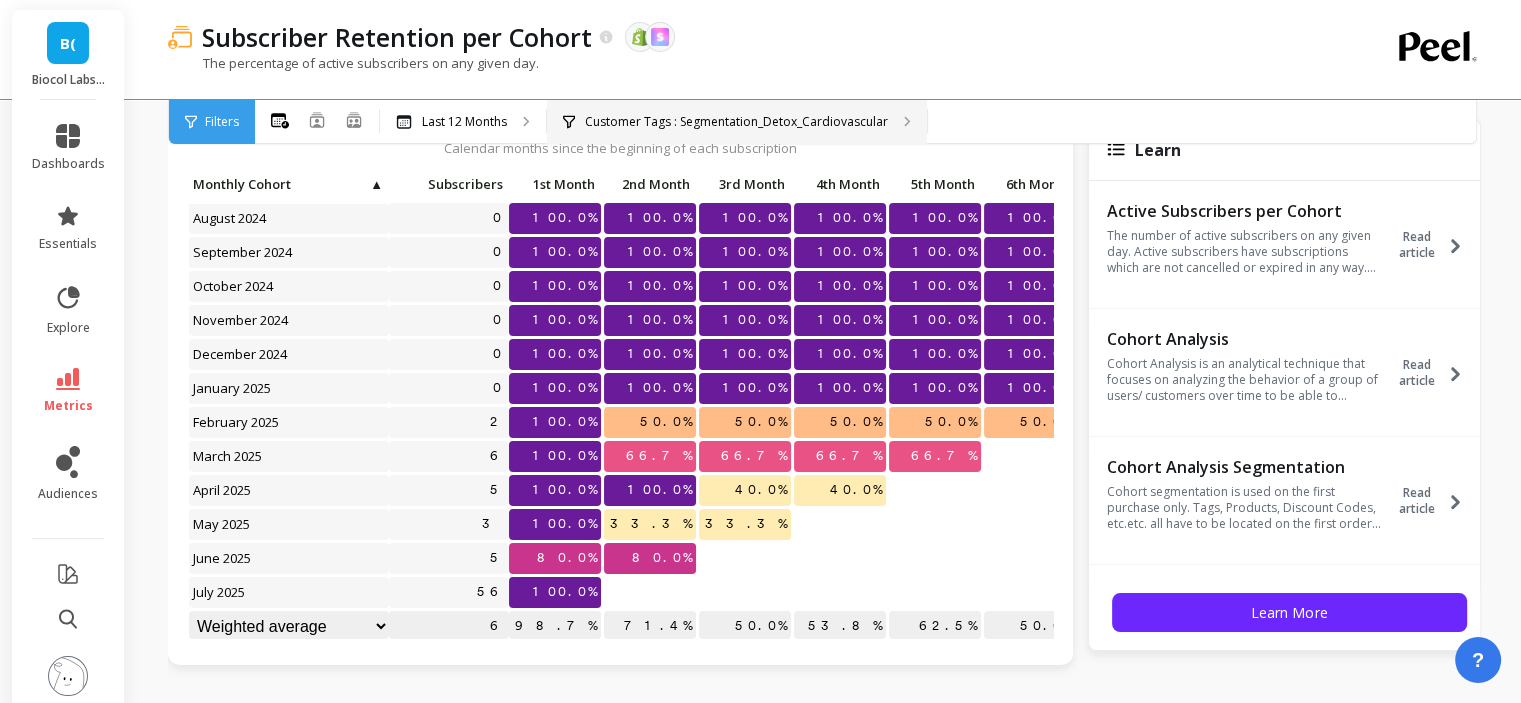 click on "Customer Tags :  Segmentation_Detox_Cardiovascular" at bounding box center (464, 122) 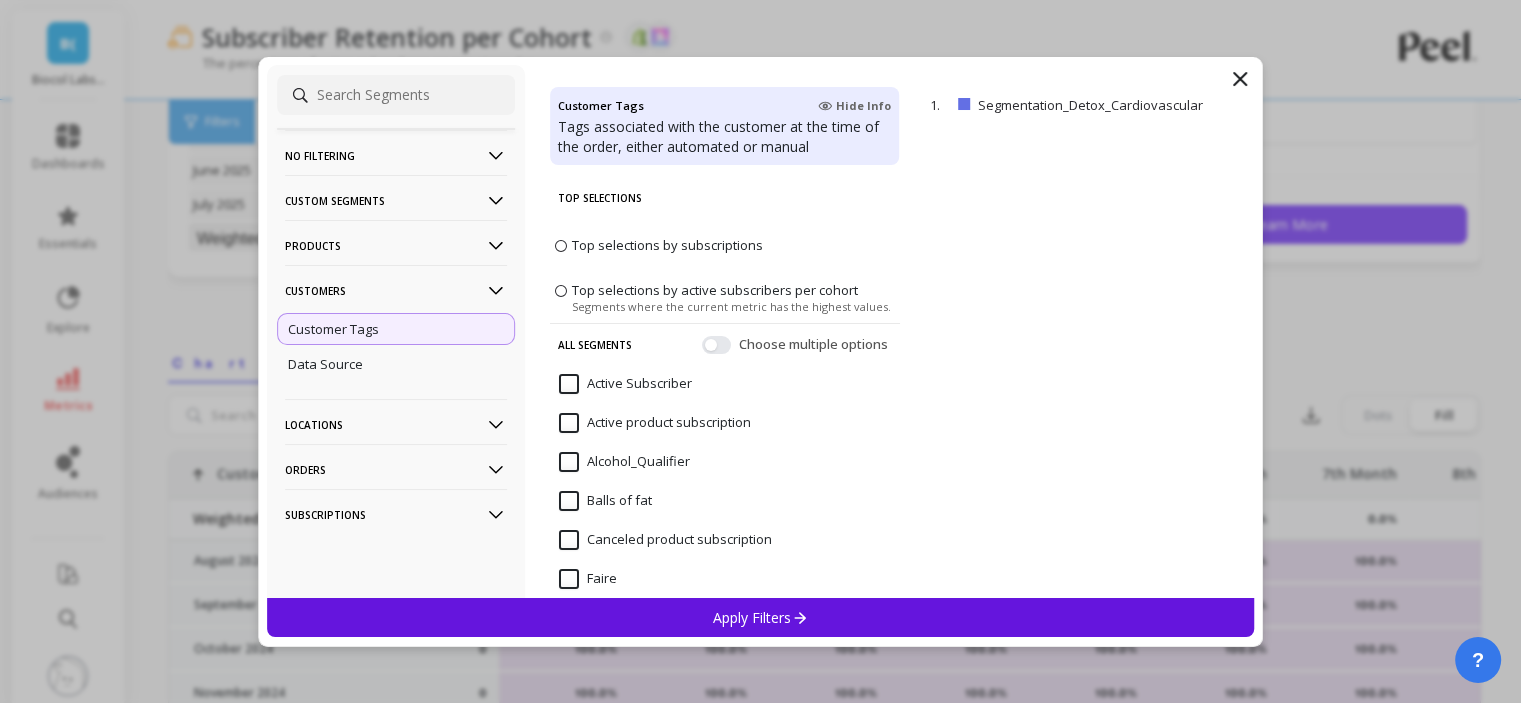 scroll, scrollTop: 700, scrollLeft: 0, axis: vertical 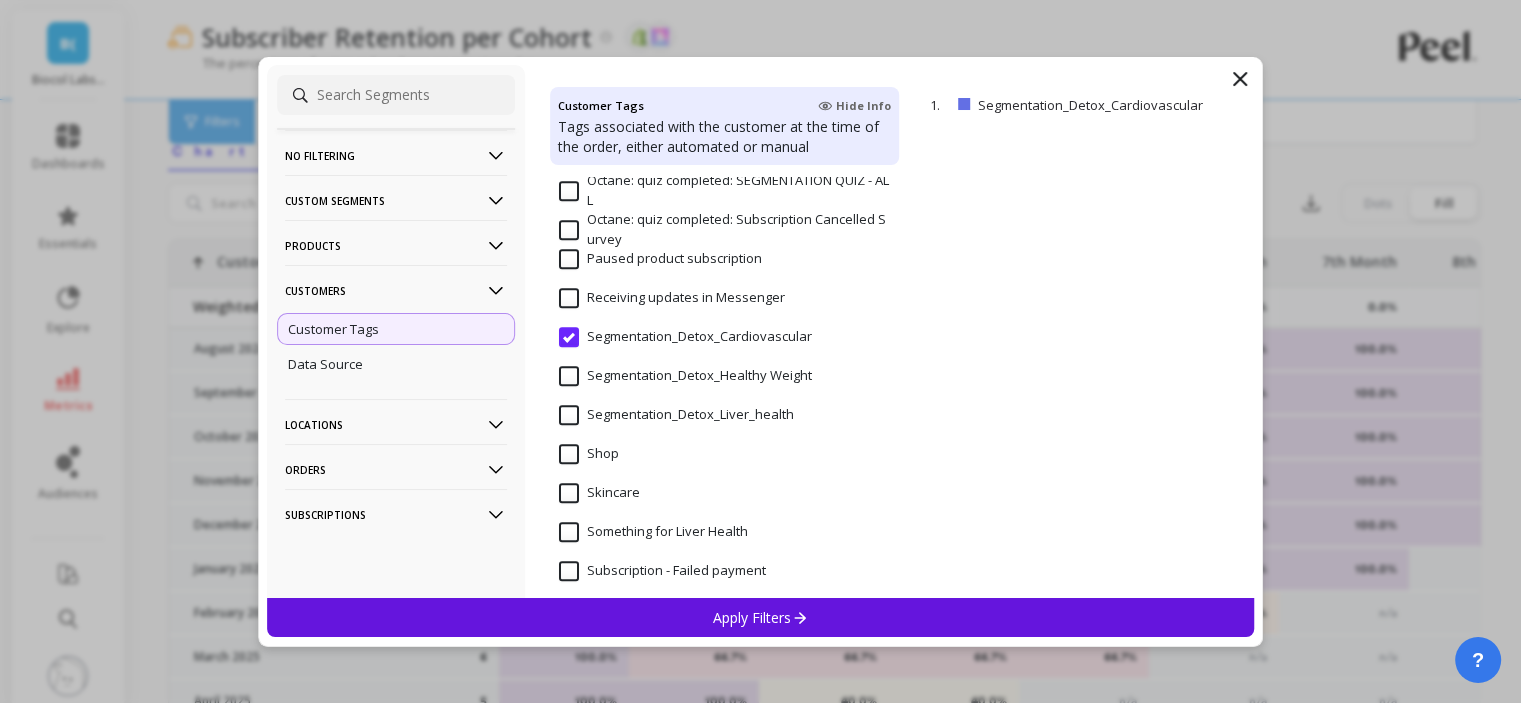 click on "Segmentation_Detox_Healthy Weight" at bounding box center (685, 376) 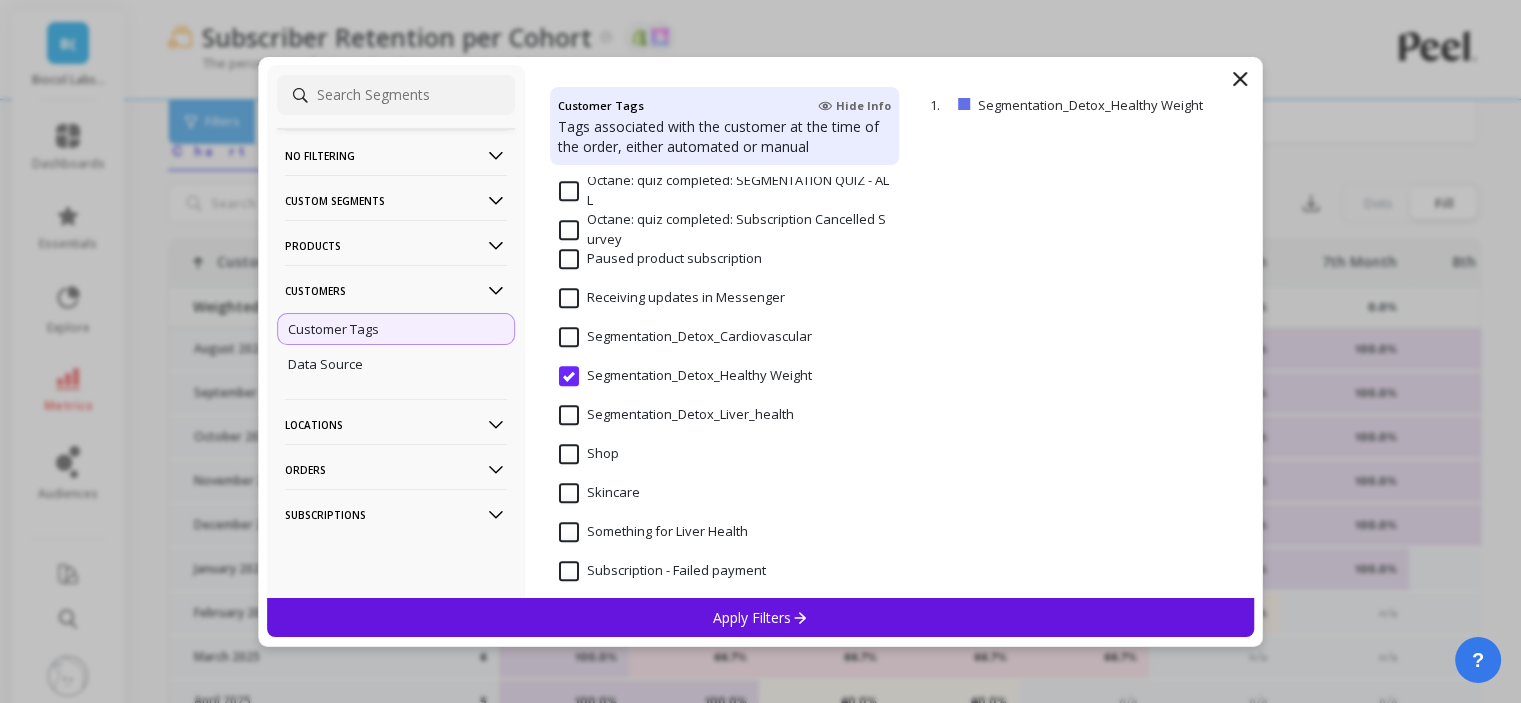 click on "Apply Filters" at bounding box center (761, 617) 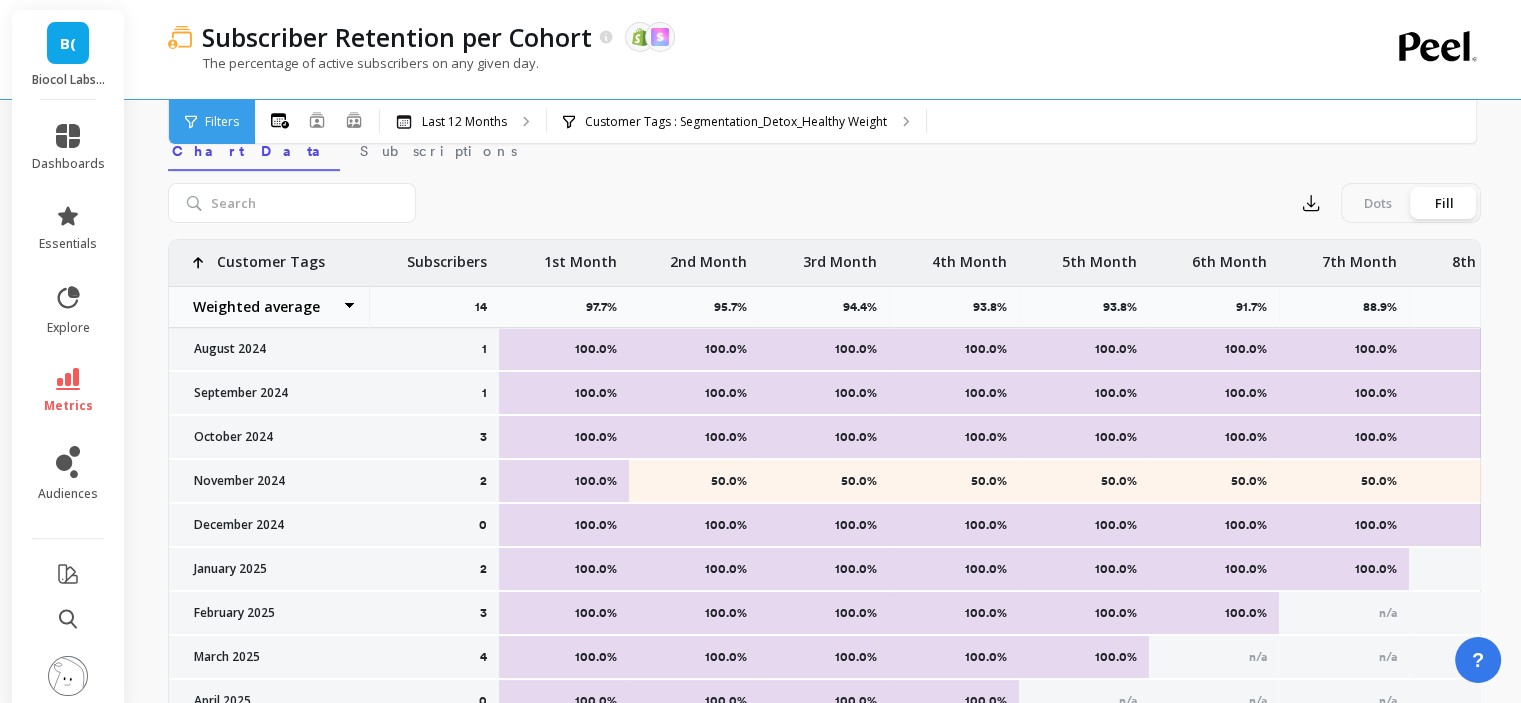scroll, scrollTop: 0, scrollLeft: 0, axis: both 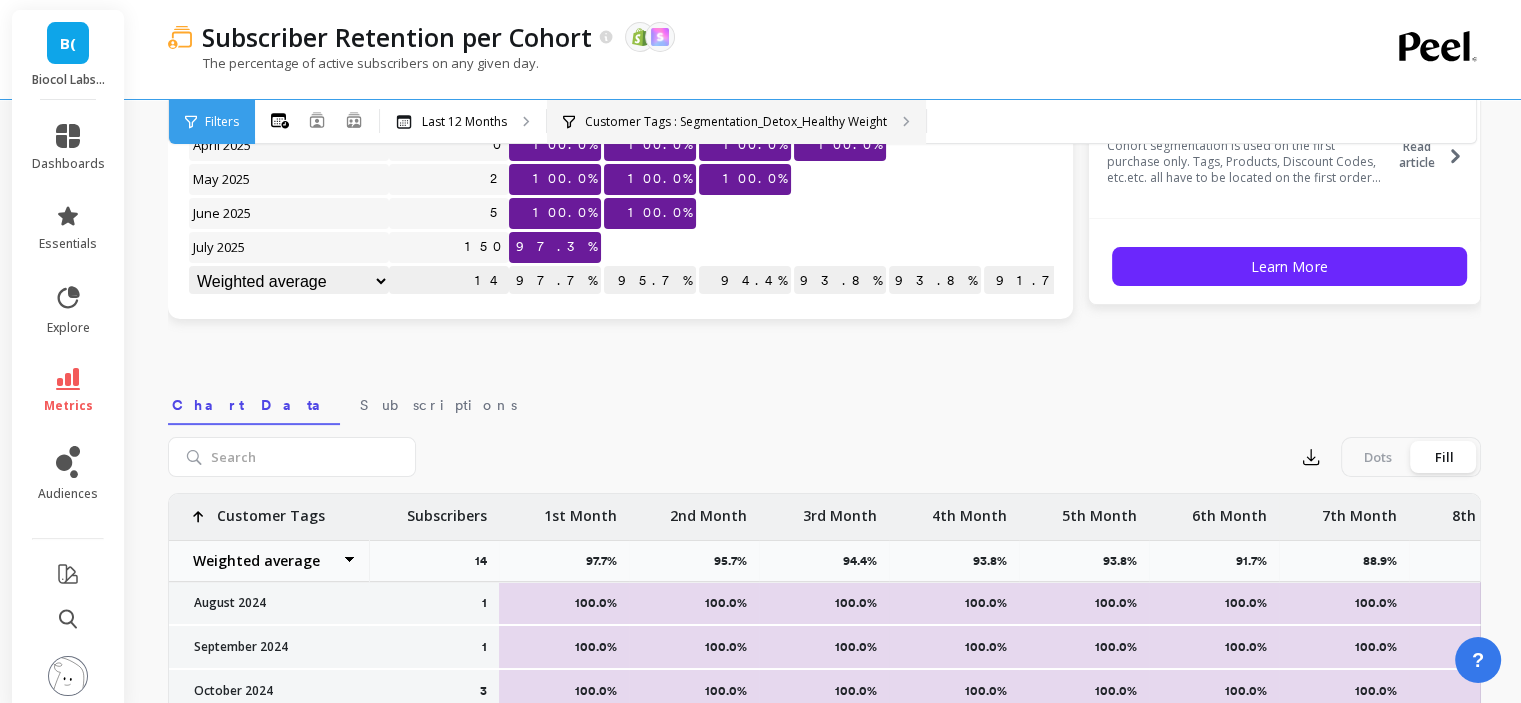click on "Customer Tags :  Segmentation_Detox_Healthy Weight" at bounding box center (464, 122) 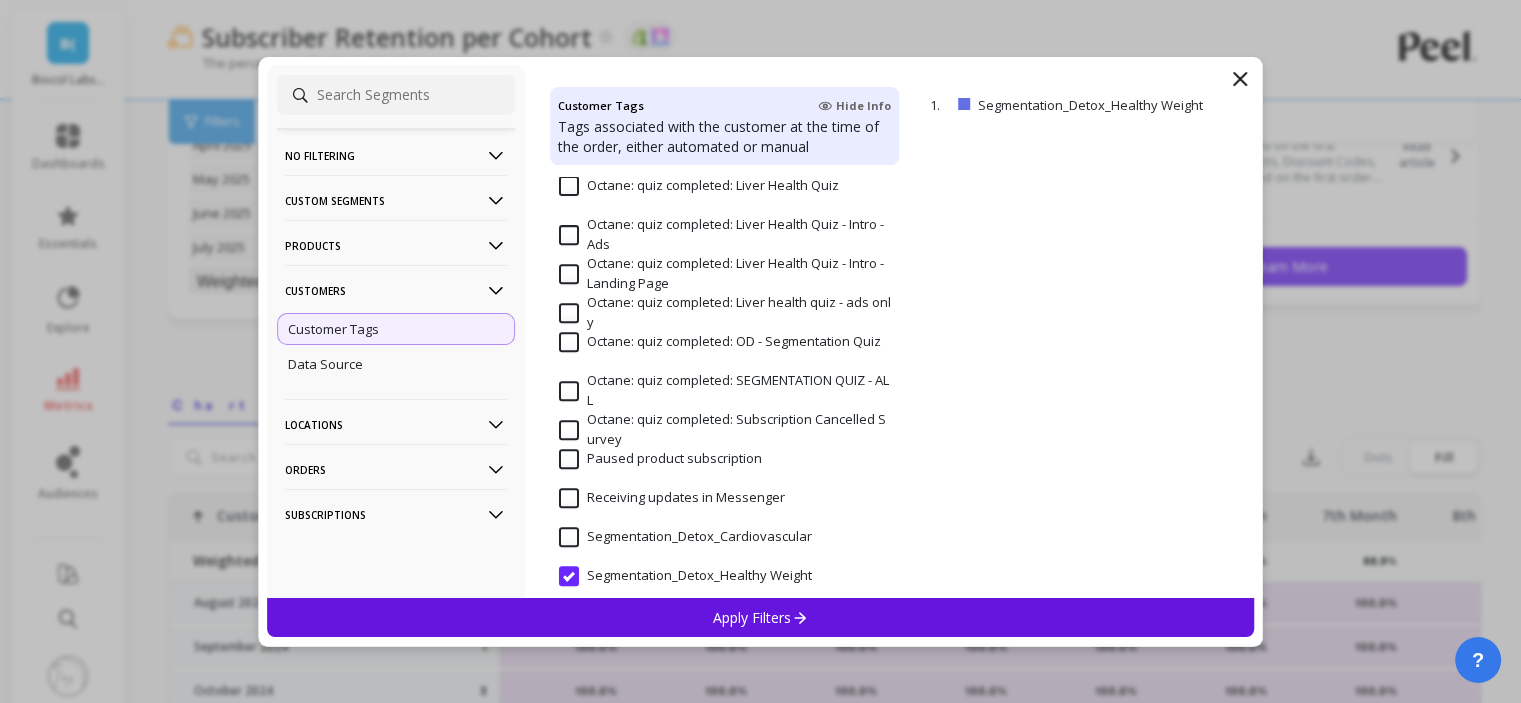 scroll, scrollTop: 1100, scrollLeft: 0, axis: vertical 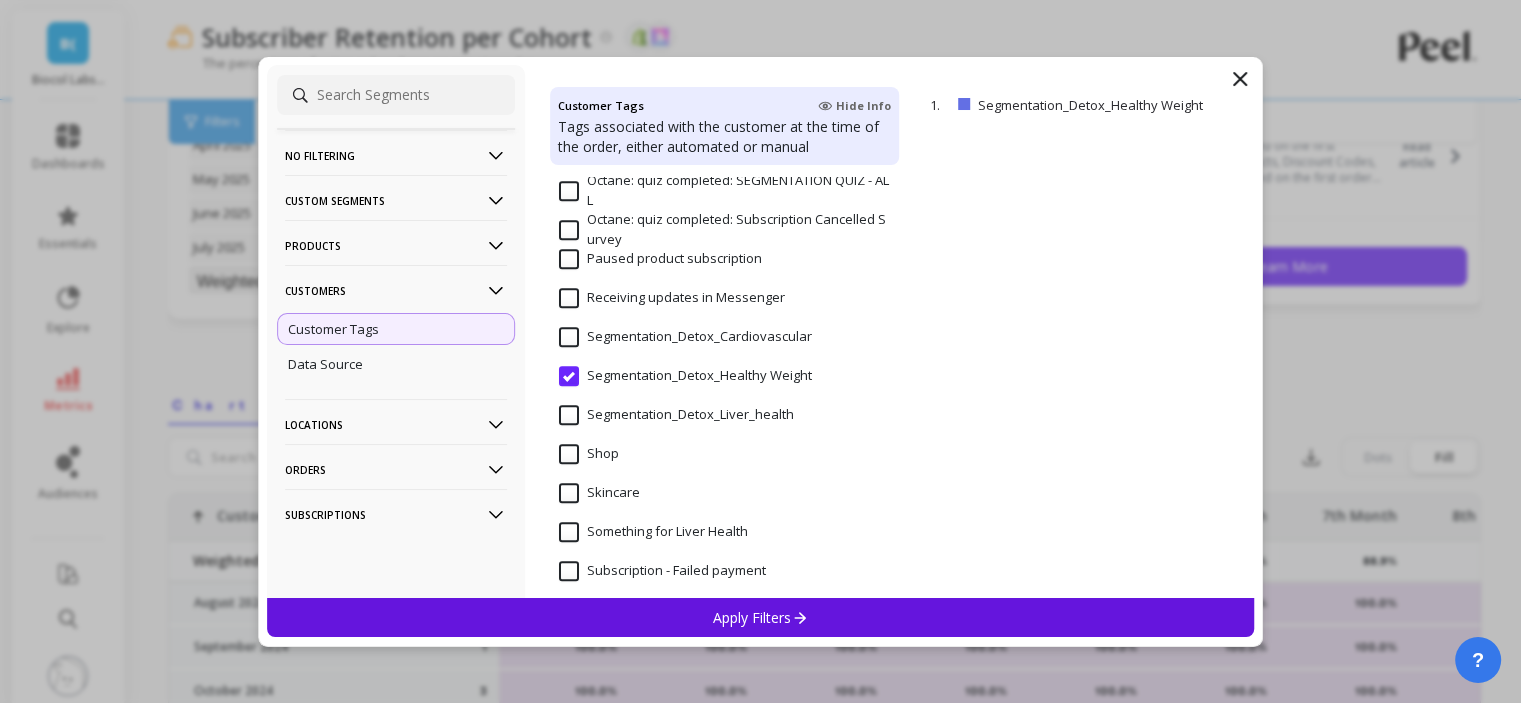 click on "Segmentation_Detox_Liver_health" at bounding box center (676, 415) 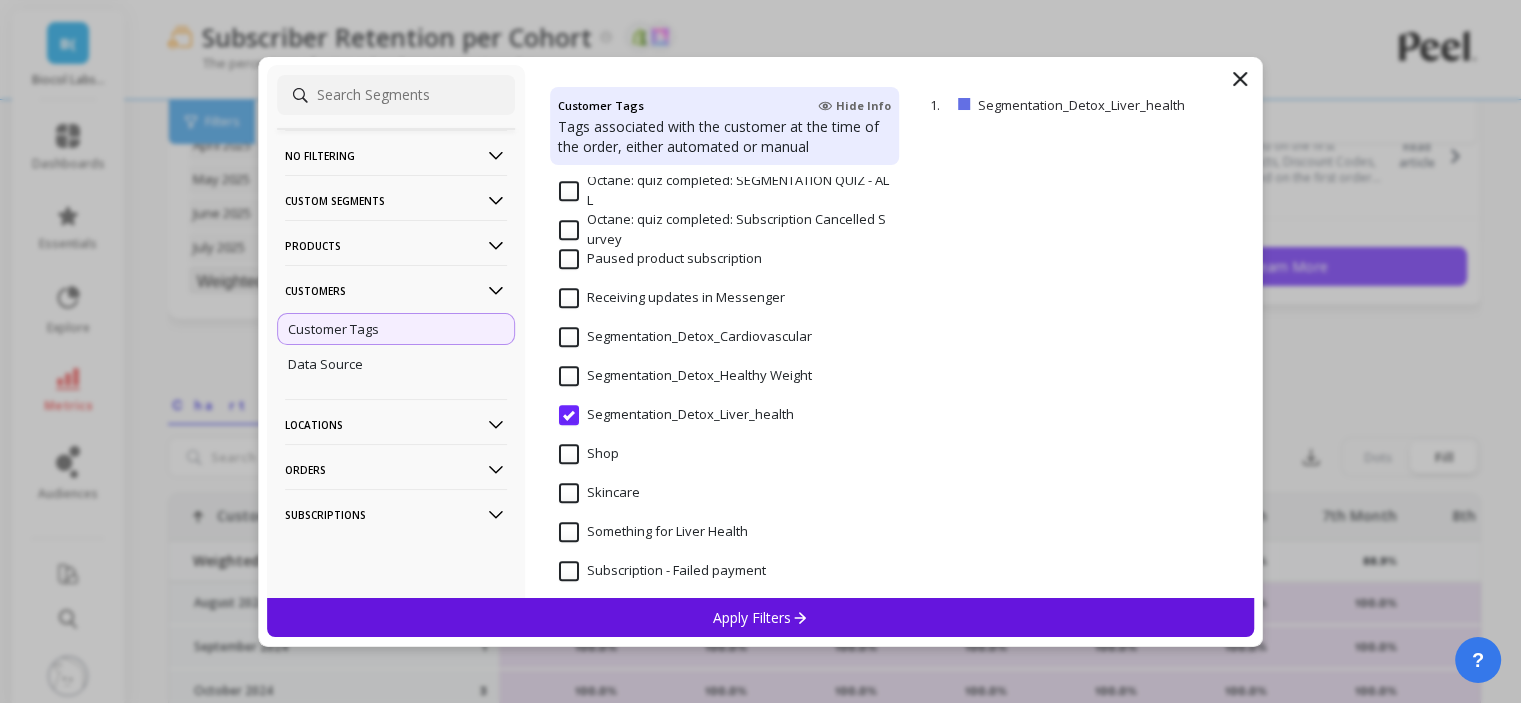 scroll, scrollTop: 0, scrollLeft: 0, axis: both 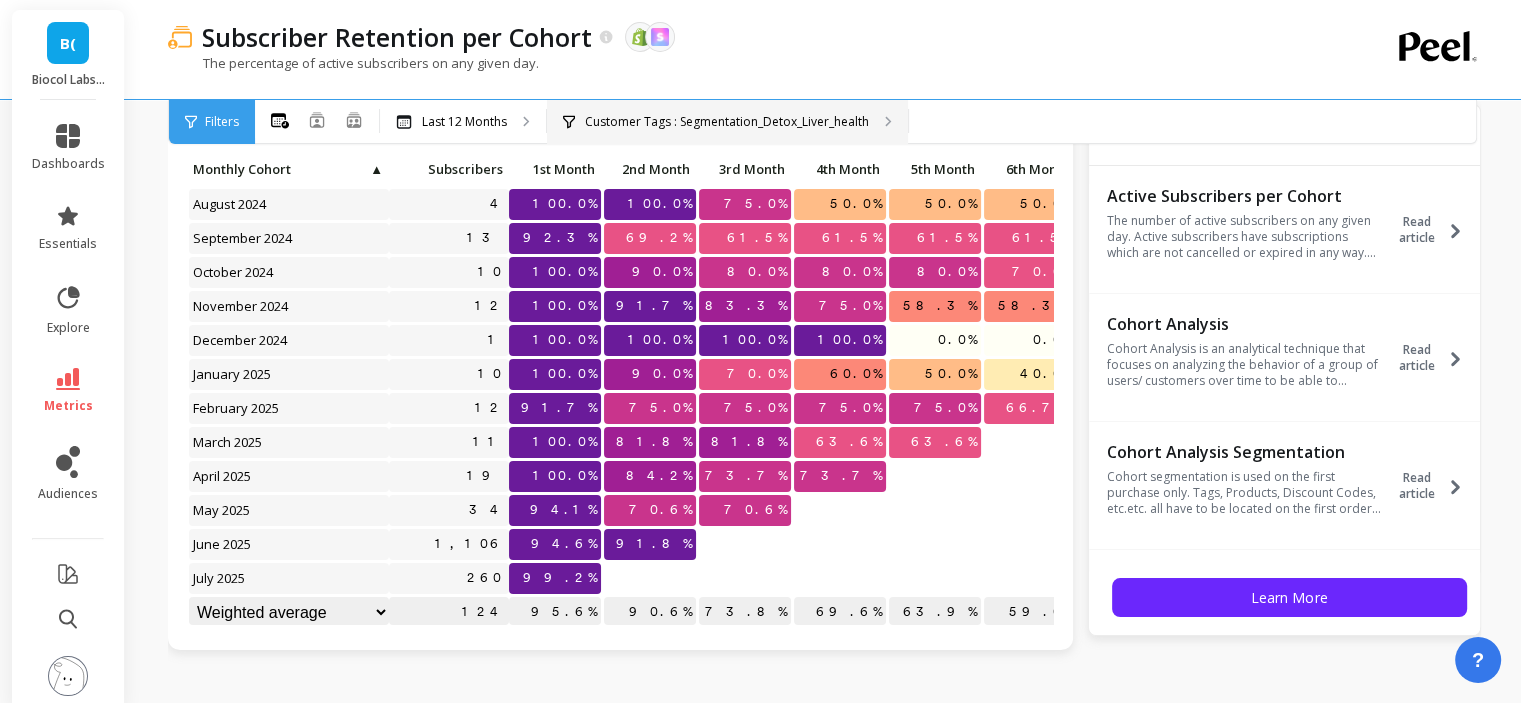 click on "Customer Tags :  Segmentation_Detox_Liver_health" at bounding box center (464, 122) 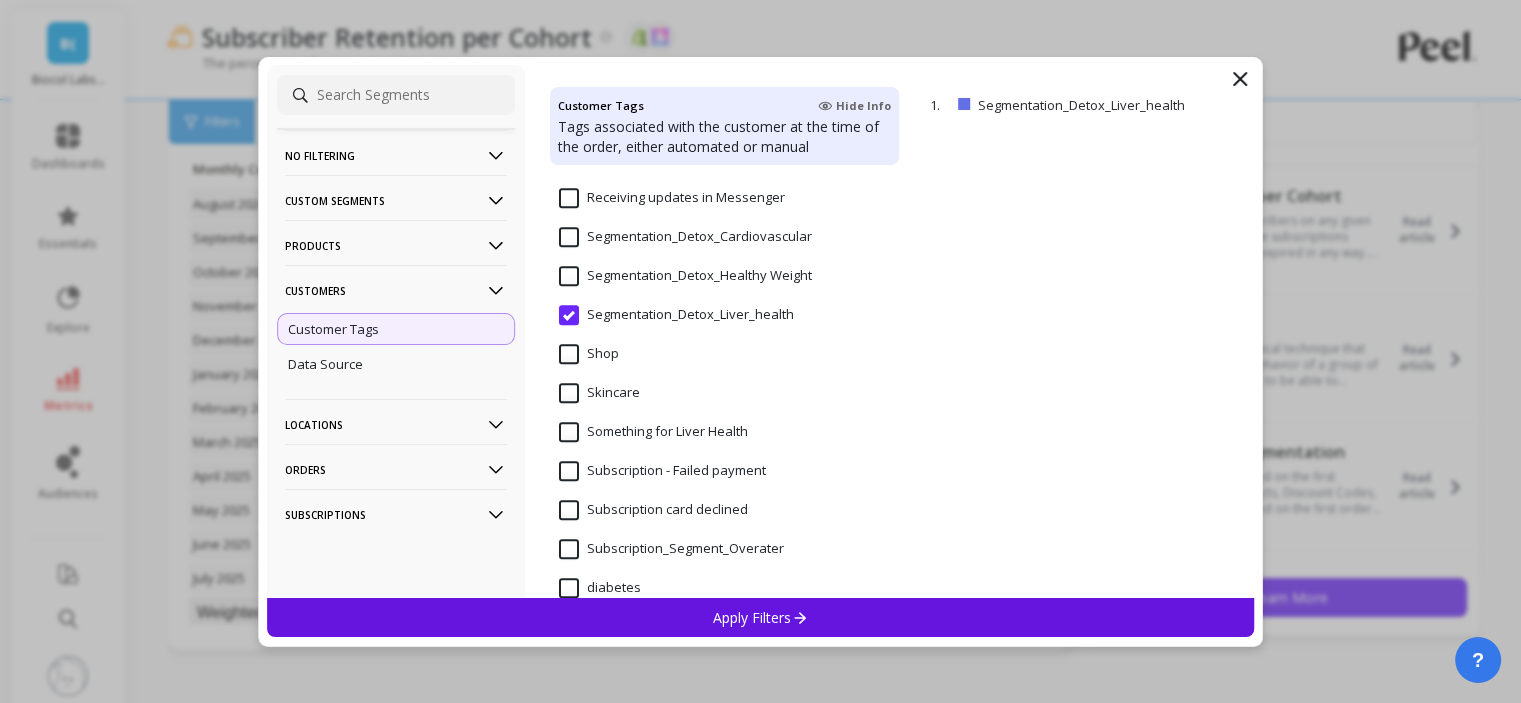 scroll, scrollTop: 1100, scrollLeft: 0, axis: vertical 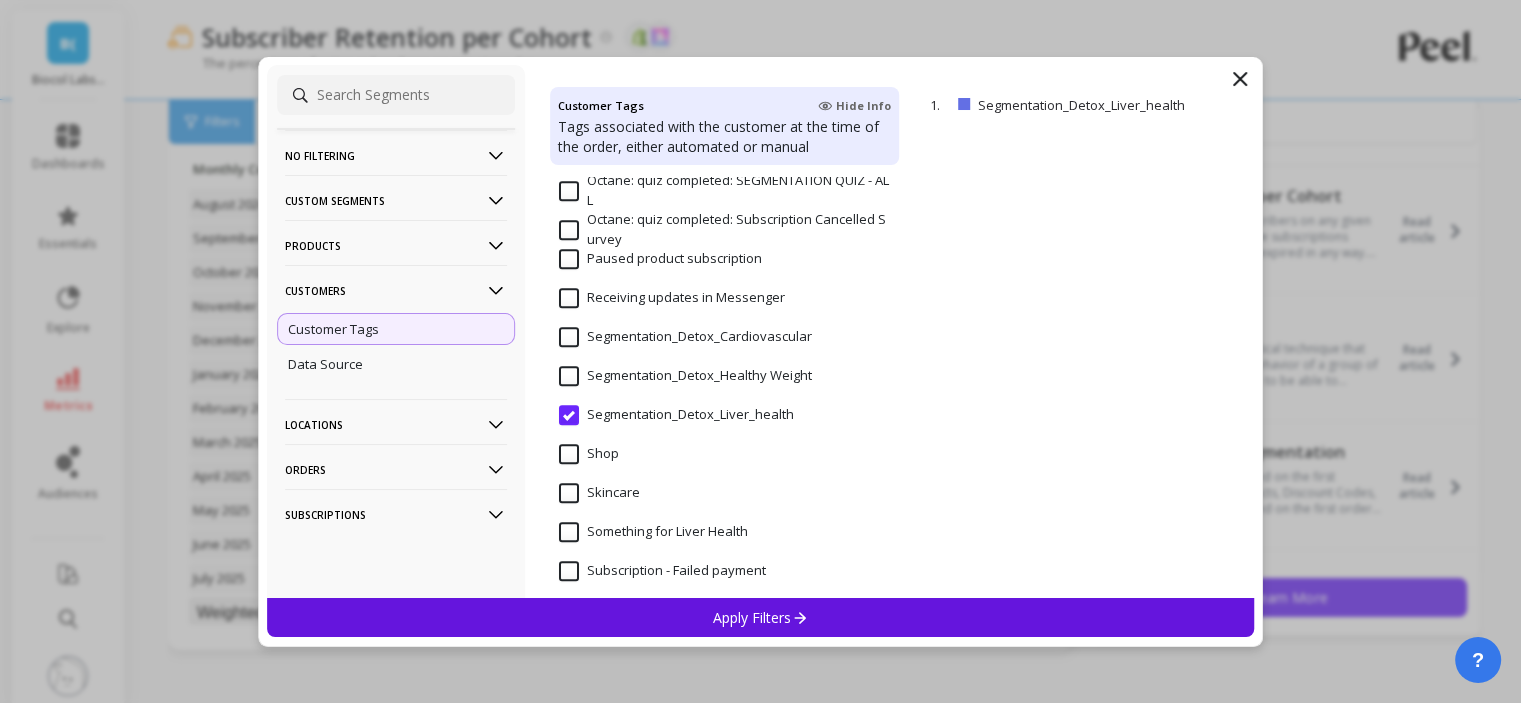 click on "Segmentation_Detox_Healthy Weight" at bounding box center (685, 376) 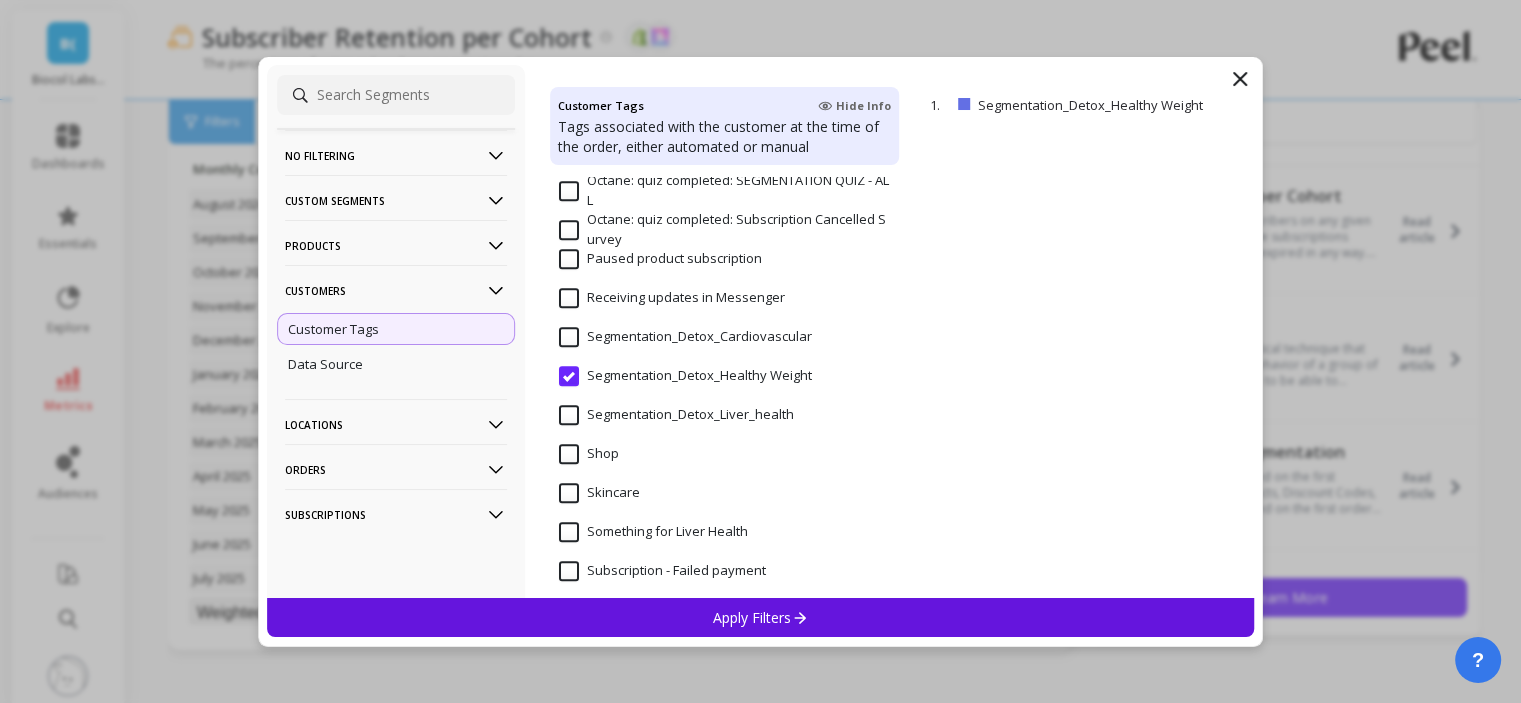 click at bounding box center (799, 617) 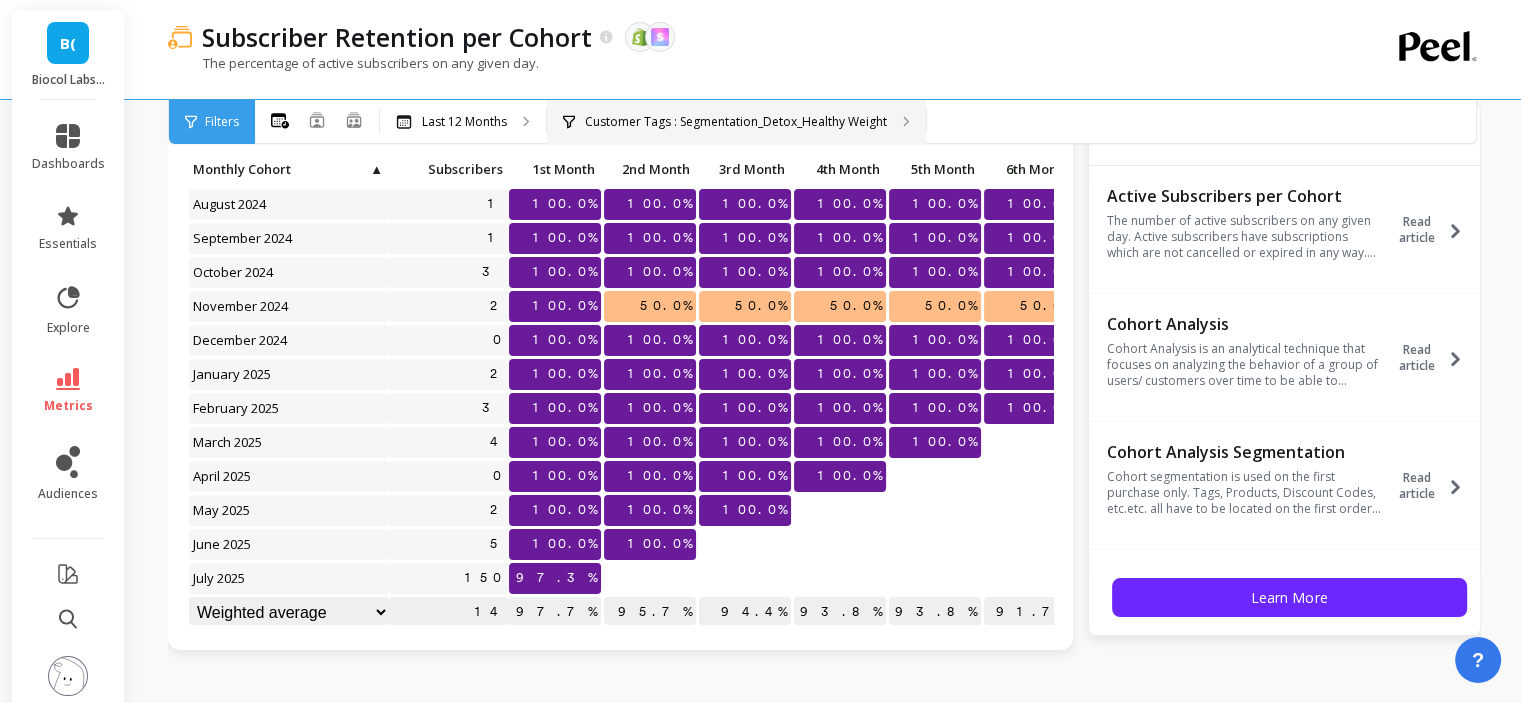 click on "Customer Tags :  Segmentation_Detox_Healthy Weight" at bounding box center [463, 122] 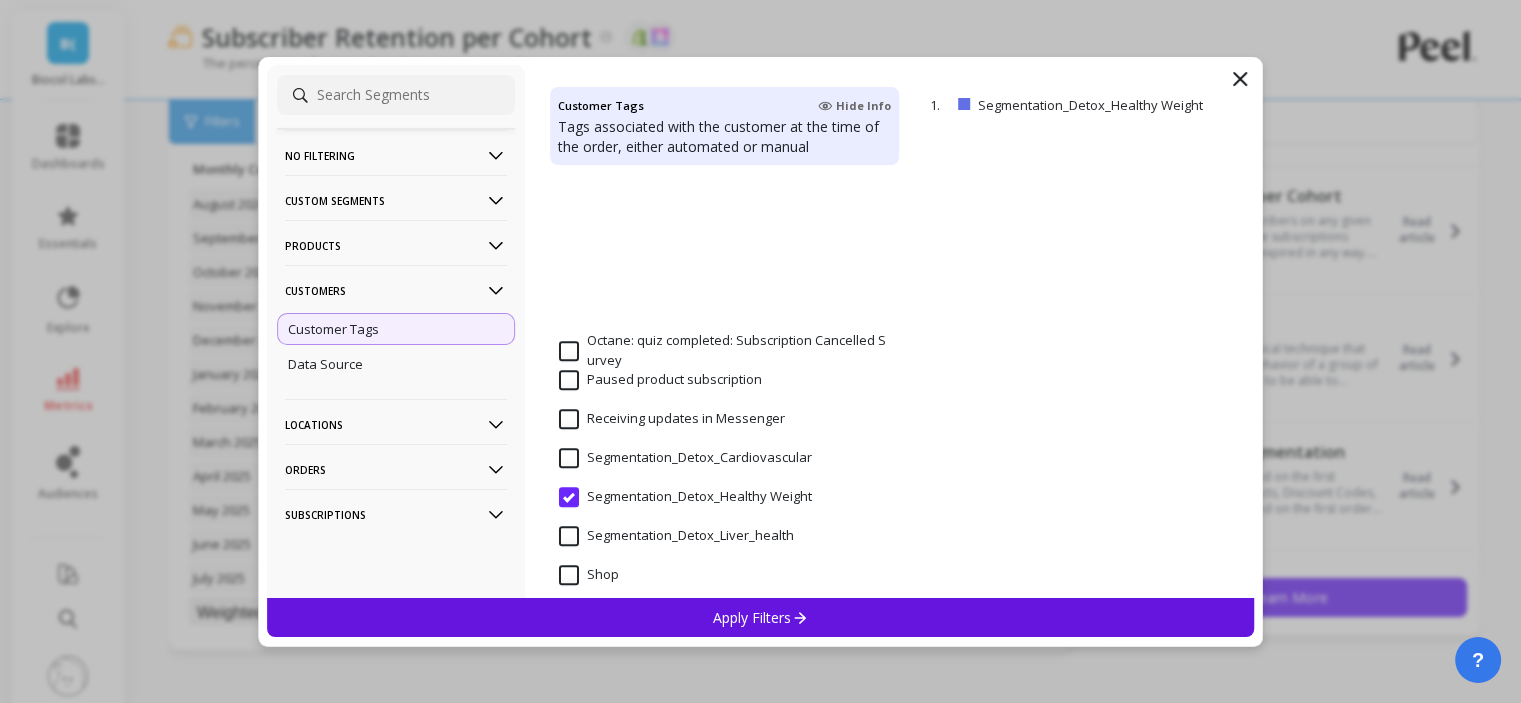 scroll, scrollTop: 1200, scrollLeft: 0, axis: vertical 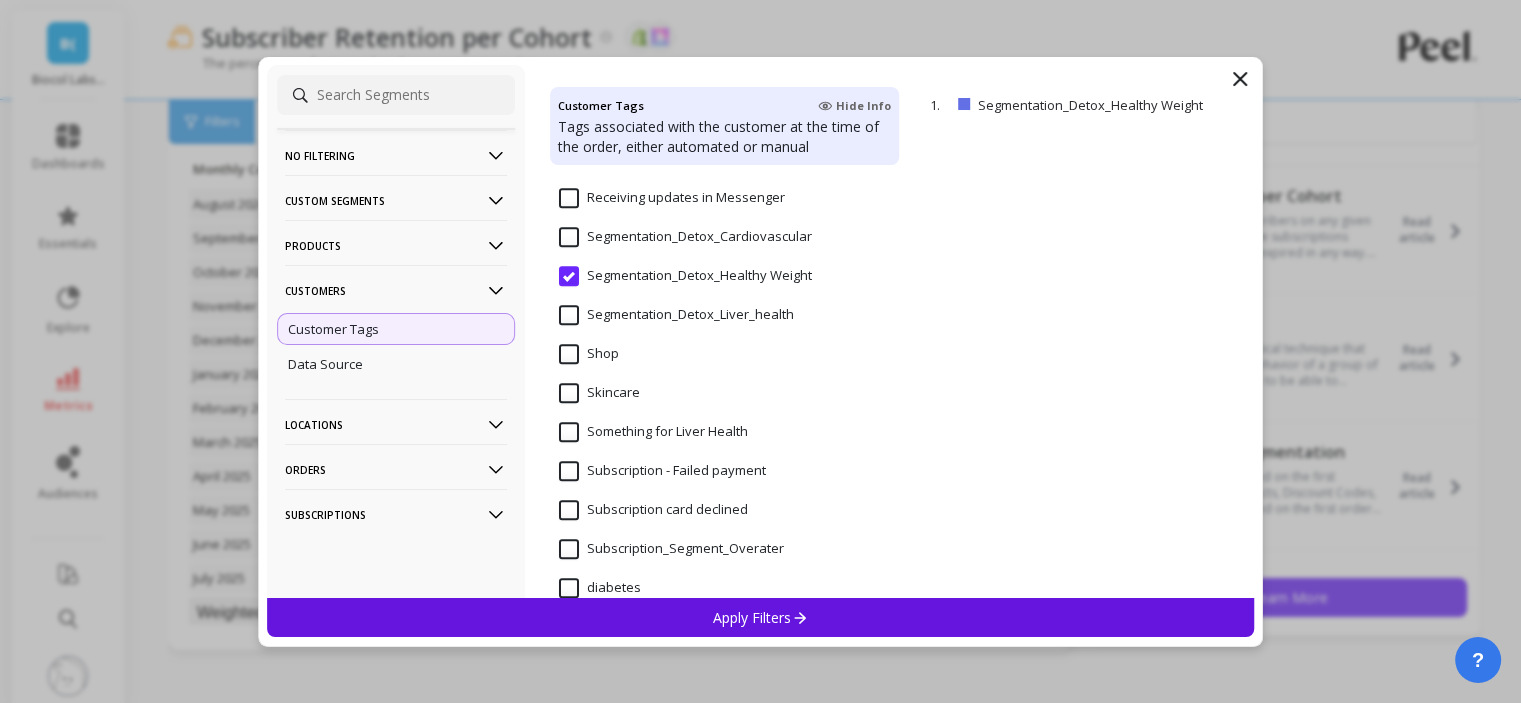 click on "Segmentation_Detox_Cardiovascular" at bounding box center (685, 237) 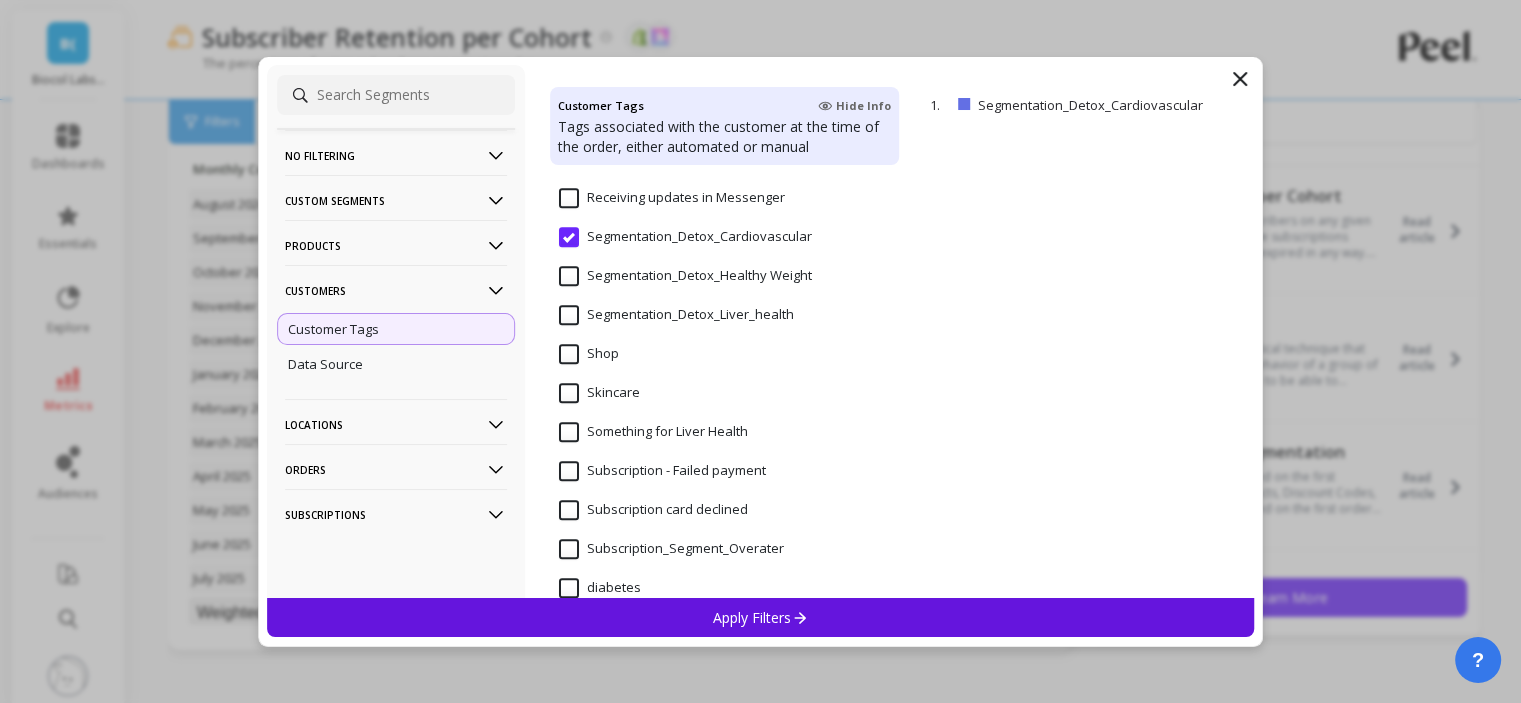 click on "Apply Filters" at bounding box center [760, 617] 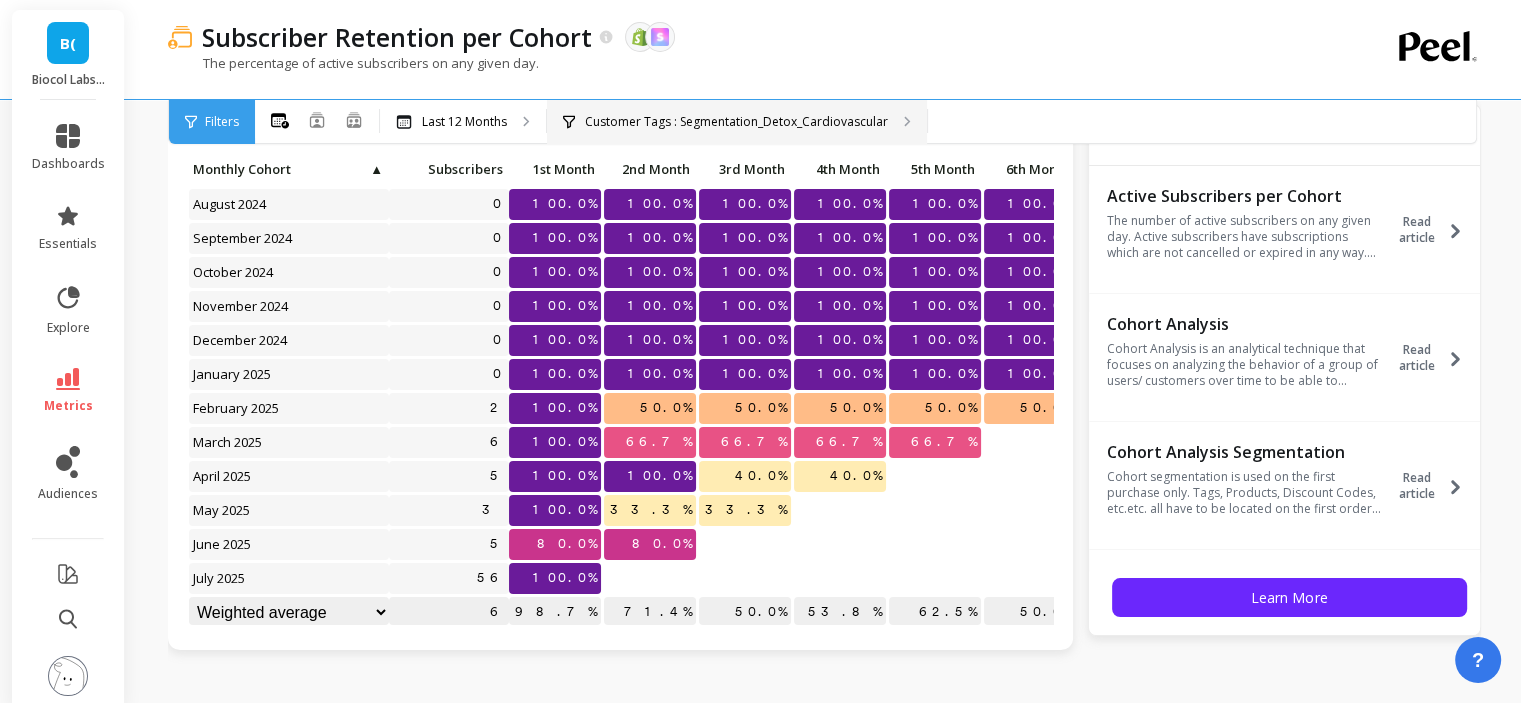 click on "Customer Tags :  Segmentation_Detox_Cardiovascular" at bounding box center [464, 122] 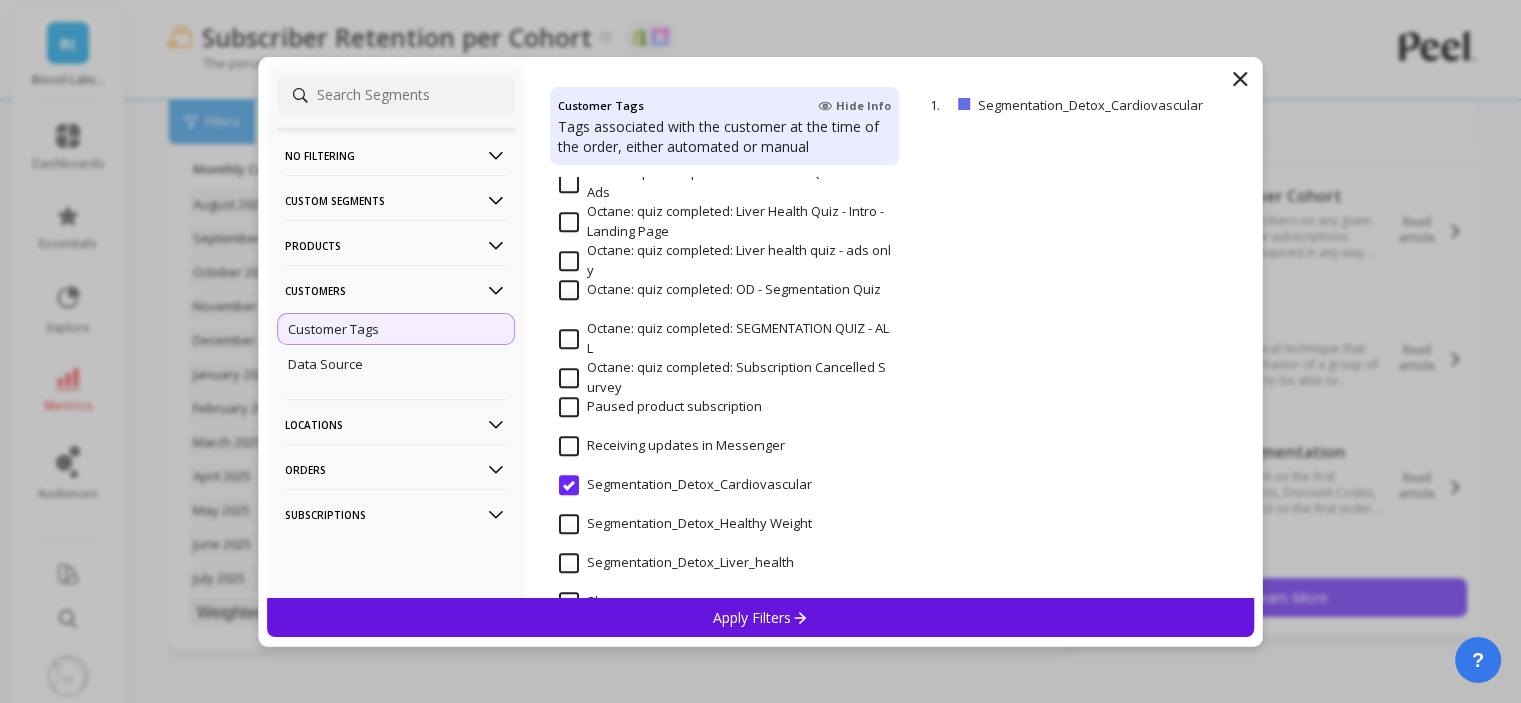 scroll, scrollTop: 1000, scrollLeft: 0, axis: vertical 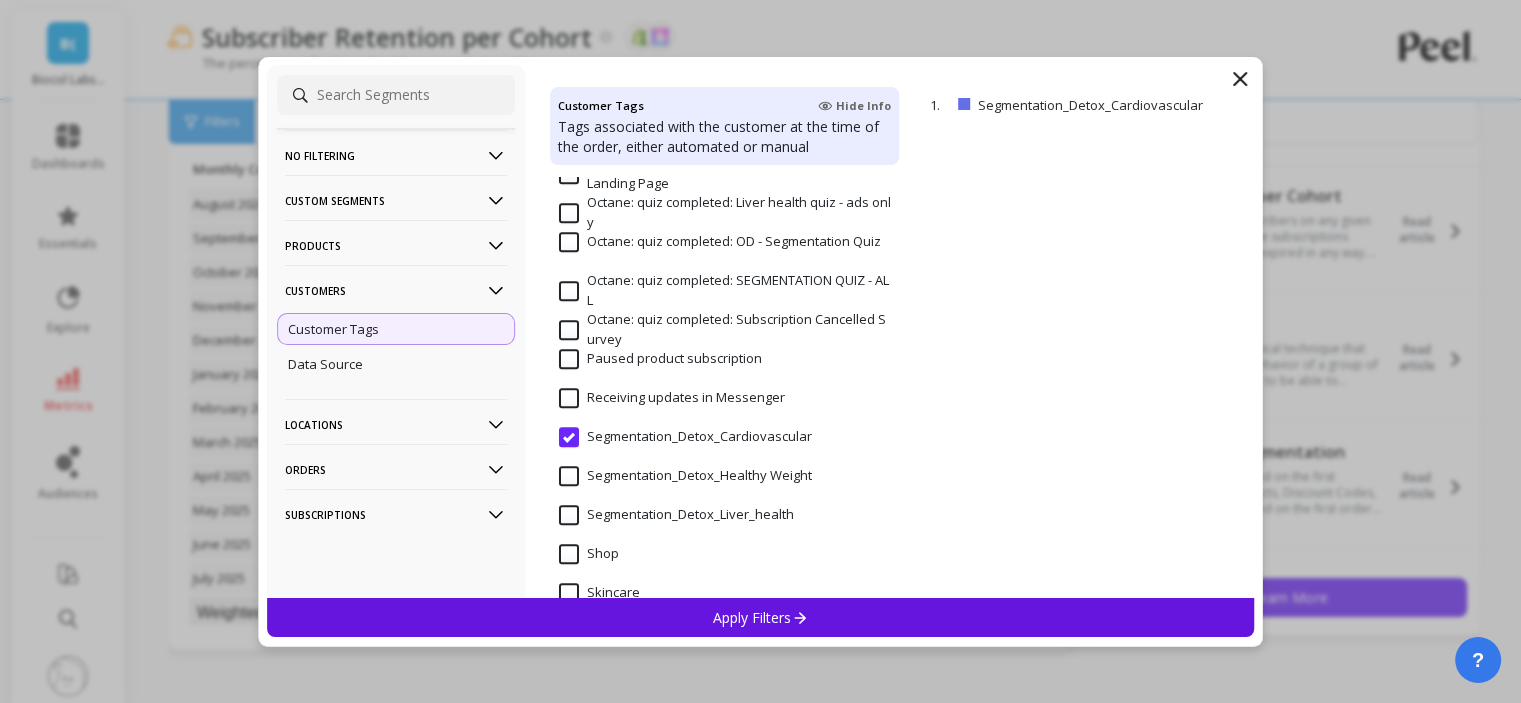 click on "Segmentation_Detox_Liver_health" at bounding box center [676, 515] 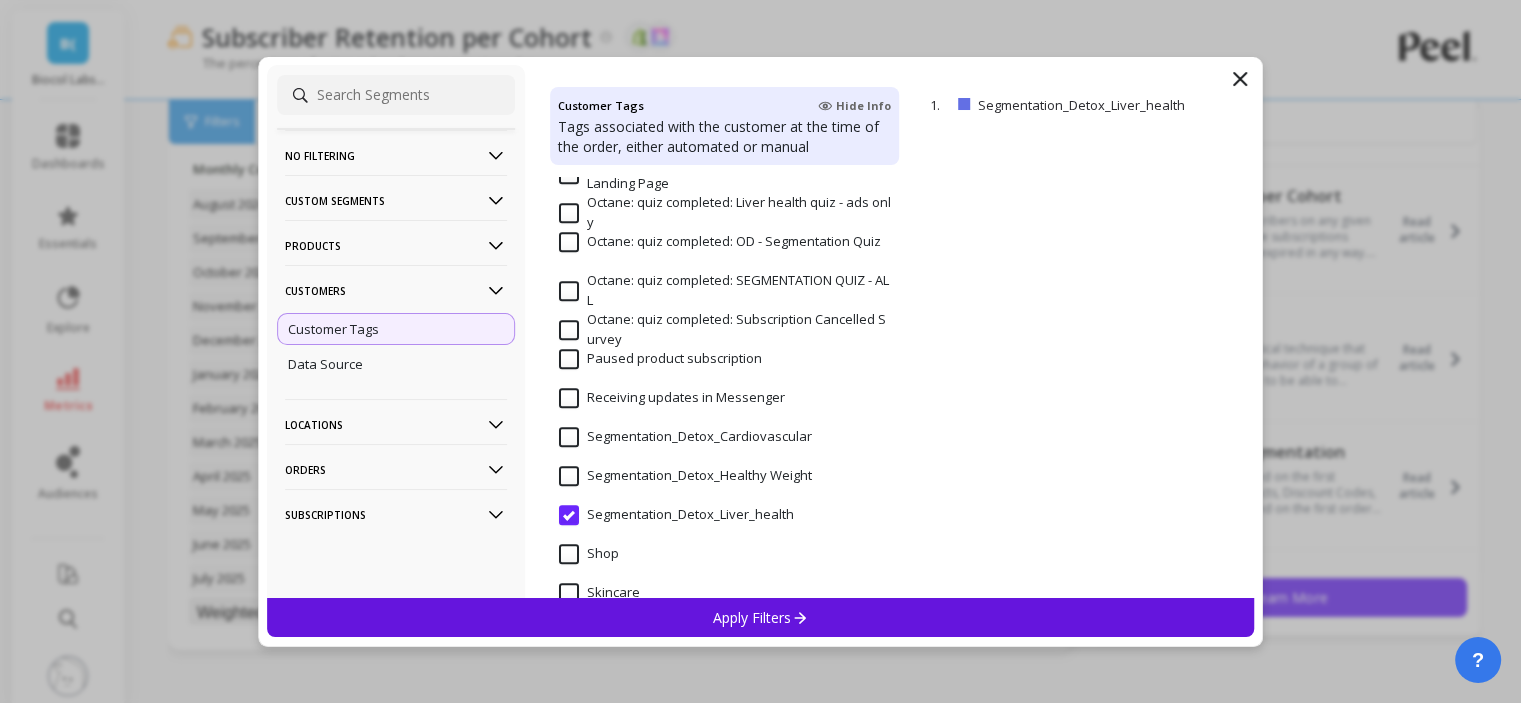 click on "Apply Filters" at bounding box center [760, 617] 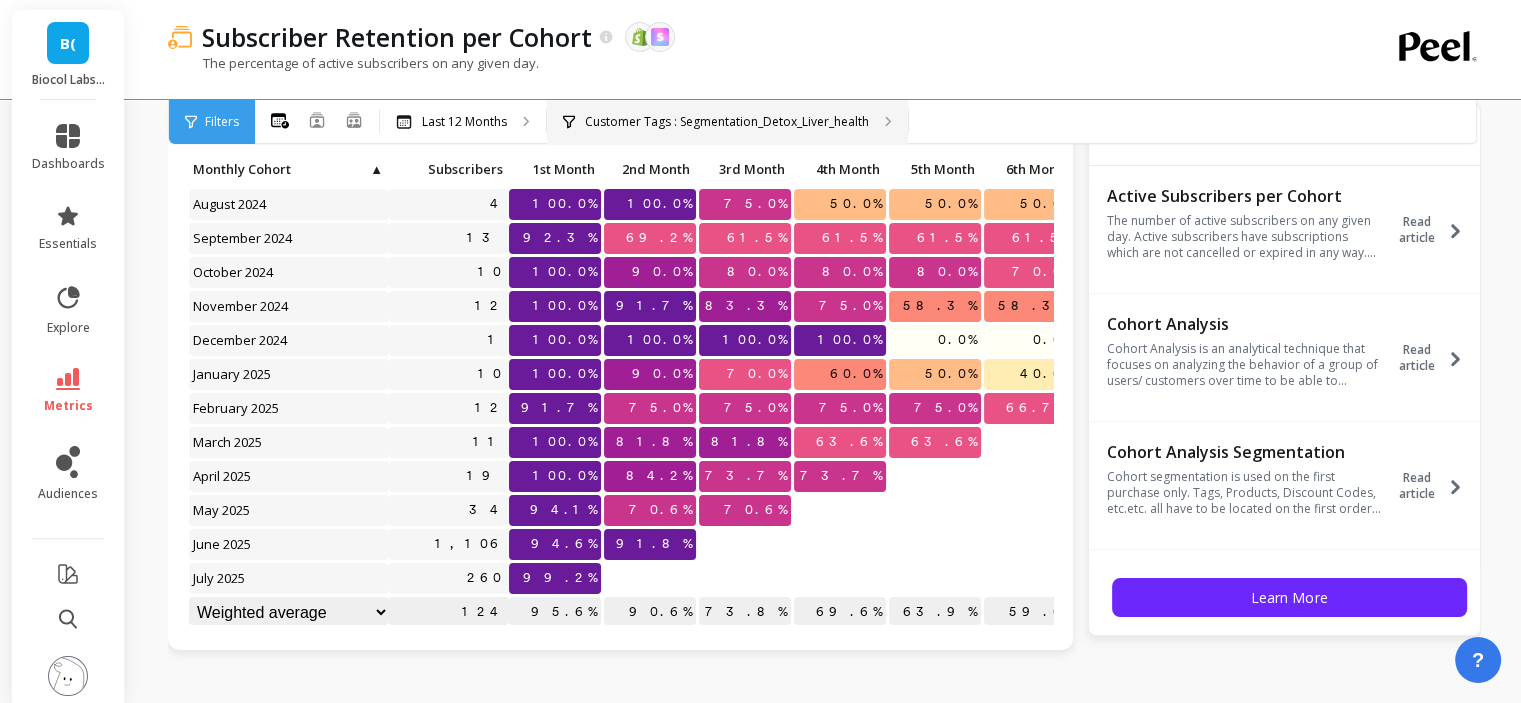 click on "Customer Tags :  Segmentation_Detox_Liver_health" at bounding box center (463, 122) 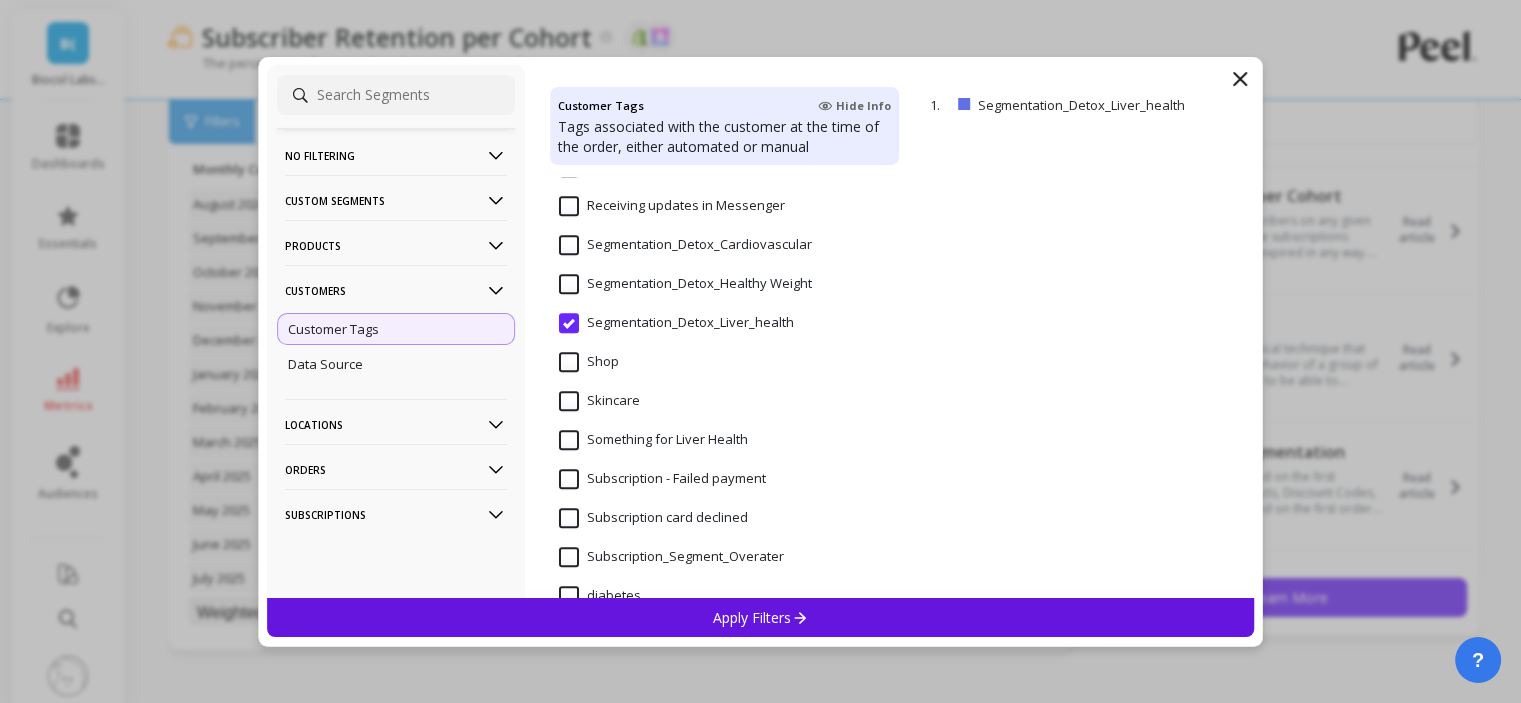 scroll, scrollTop: 1200, scrollLeft: 0, axis: vertical 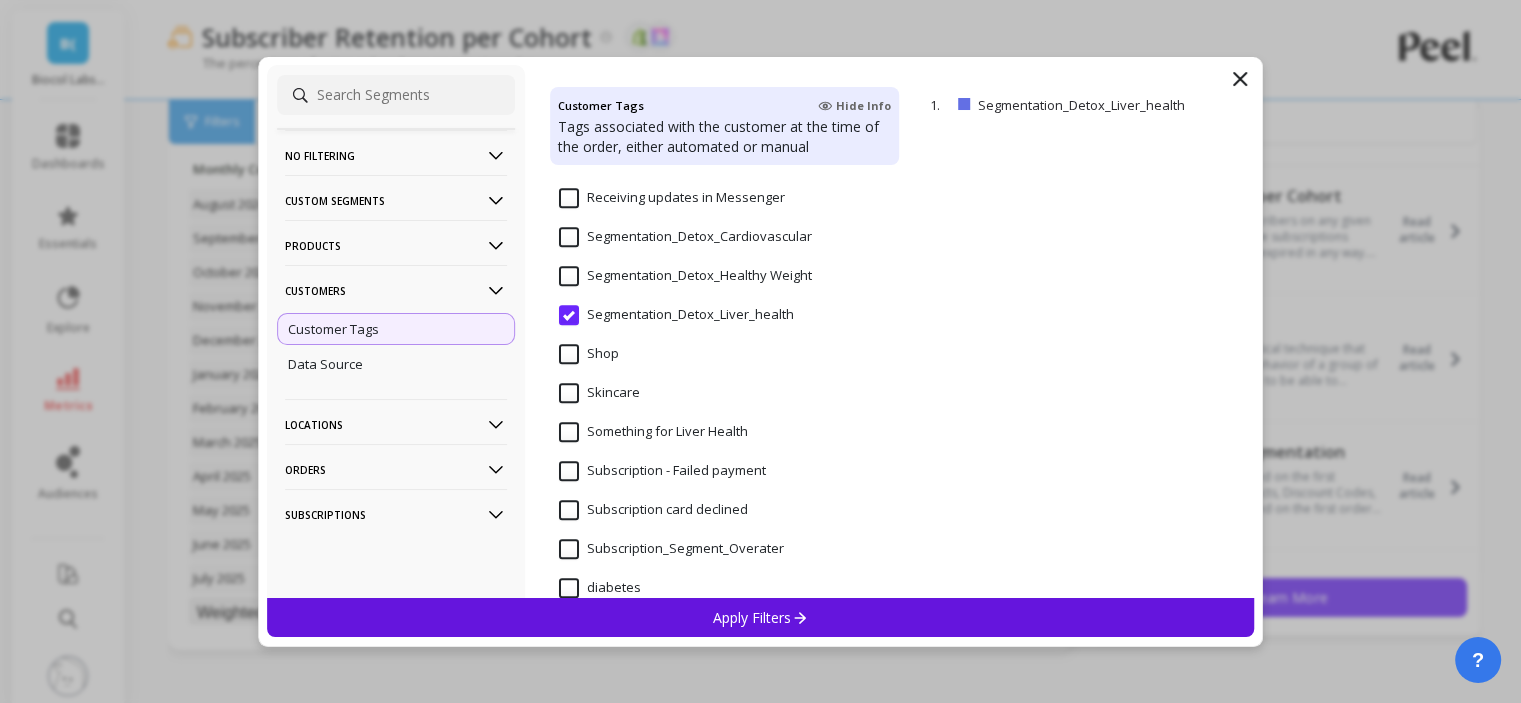 click on "Segmentation_Detox_Healthy Weight" at bounding box center [685, 276] 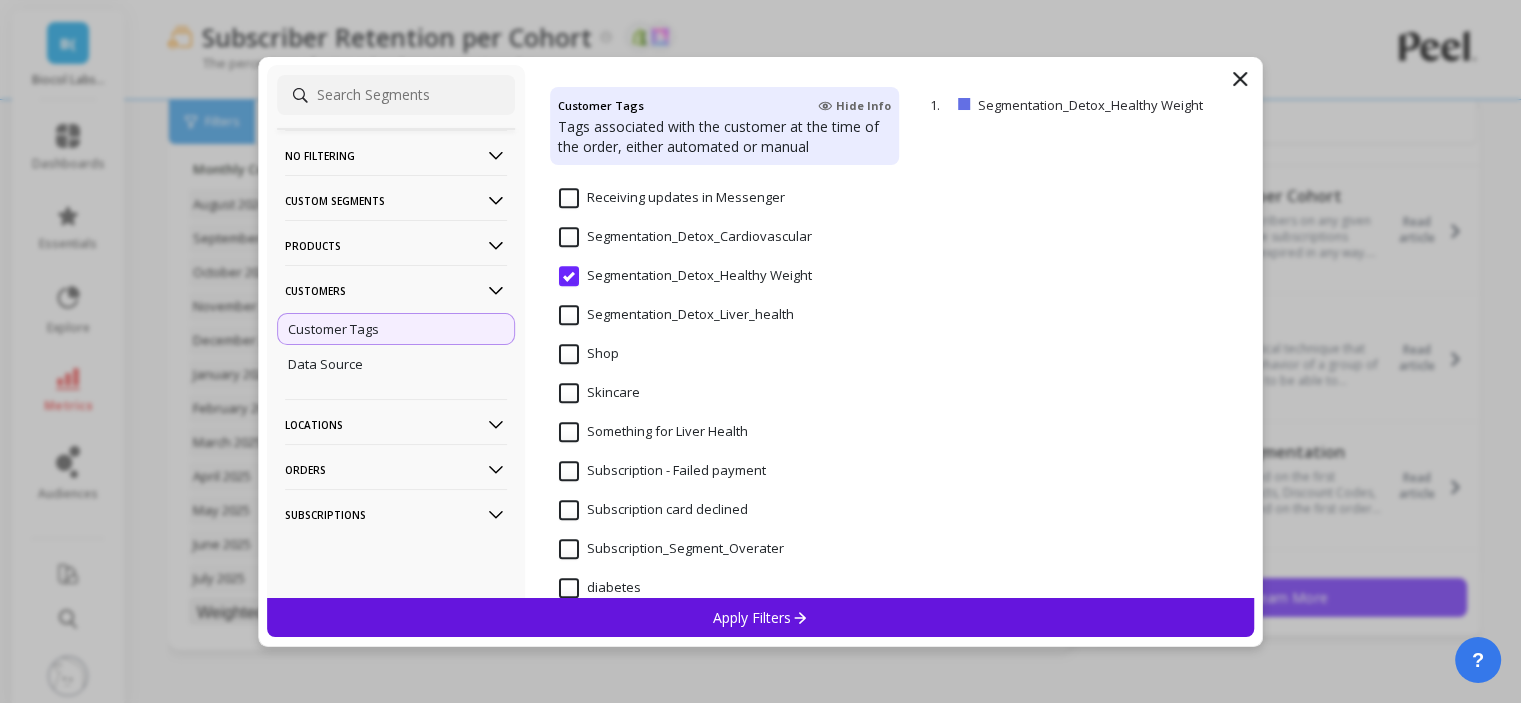 click on "Apply Filters" at bounding box center (761, 617) 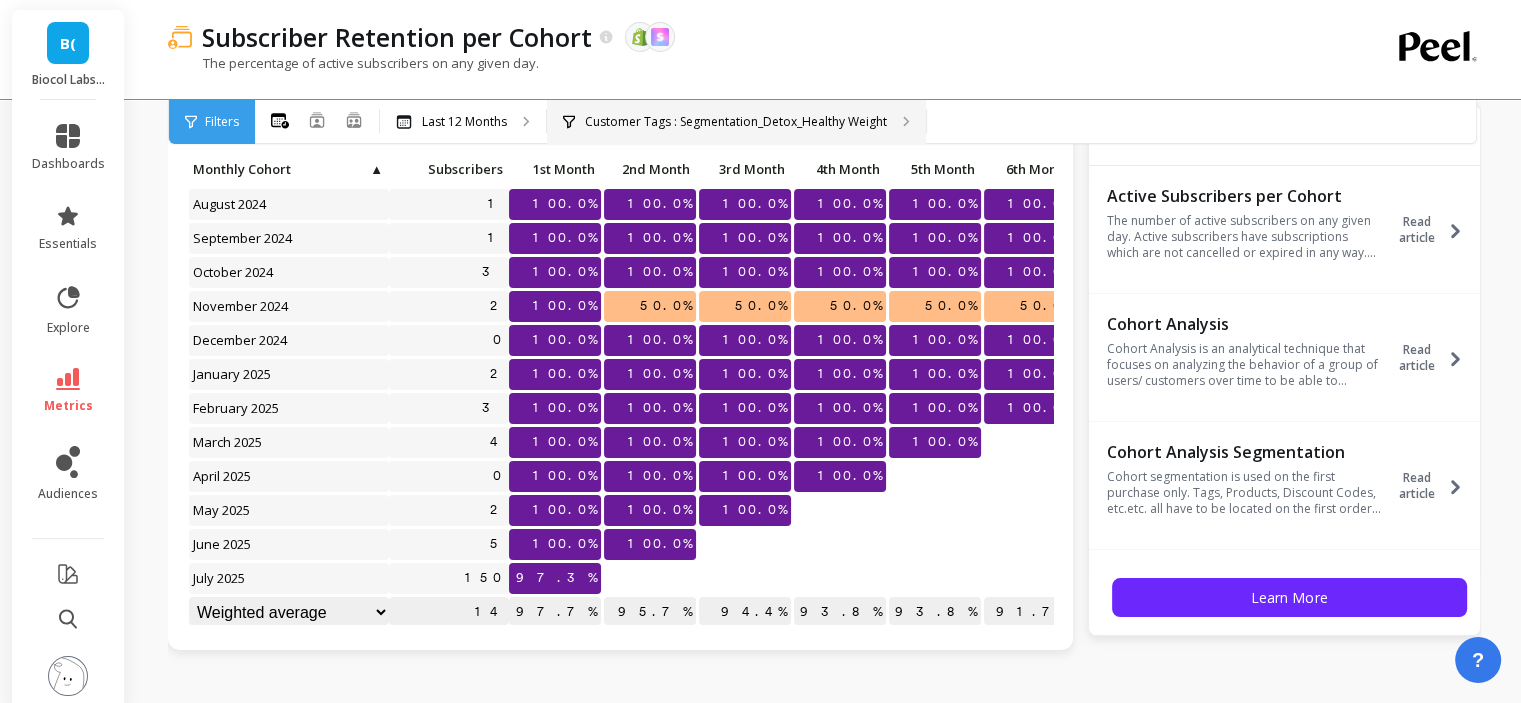 click on "Customer Tags :  Segmentation_Detox_Healthy Weight" at bounding box center (464, 122) 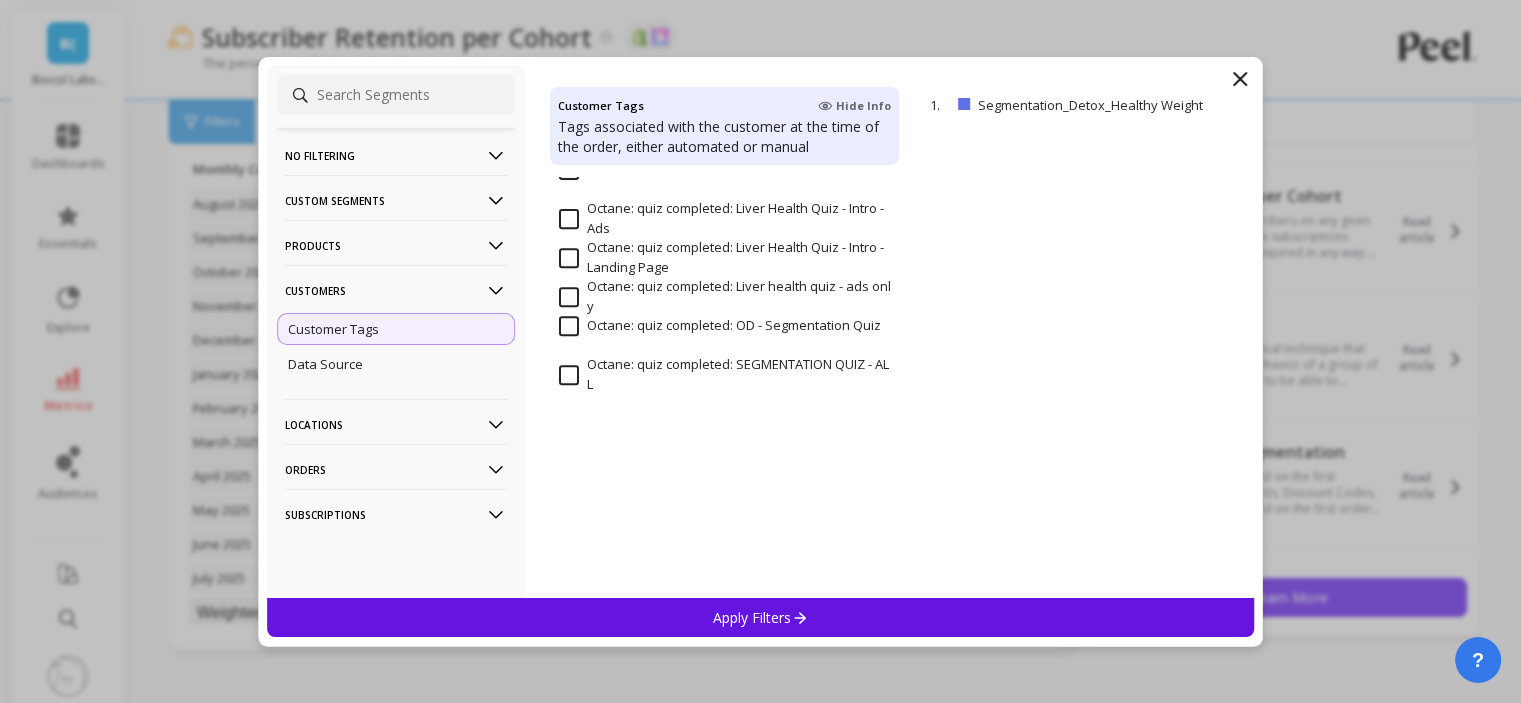 scroll, scrollTop: 1000, scrollLeft: 0, axis: vertical 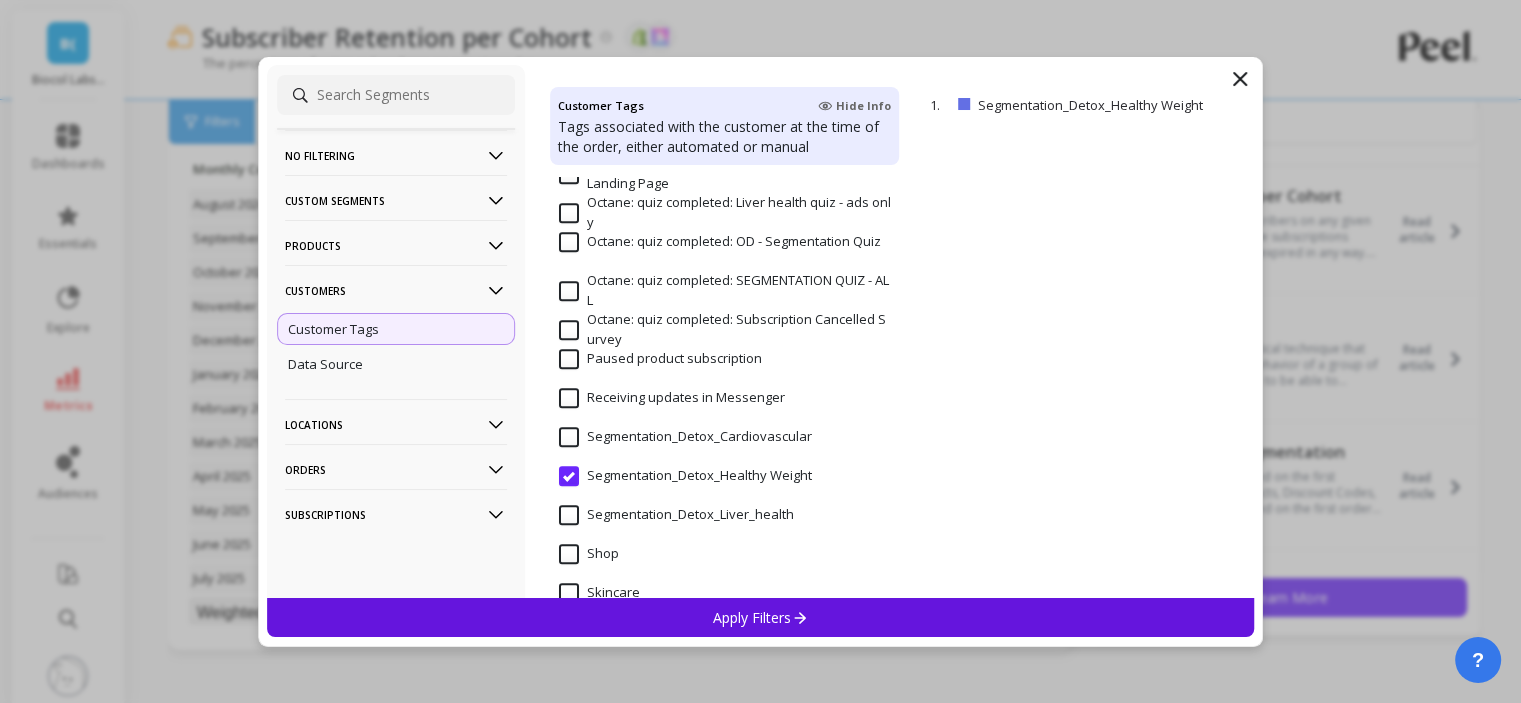 click on "Segmentation_Detox_Cardiovascular" at bounding box center [725, 448] 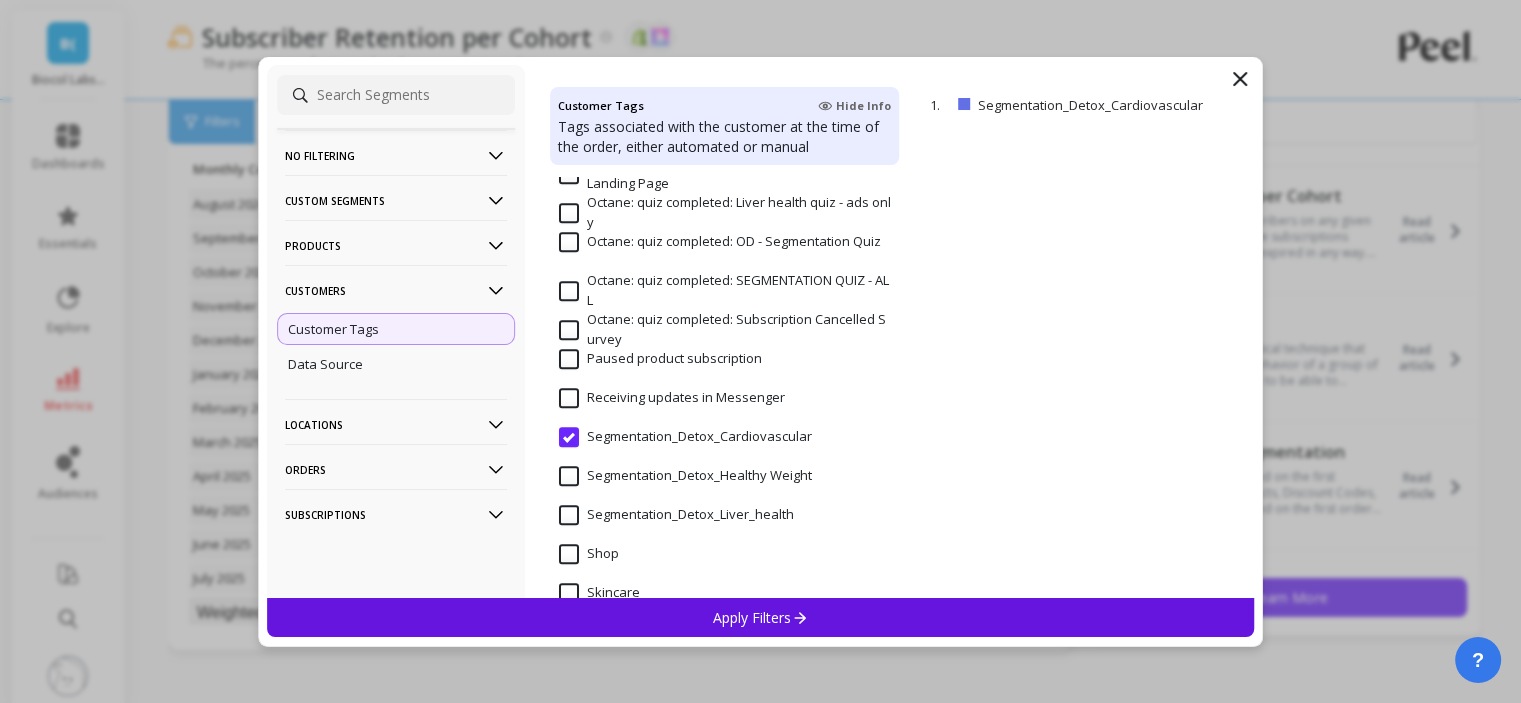 click on "Apply Filters" at bounding box center (761, 617) 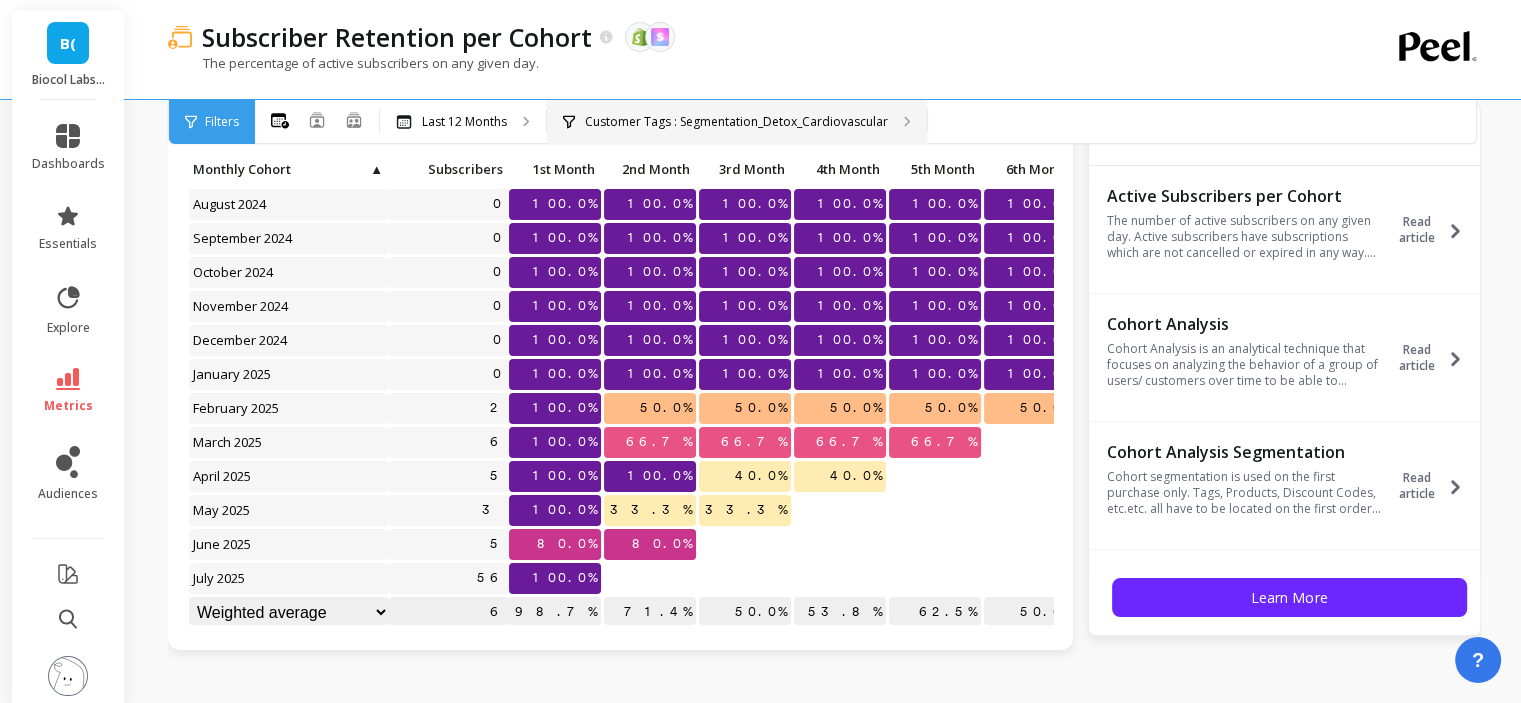 click on "Customer Tags :  Segmentation_Detox_Cardiovascular" at bounding box center [464, 122] 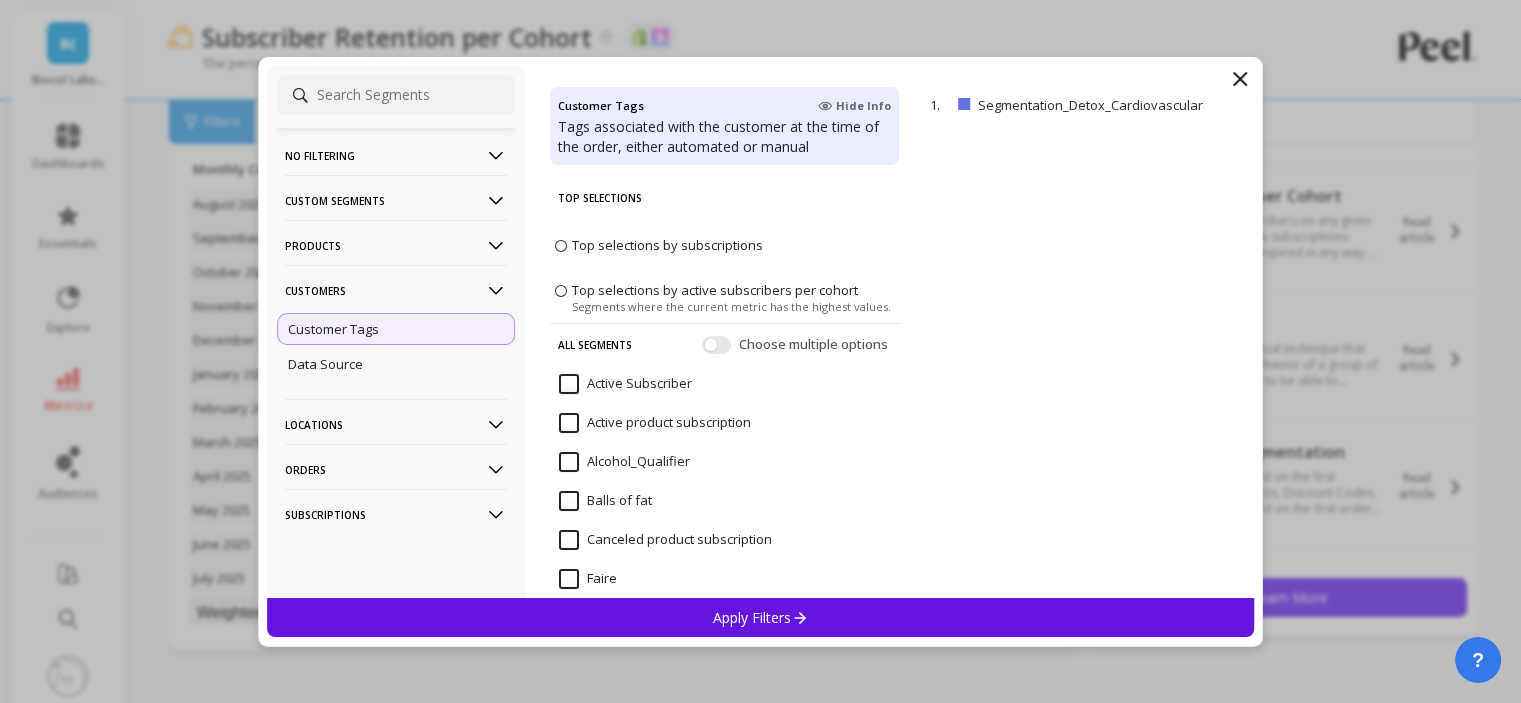 click on "Customers" at bounding box center [396, 155] 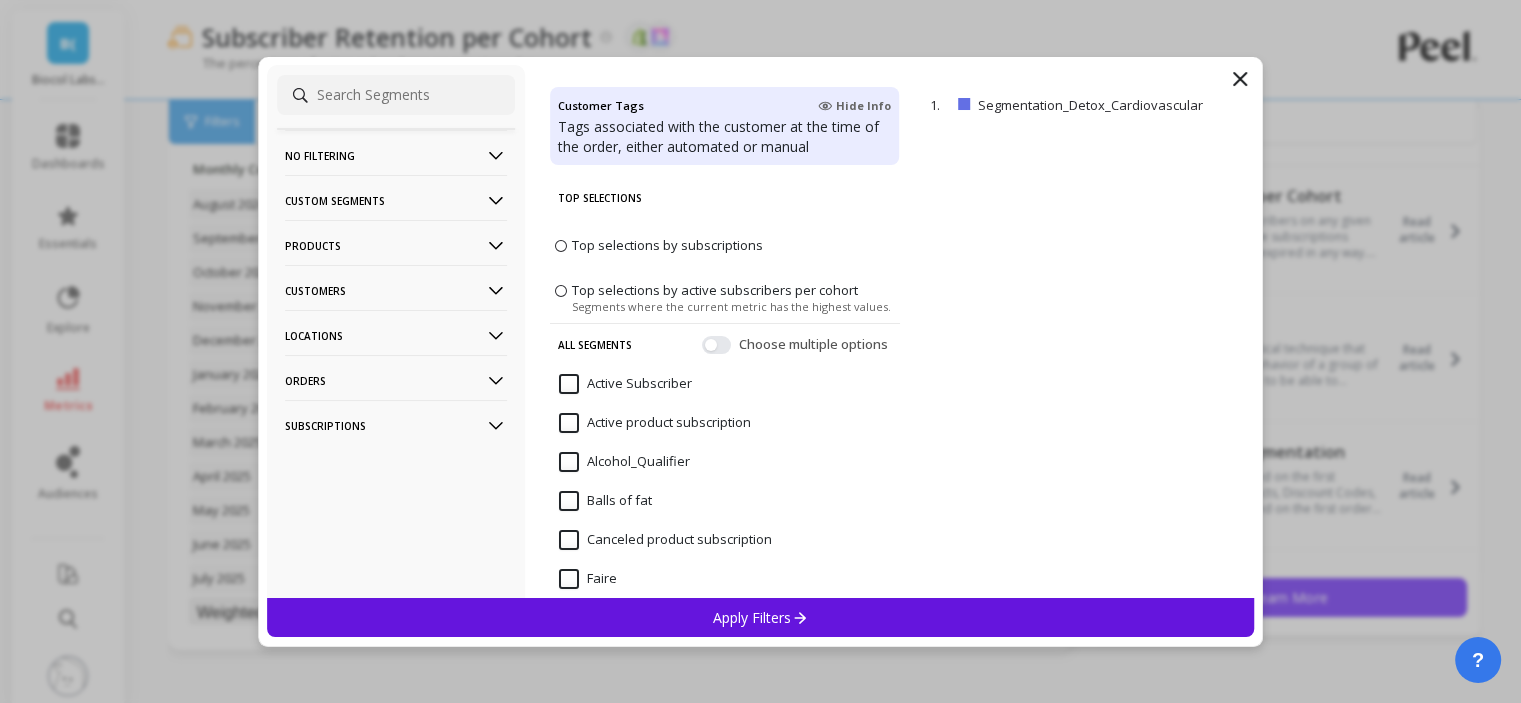 click on "Products" at bounding box center (396, 155) 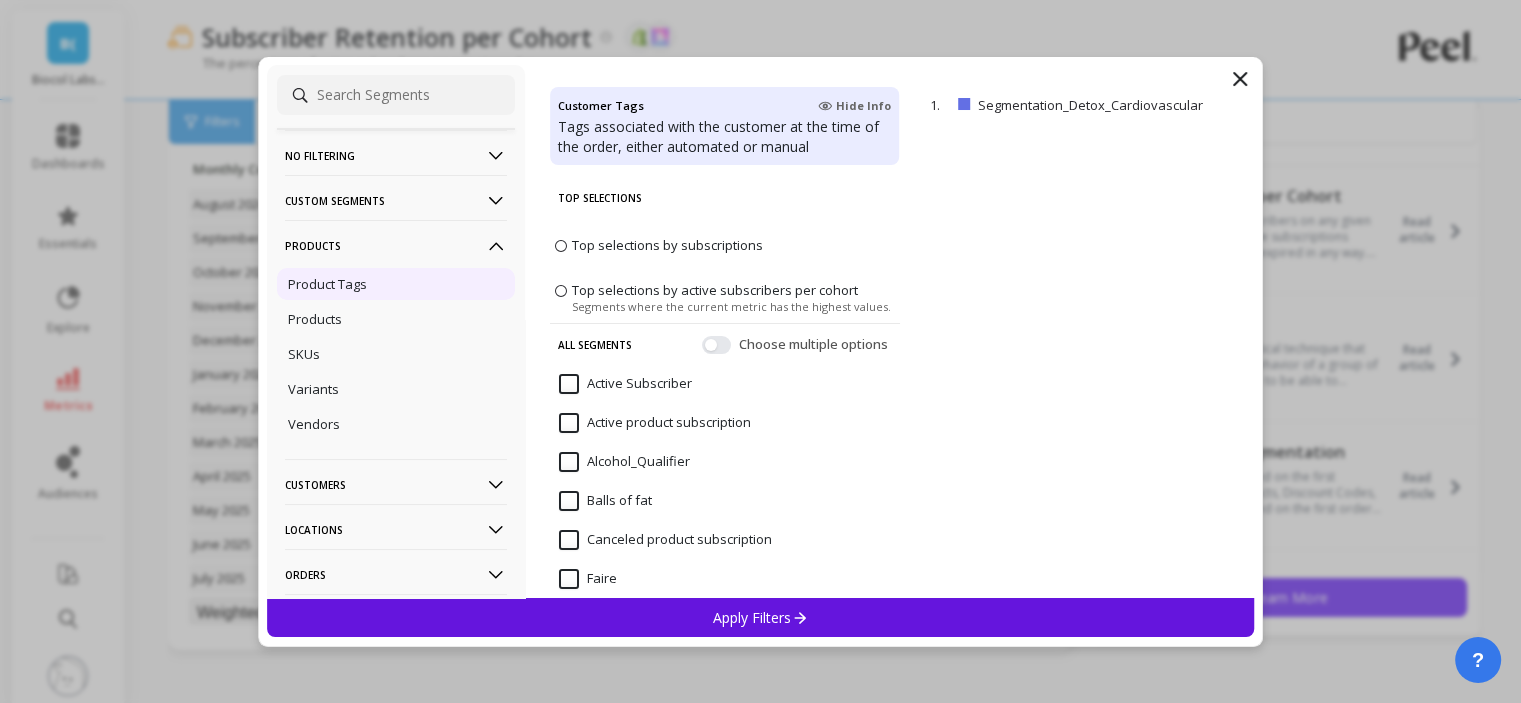 click on "Product Tags" at bounding box center [0, 0] 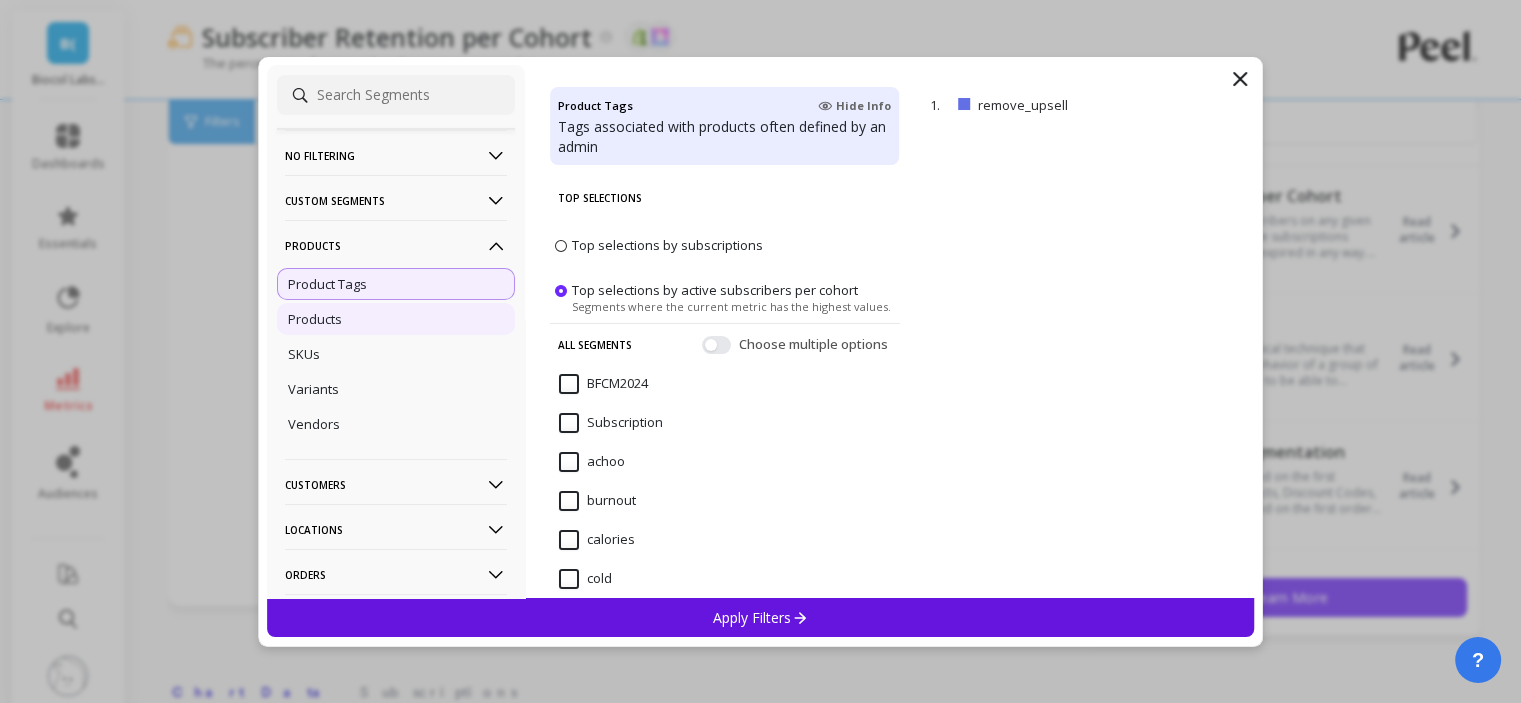 click on "Products" at bounding box center (396, 319) 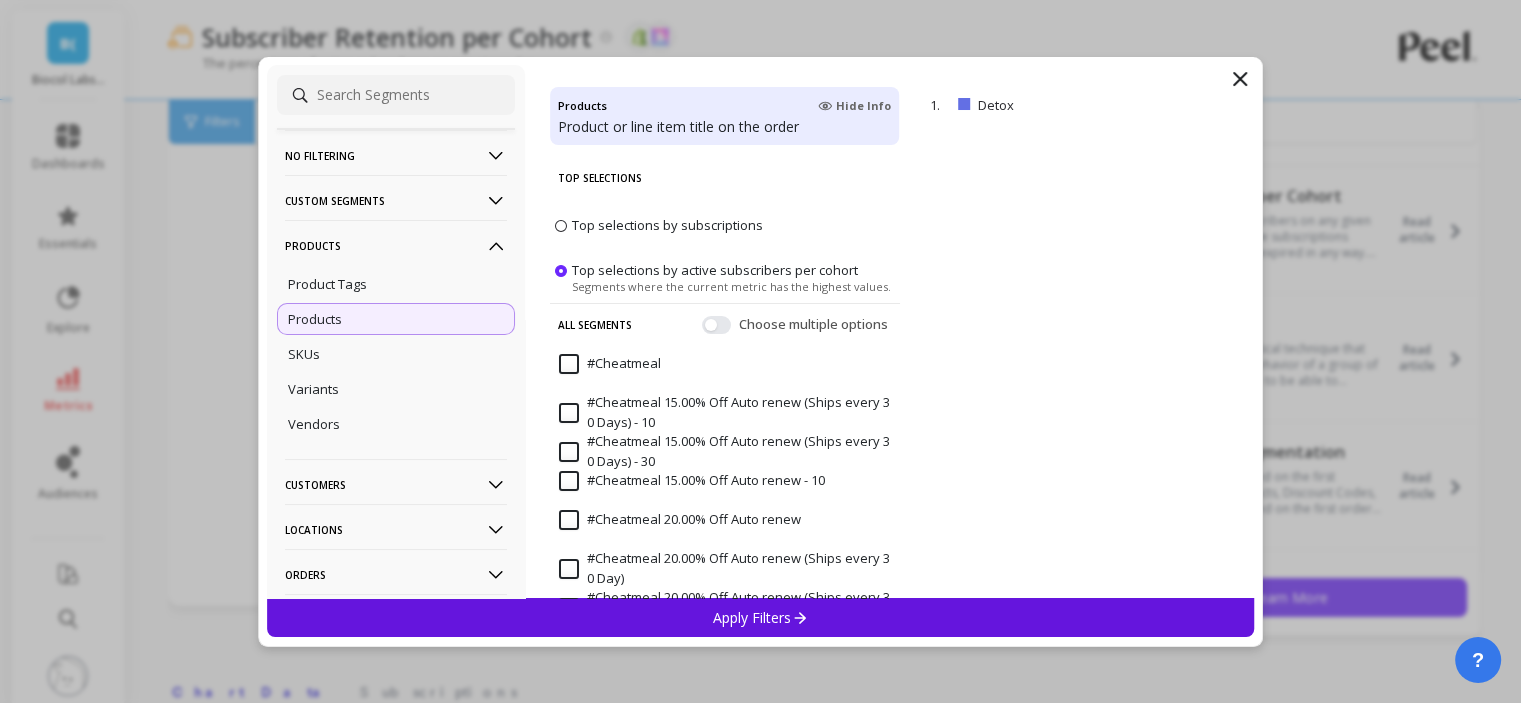 click on "Top selections by subscriptions" at bounding box center [667, 225] 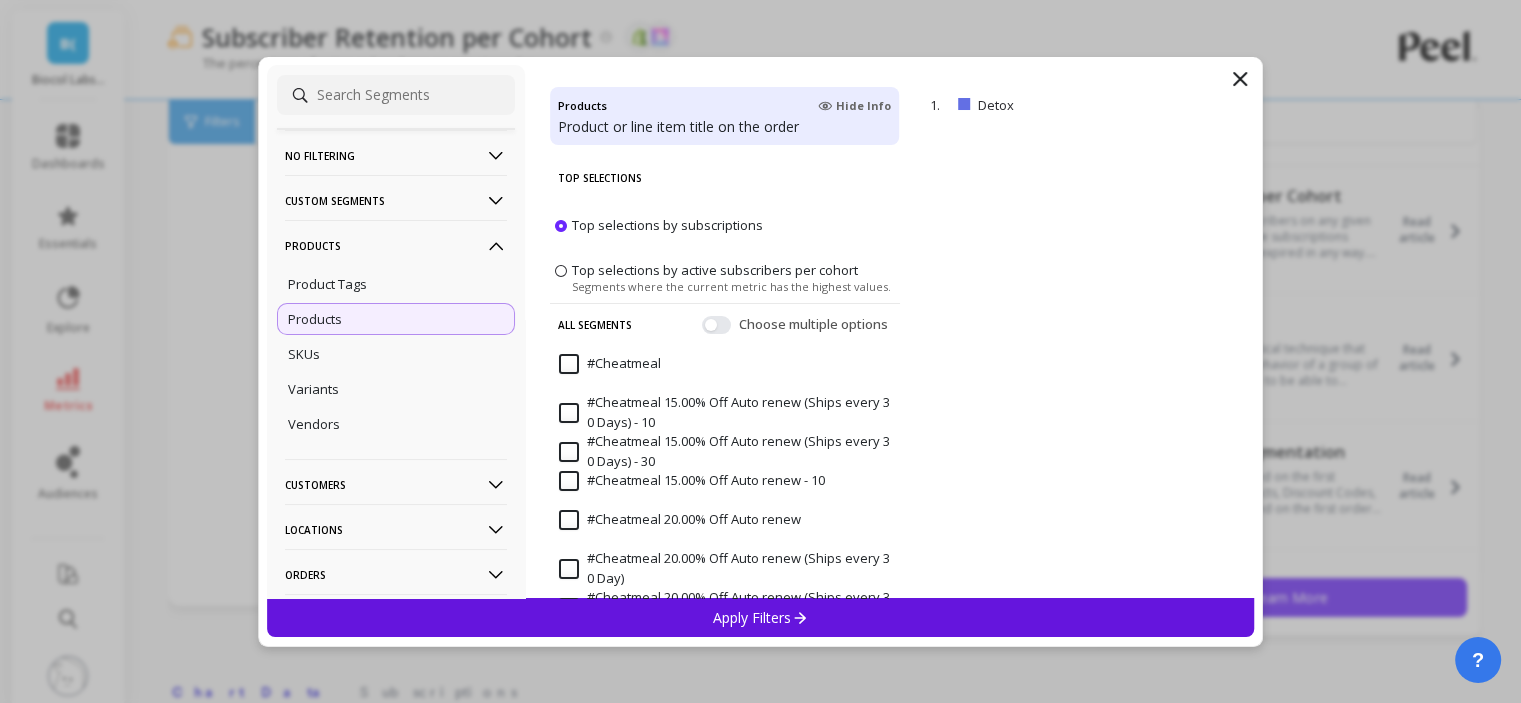 click on "Apply Filters" at bounding box center [760, 617] 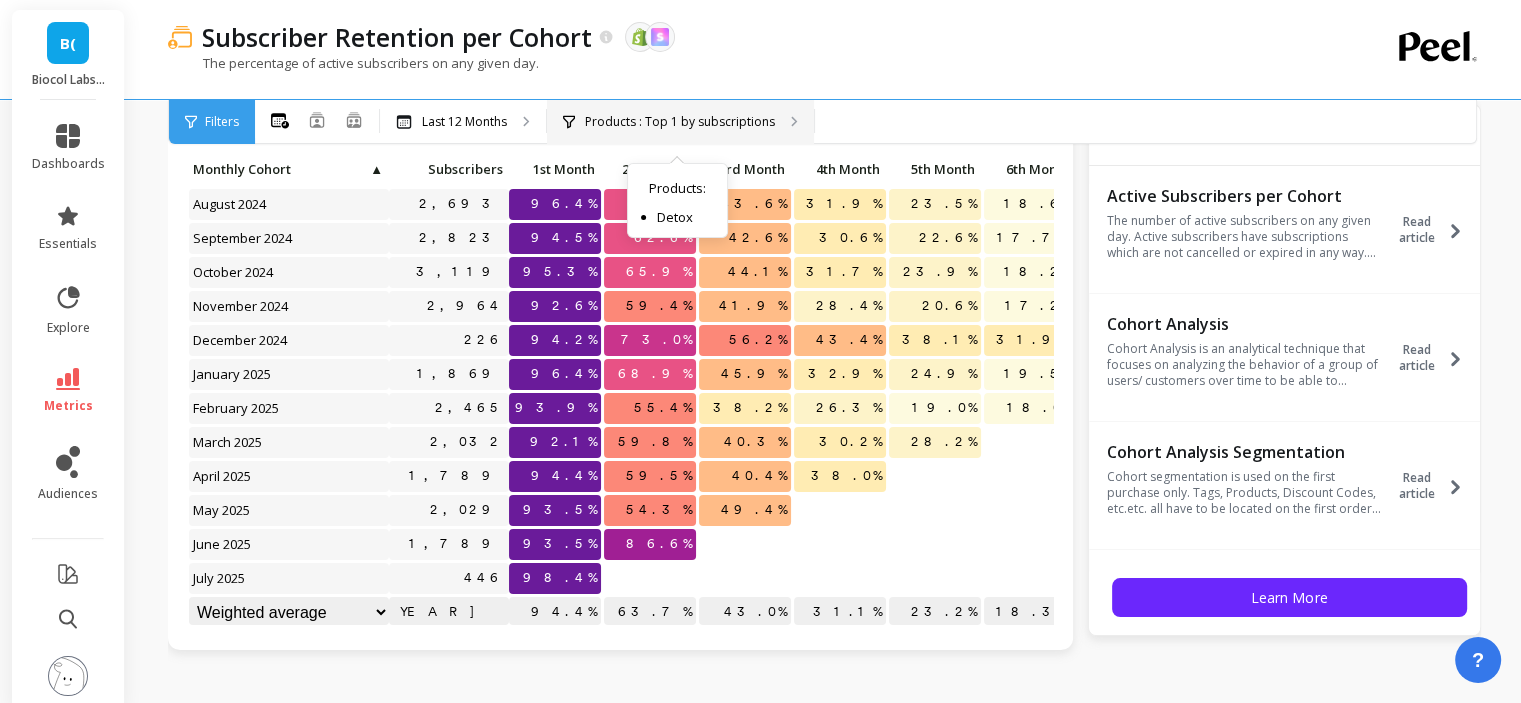 click on "Products : Top 1 by subscriptions Products : Detox" at bounding box center (680, 122) 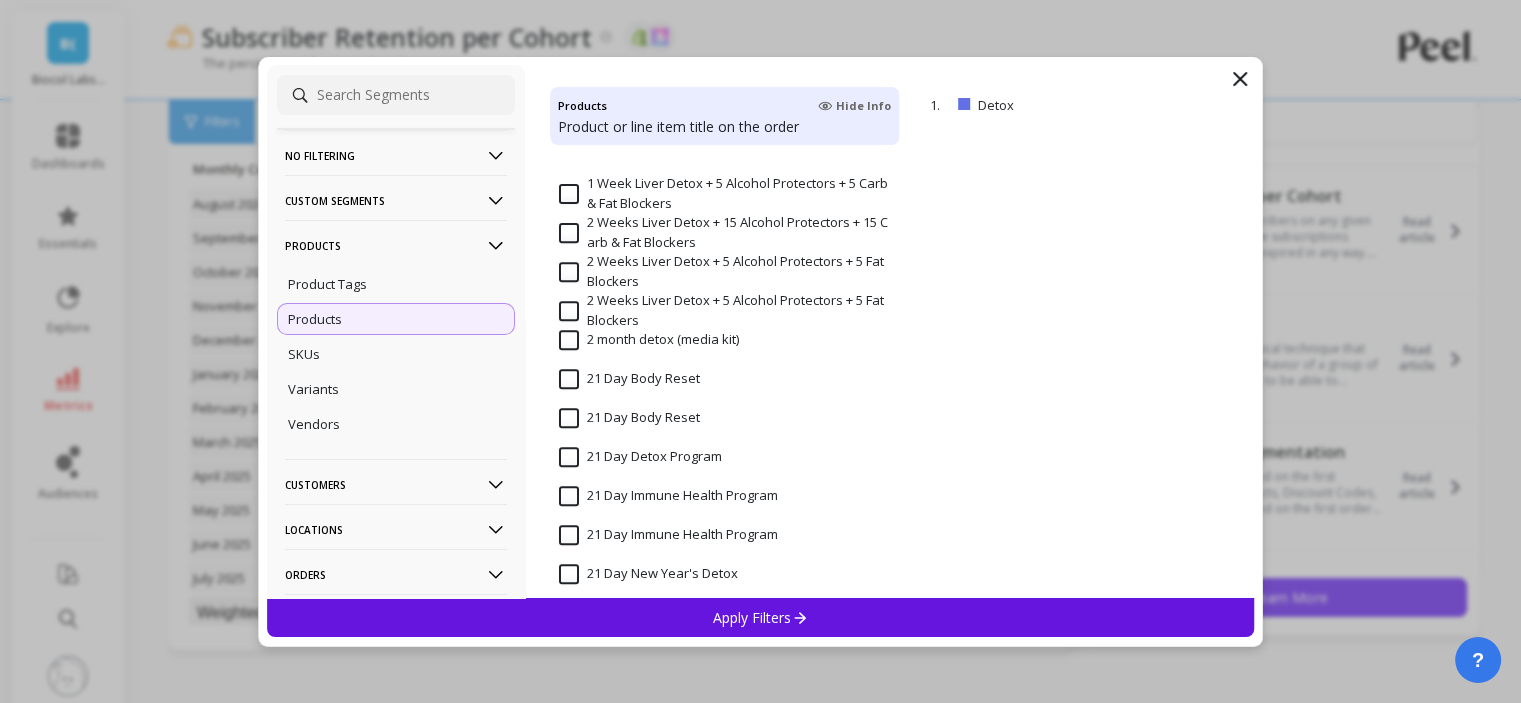 scroll, scrollTop: 900, scrollLeft: 0, axis: vertical 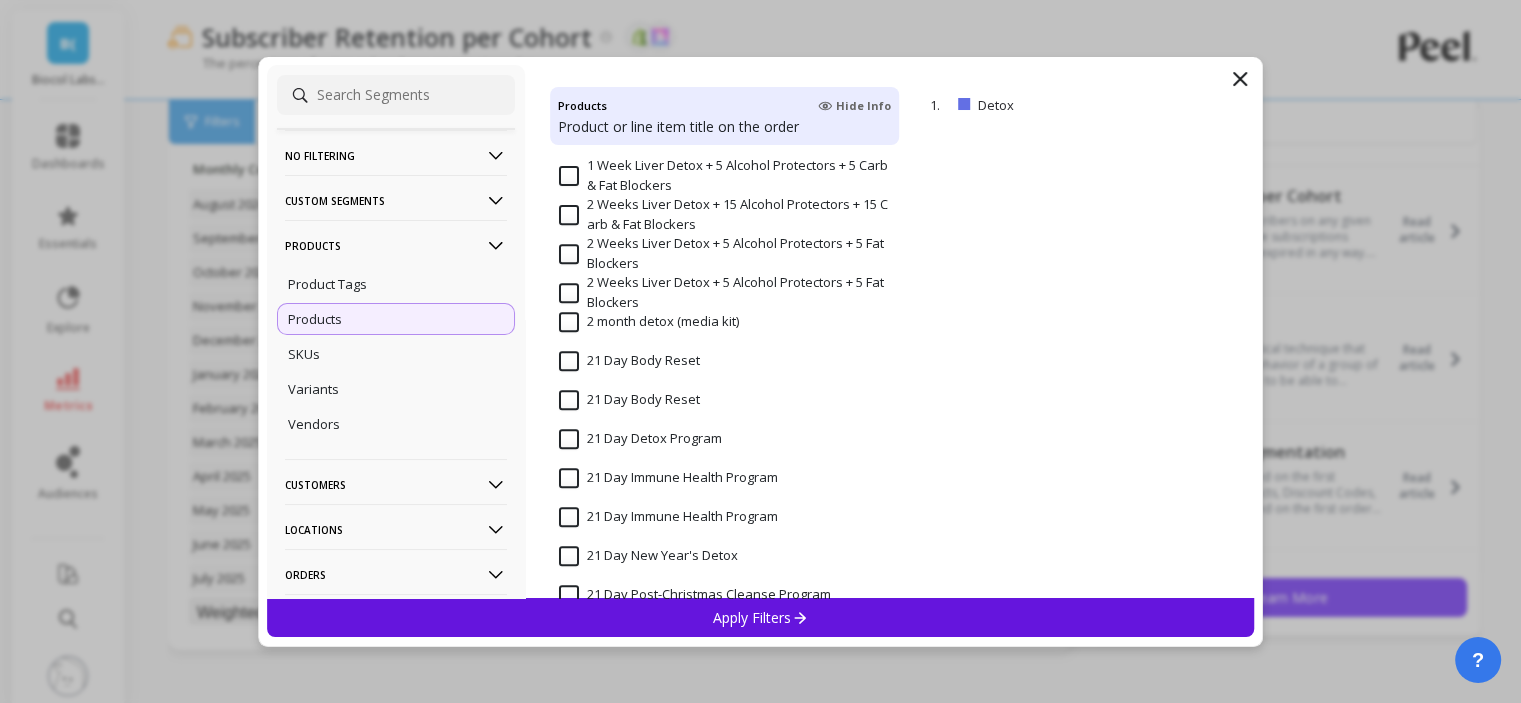 click on "21 Day Body Reset" at bounding box center [629, 361] 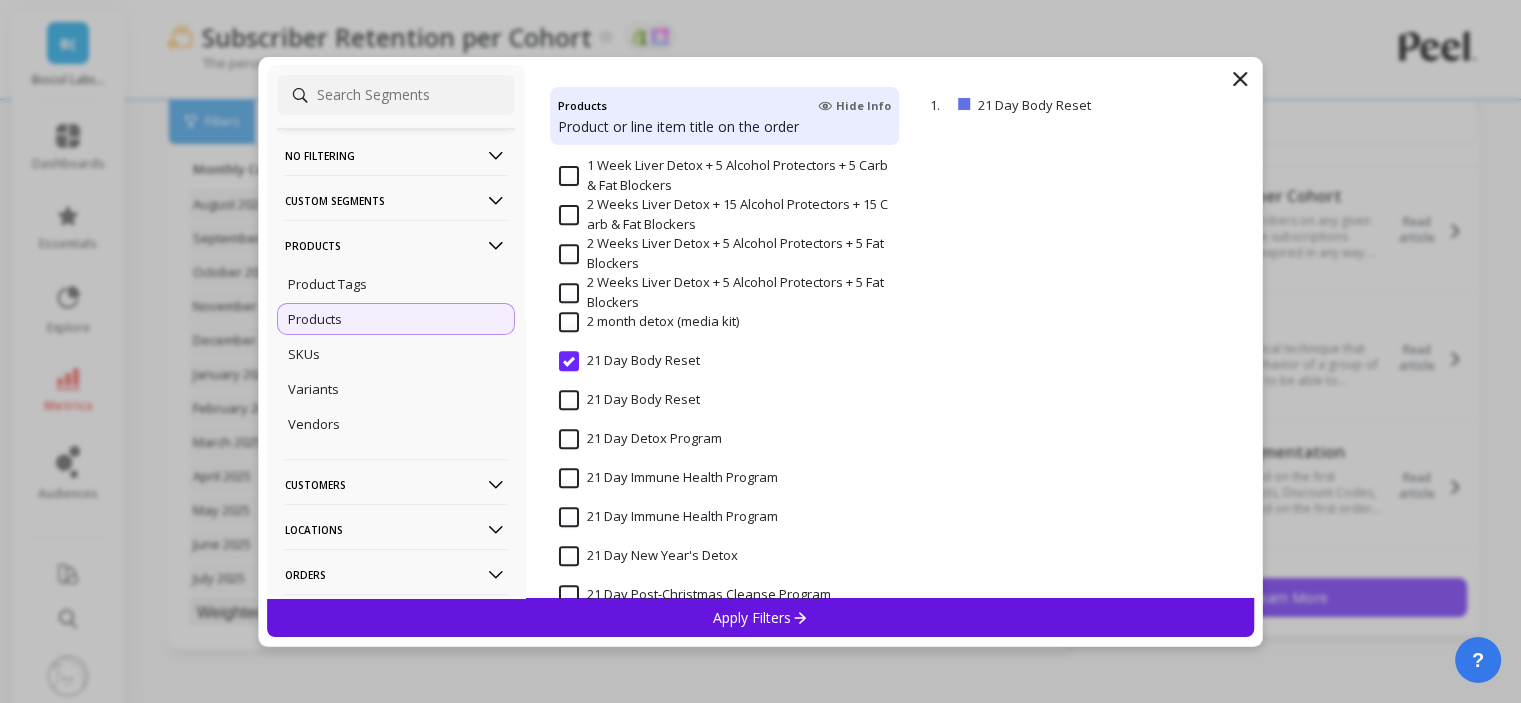 click on "Apply Filters" at bounding box center (760, 617) 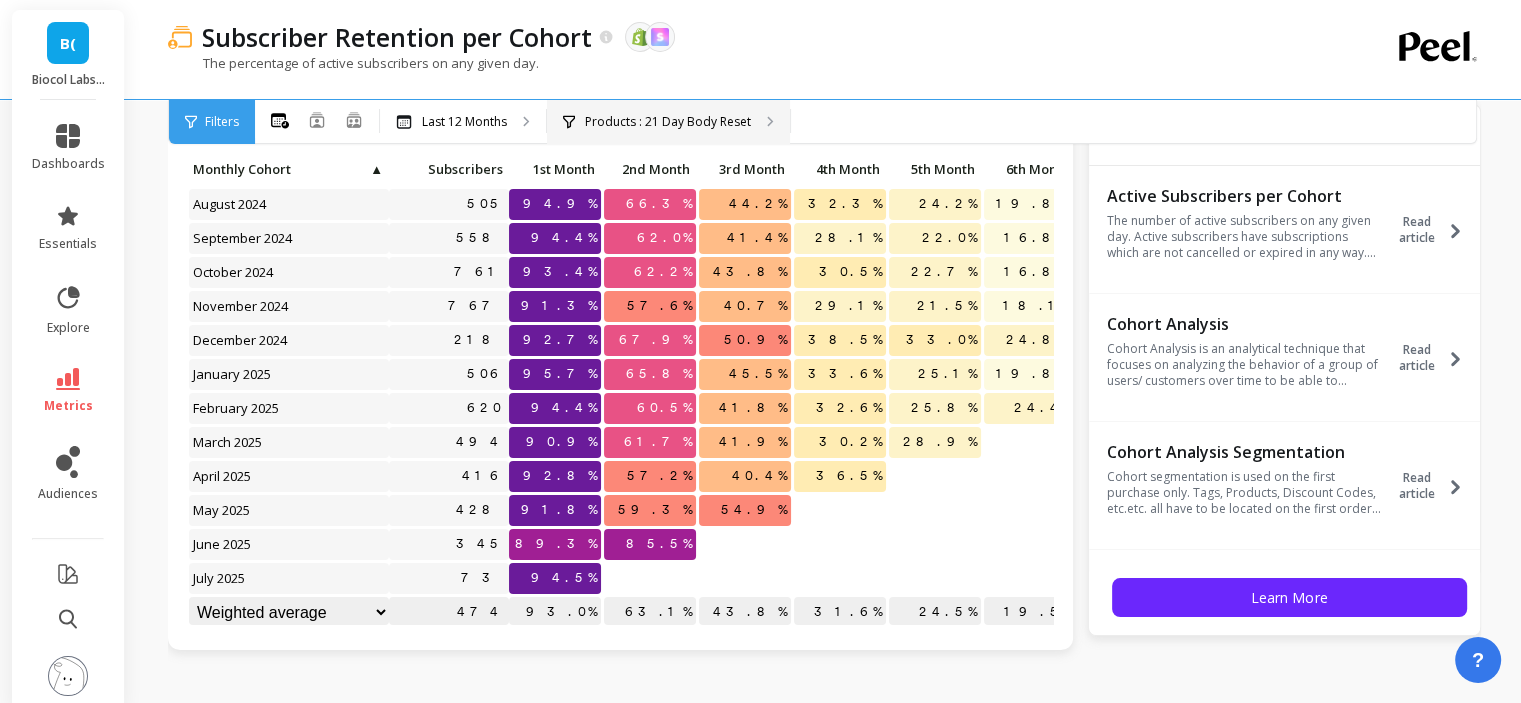 click on "Products :  21 Day Body Reset" at bounding box center (464, 122) 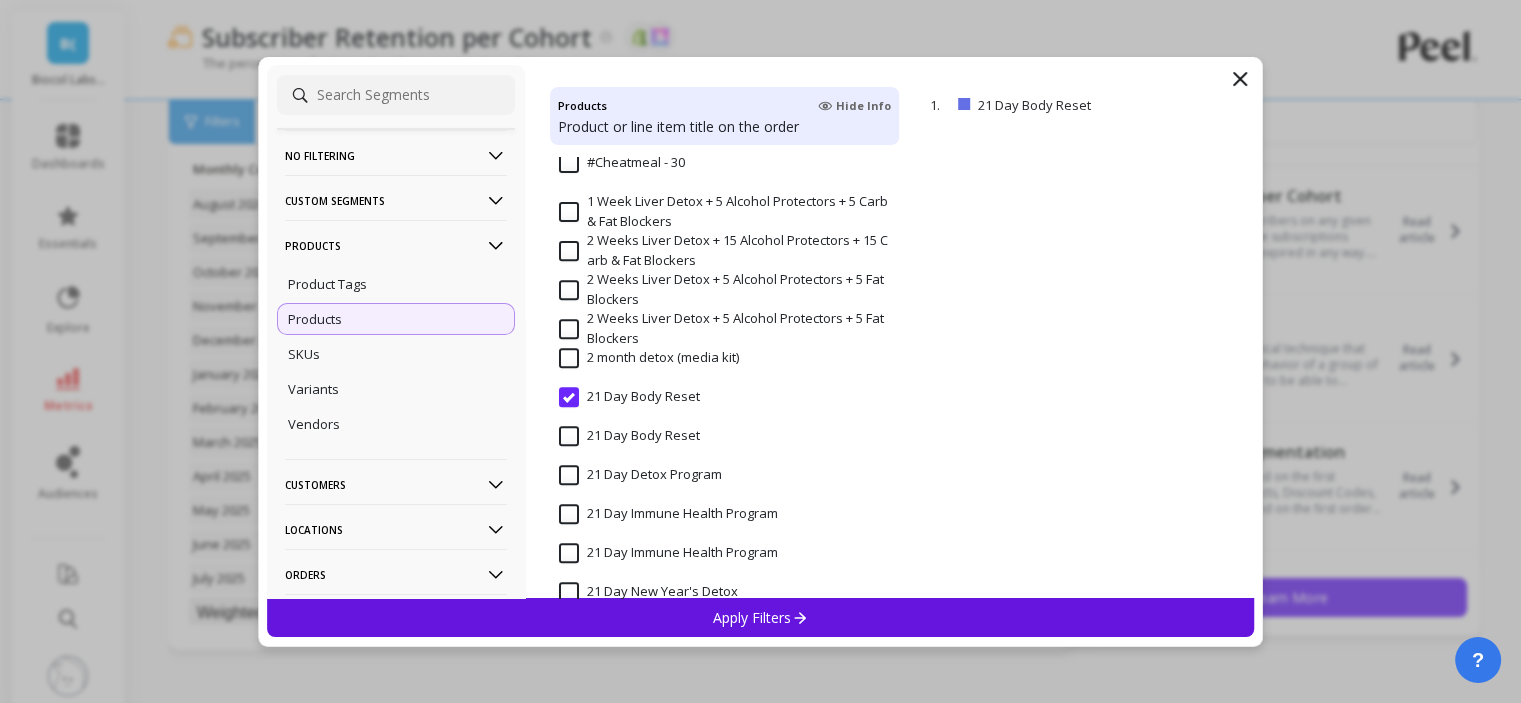scroll, scrollTop: 900, scrollLeft: 0, axis: vertical 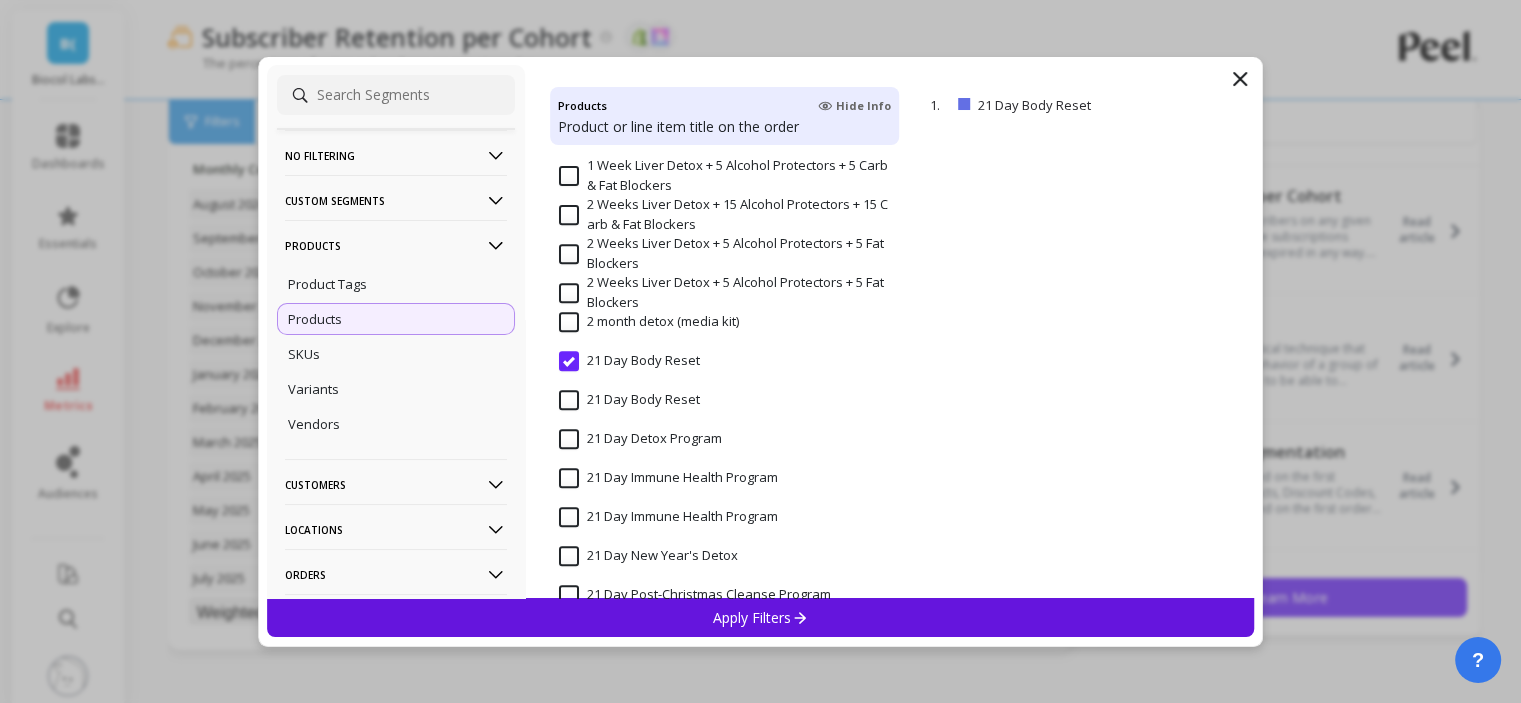 click on "21 Day Body Reset" at bounding box center [629, 361] 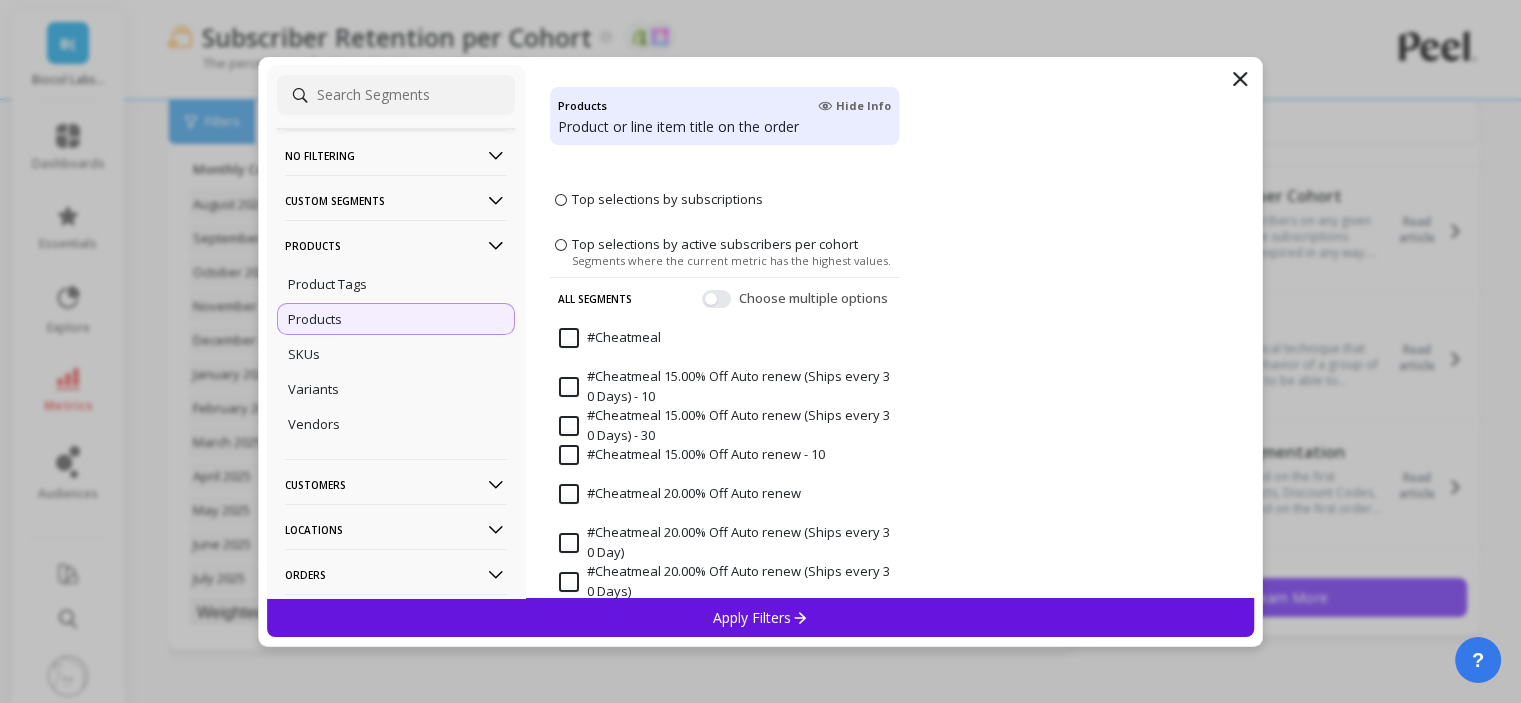 scroll, scrollTop: 0, scrollLeft: 0, axis: both 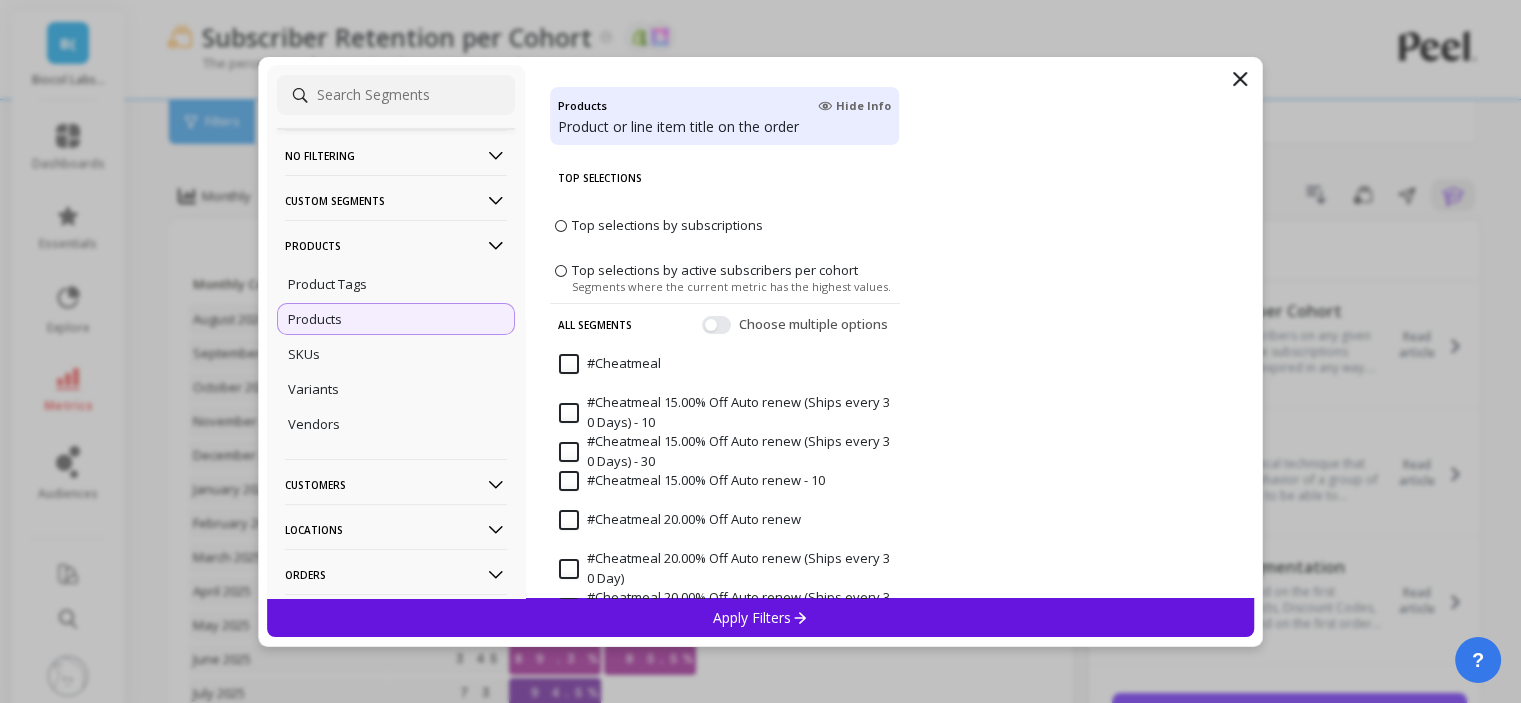 click on "Top selections by subscriptions" at bounding box center [725, 225] 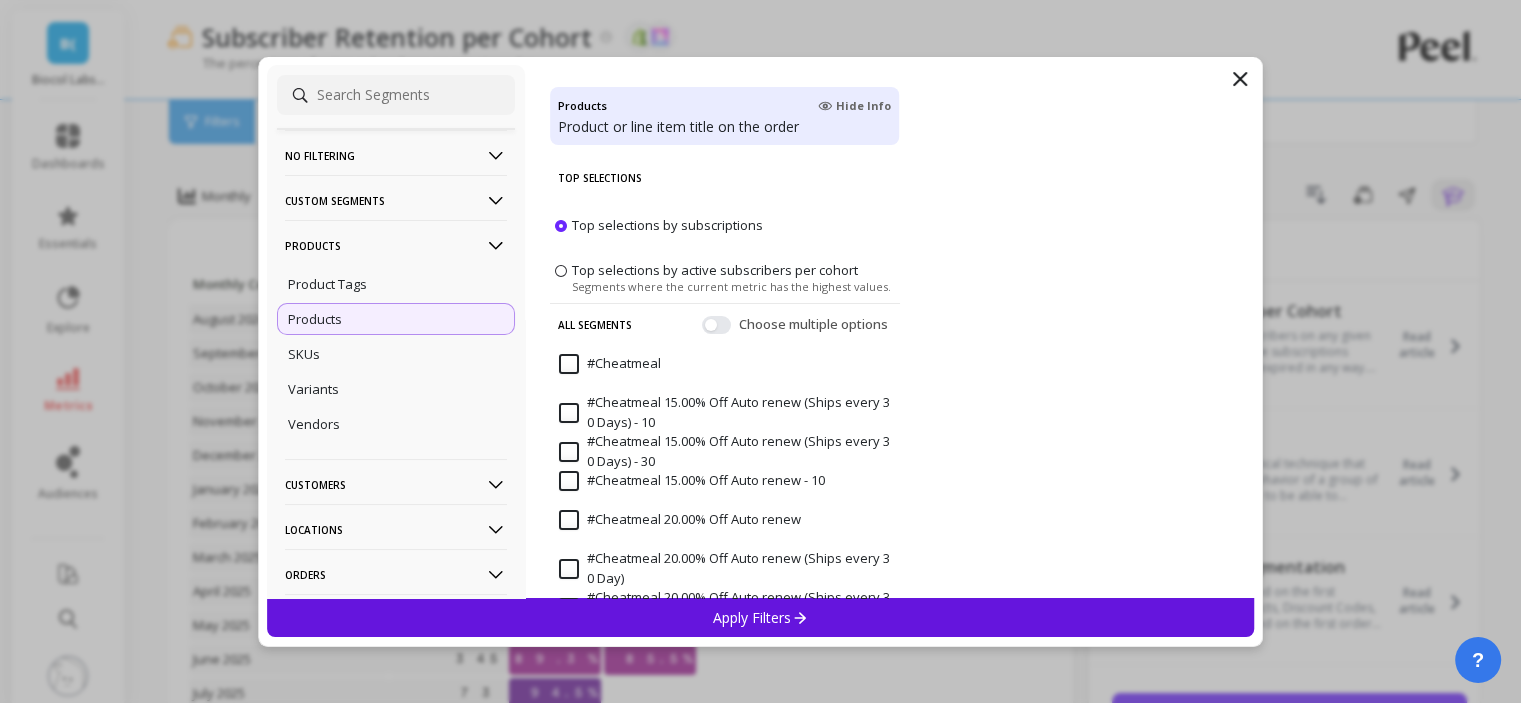 click on "Top selections by subscriptions" at bounding box center [667, 225] 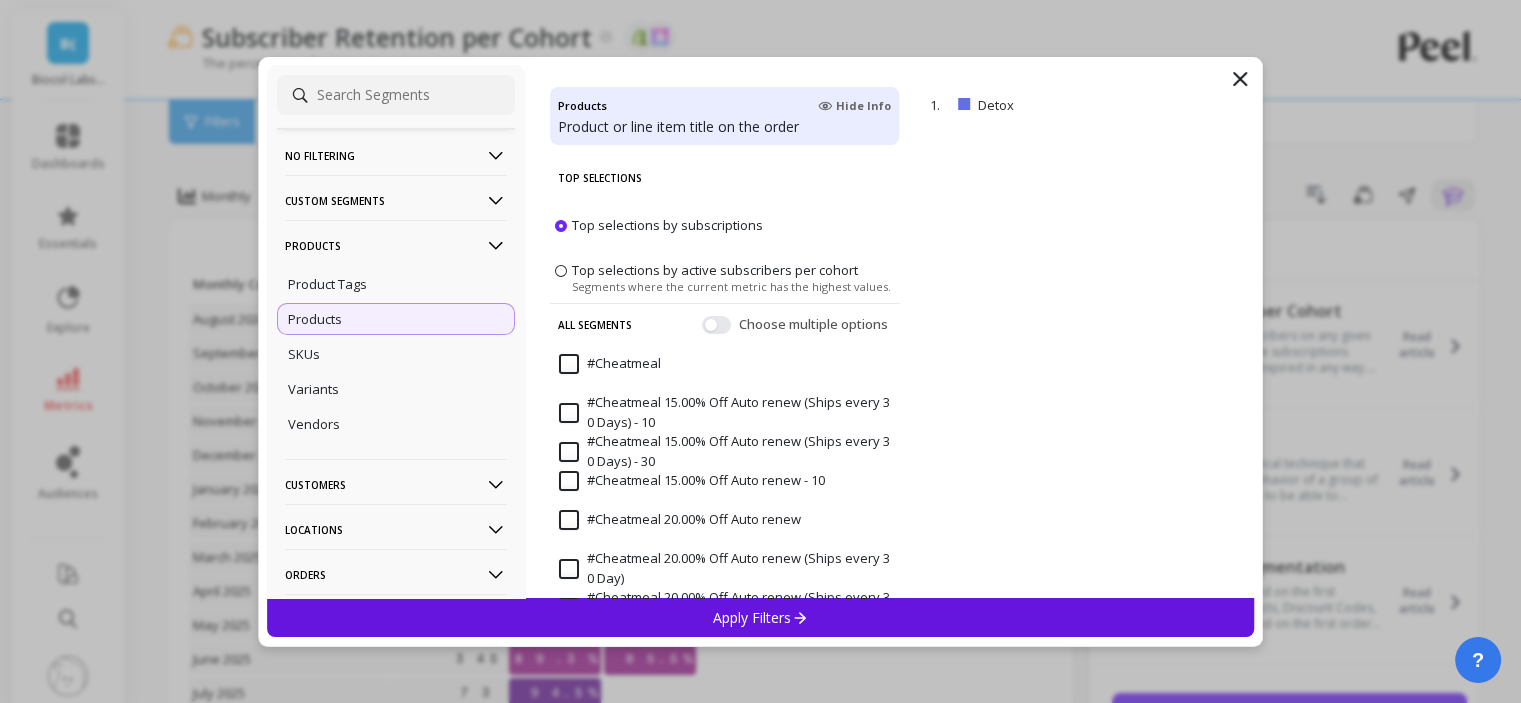 click on "Apply Filters" at bounding box center [761, 617] 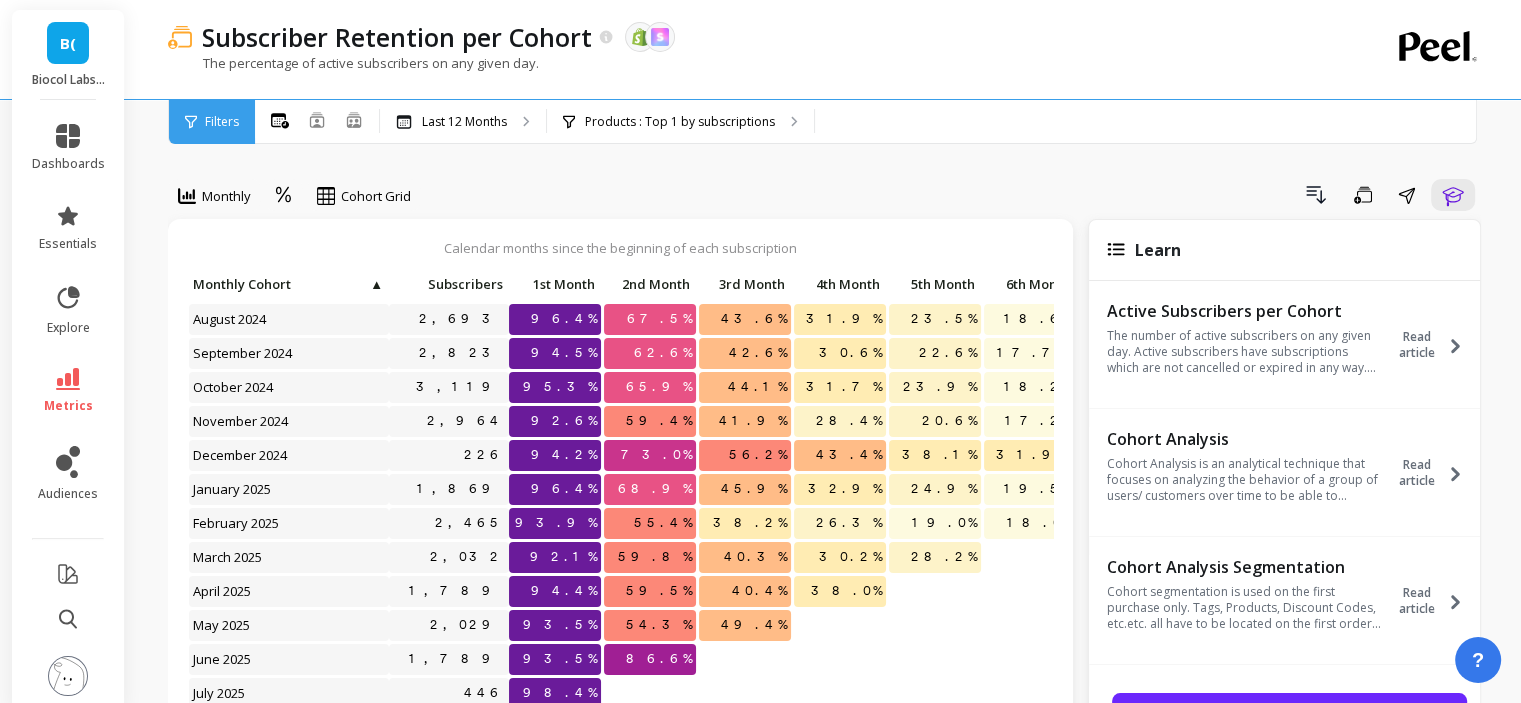 scroll, scrollTop: 16, scrollLeft: 0, axis: vertical 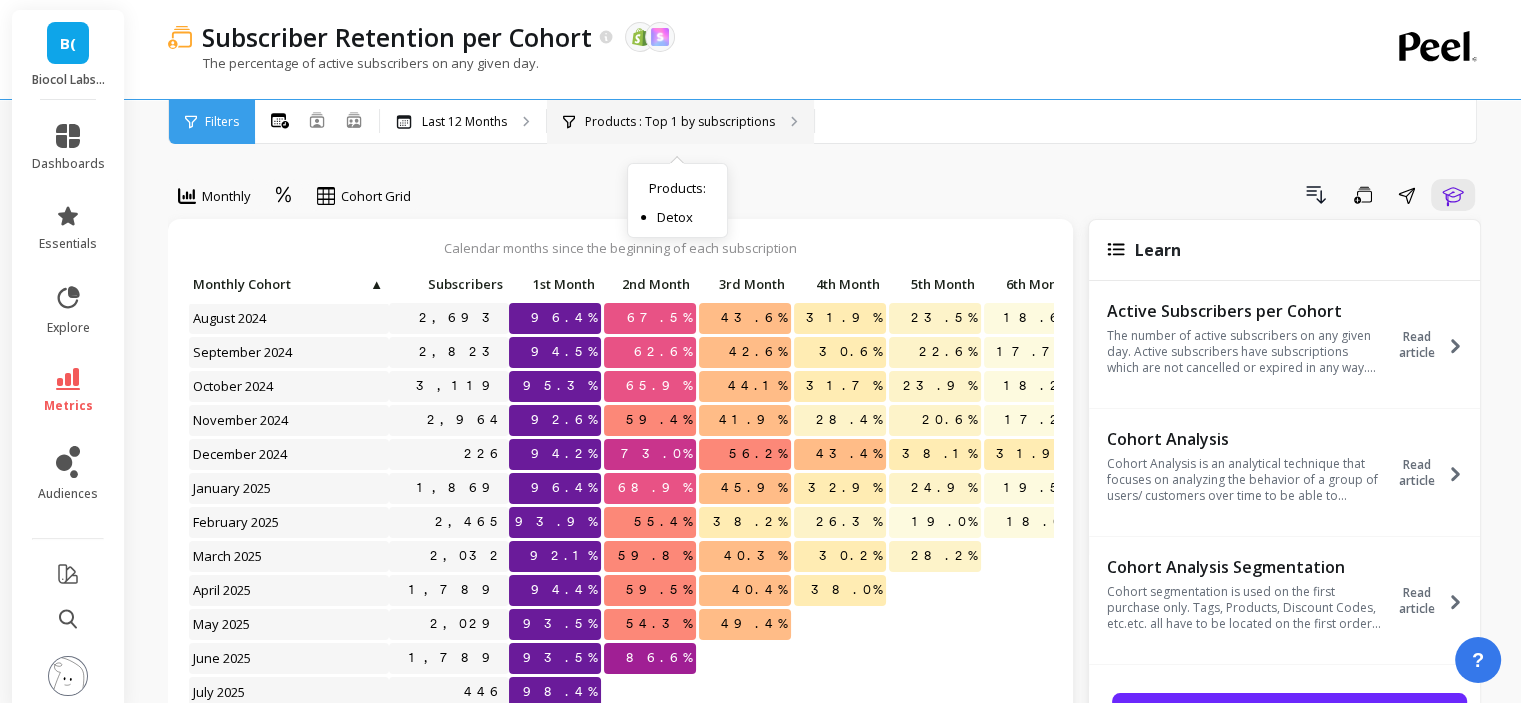 click on "Products : Top 1 by subscriptions" at bounding box center (680, 122) 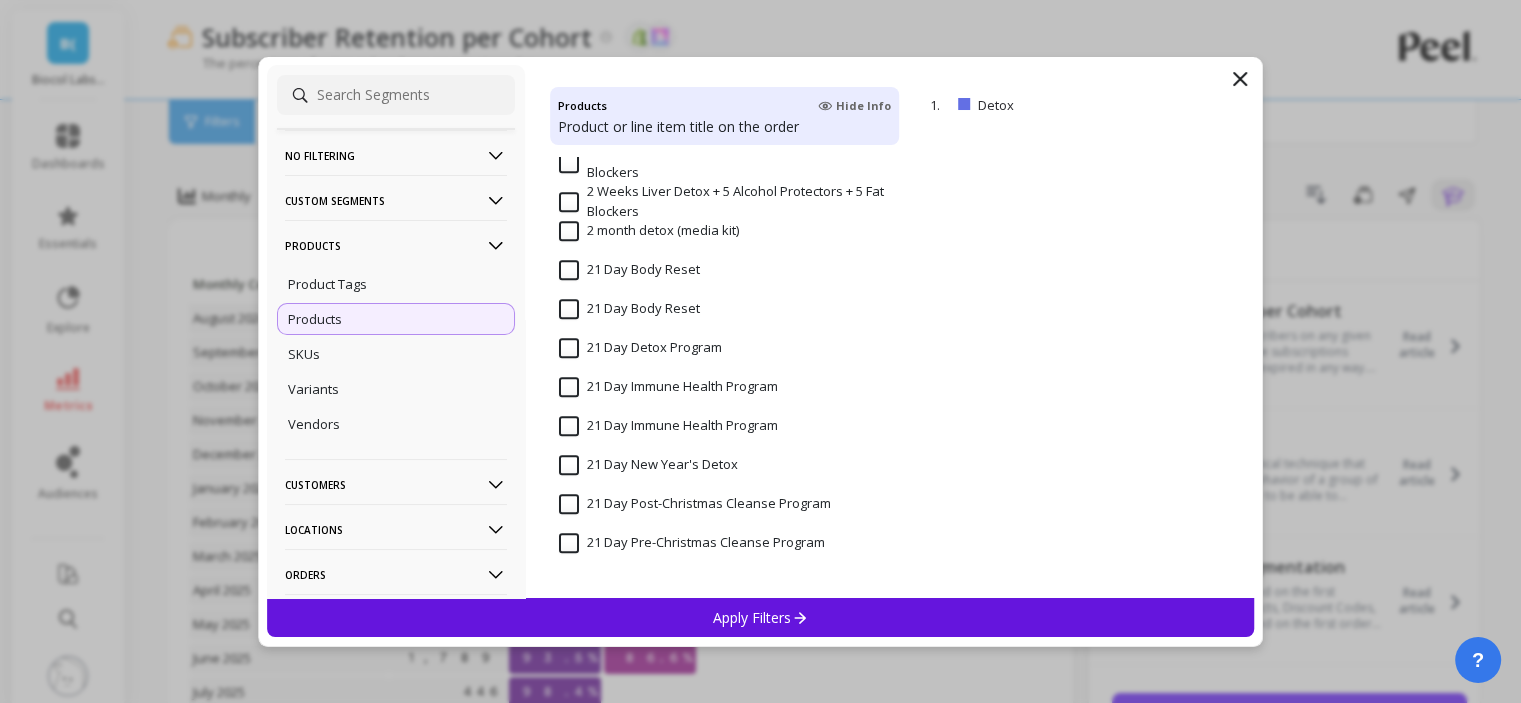 scroll, scrollTop: 900, scrollLeft: 0, axis: vertical 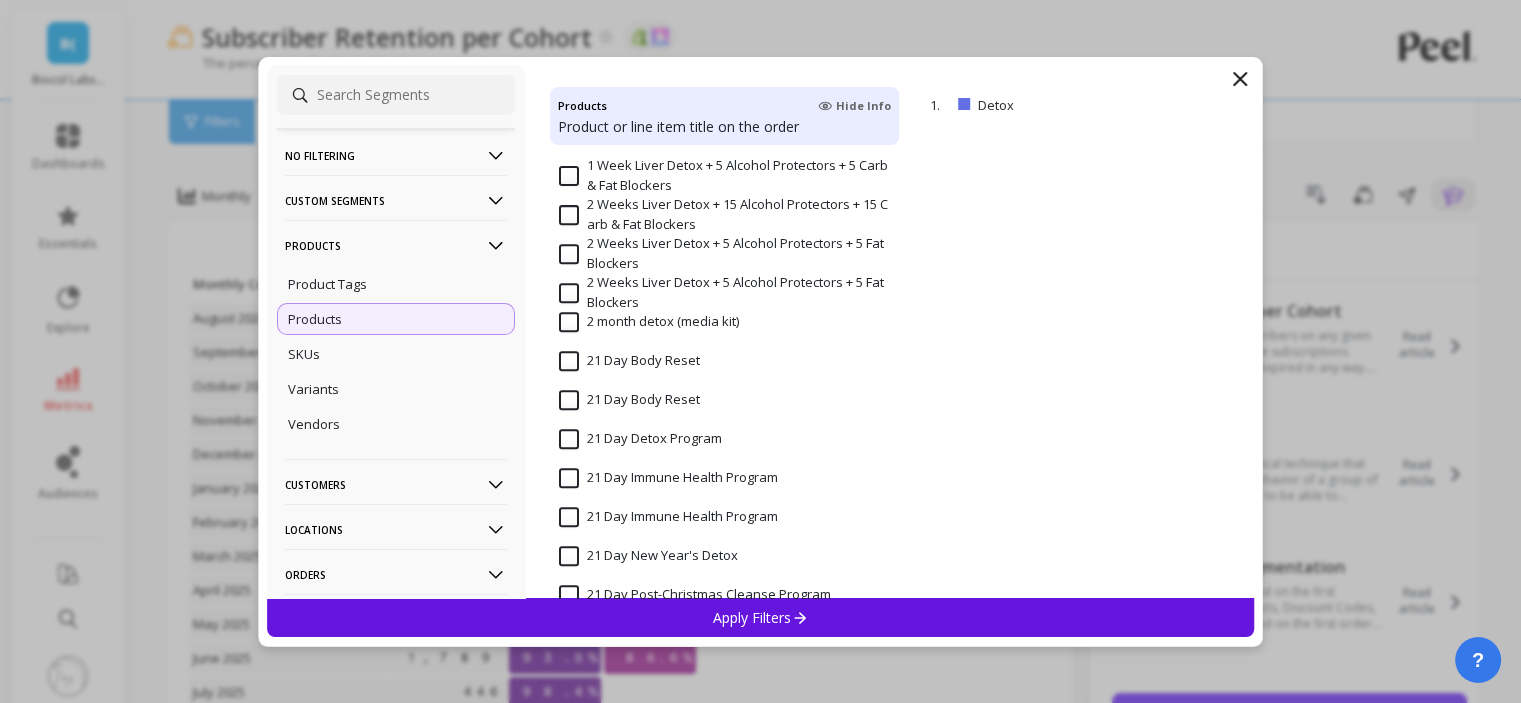 click on "21 Day Body Reset" at bounding box center (629, 361) 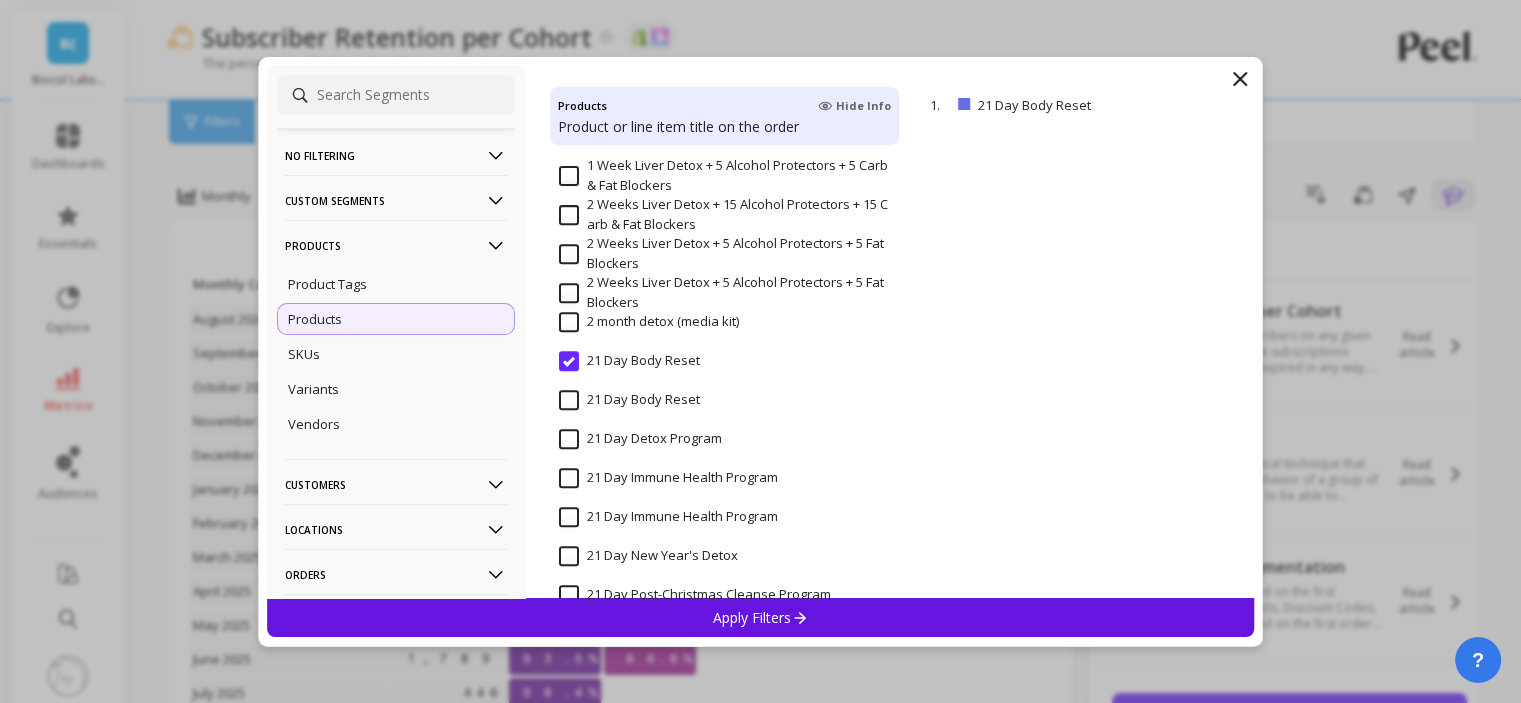 click on "Apply Filters" at bounding box center (760, 617) 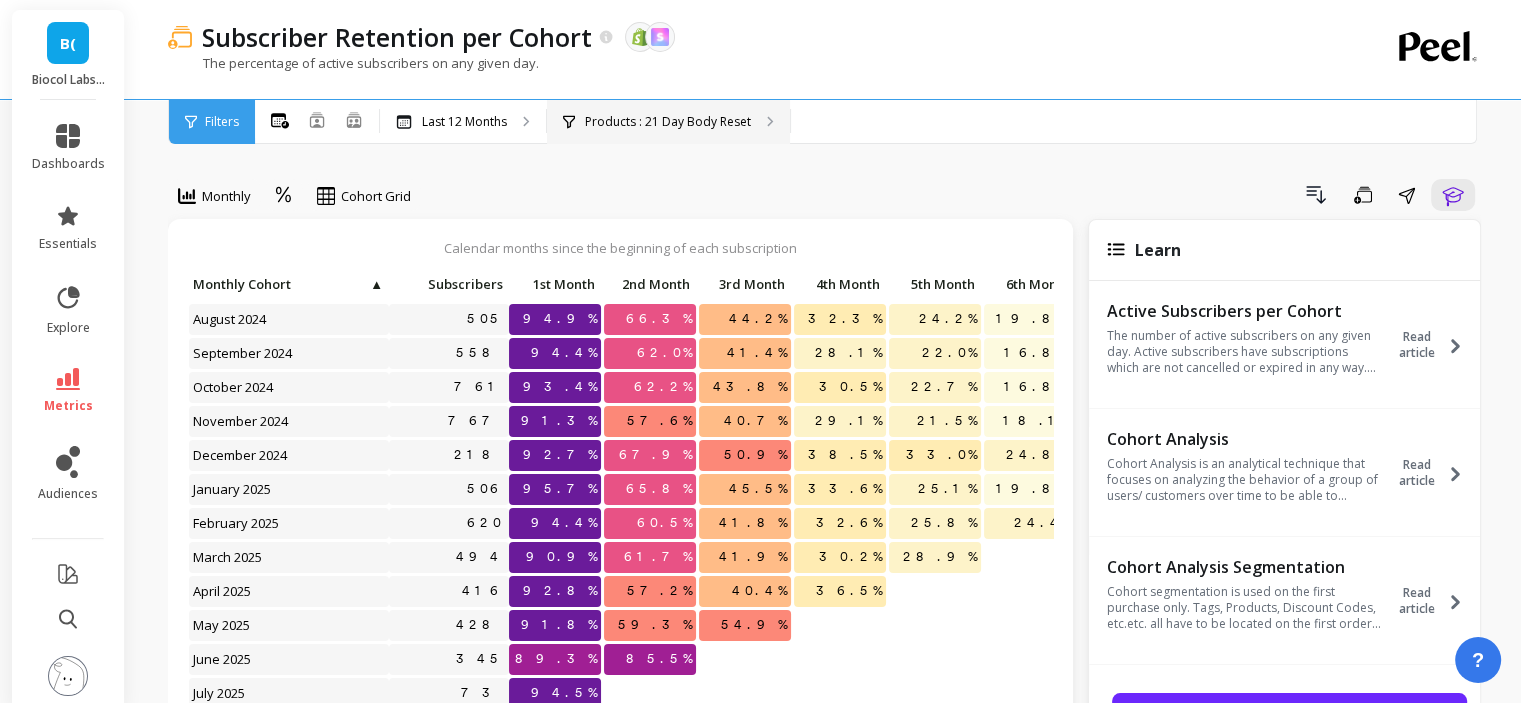 click on "Products :  21 Day Body Reset" at bounding box center [463, 122] 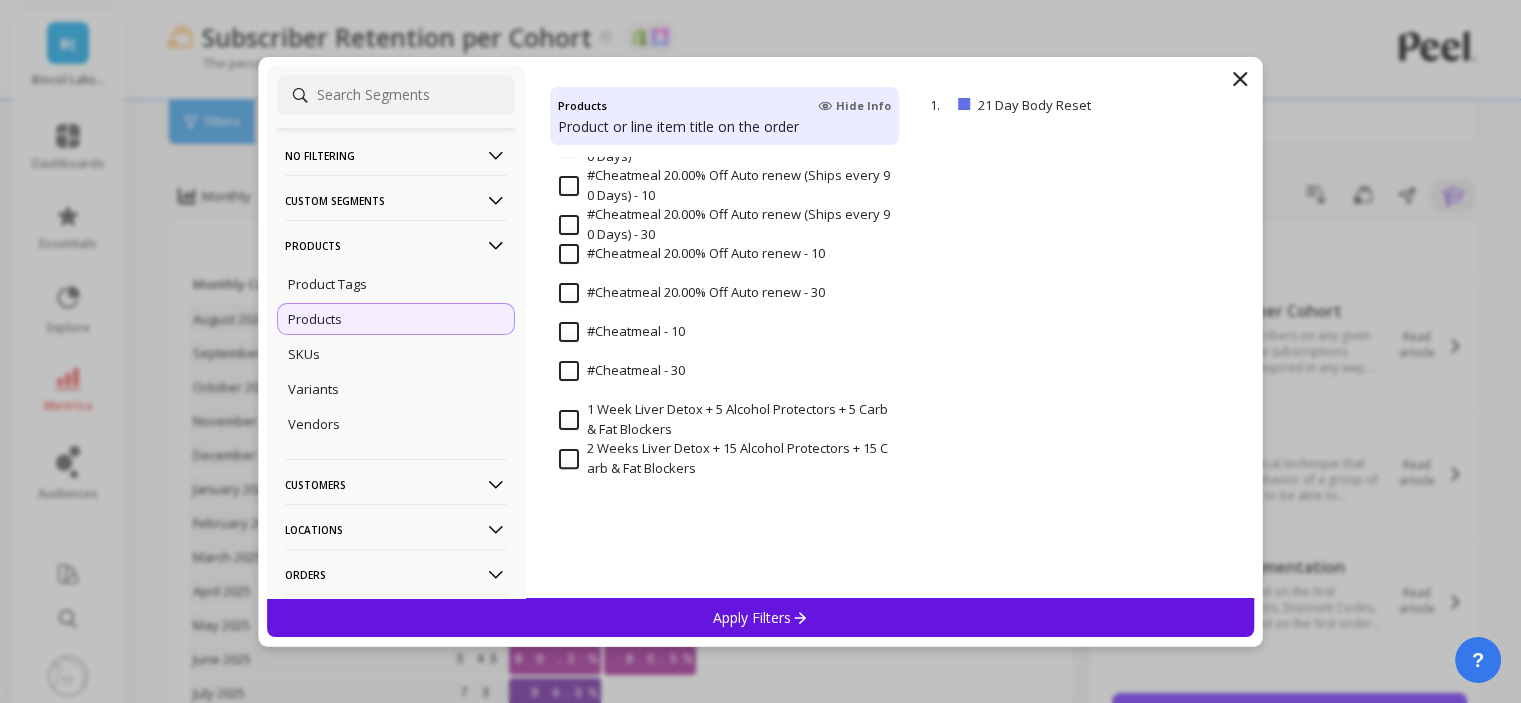 scroll, scrollTop: 1000, scrollLeft: 0, axis: vertical 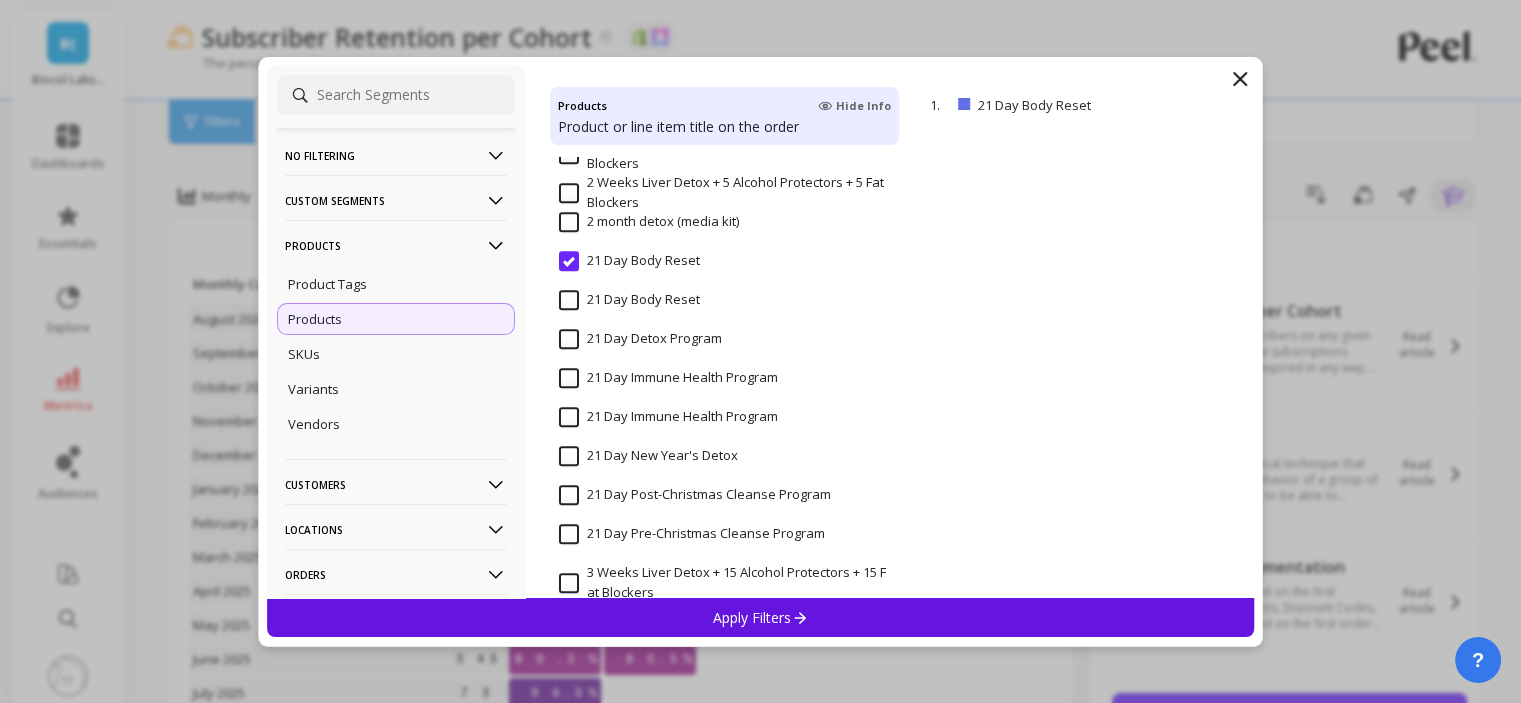 click on "21 Day Body Reset" at bounding box center [629, 300] 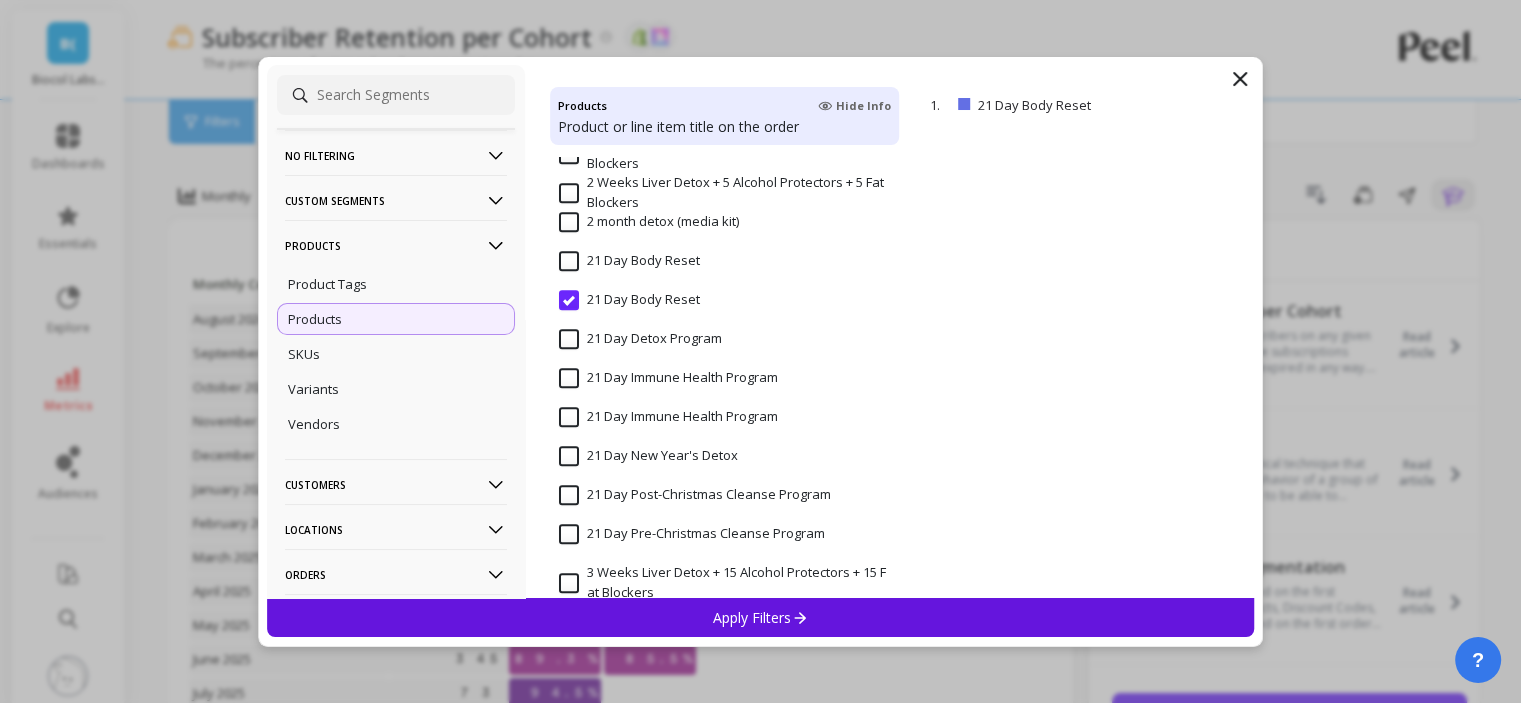 click on "Apply Filters" at bounding box center (760, 617) 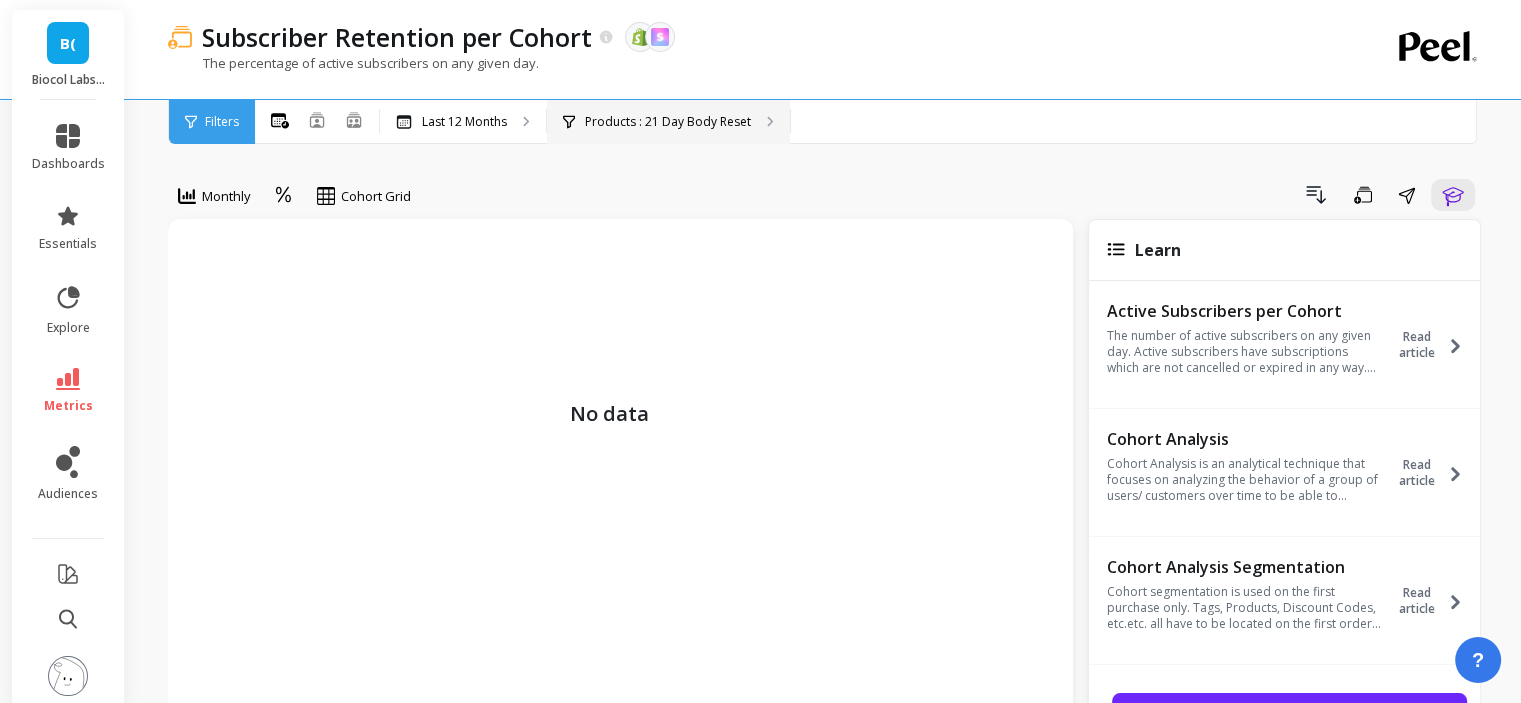 click on "Products :  21 Day Body Reset" at bounding box center [464, 122] 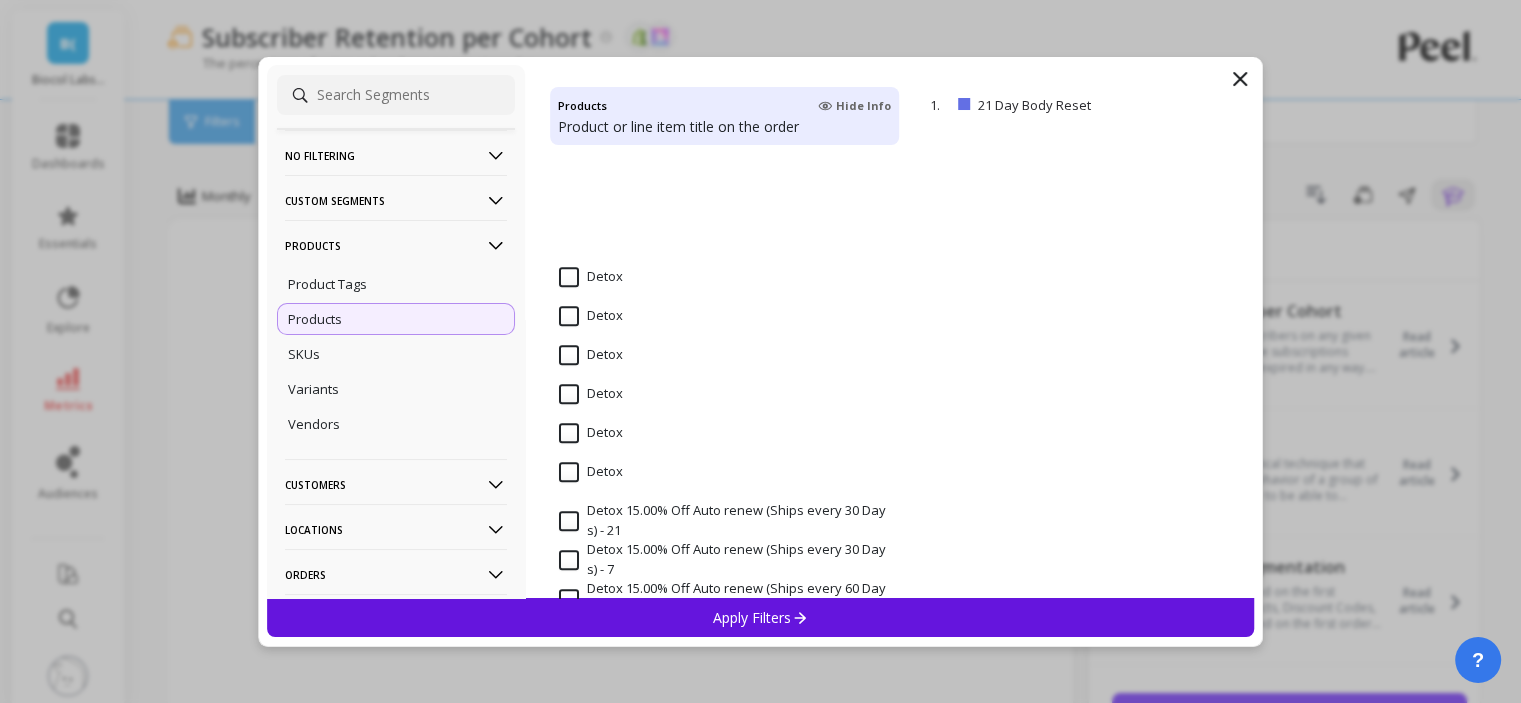 scroll, scrollTop: 2500, scrollLeft: 0, axis: vertical 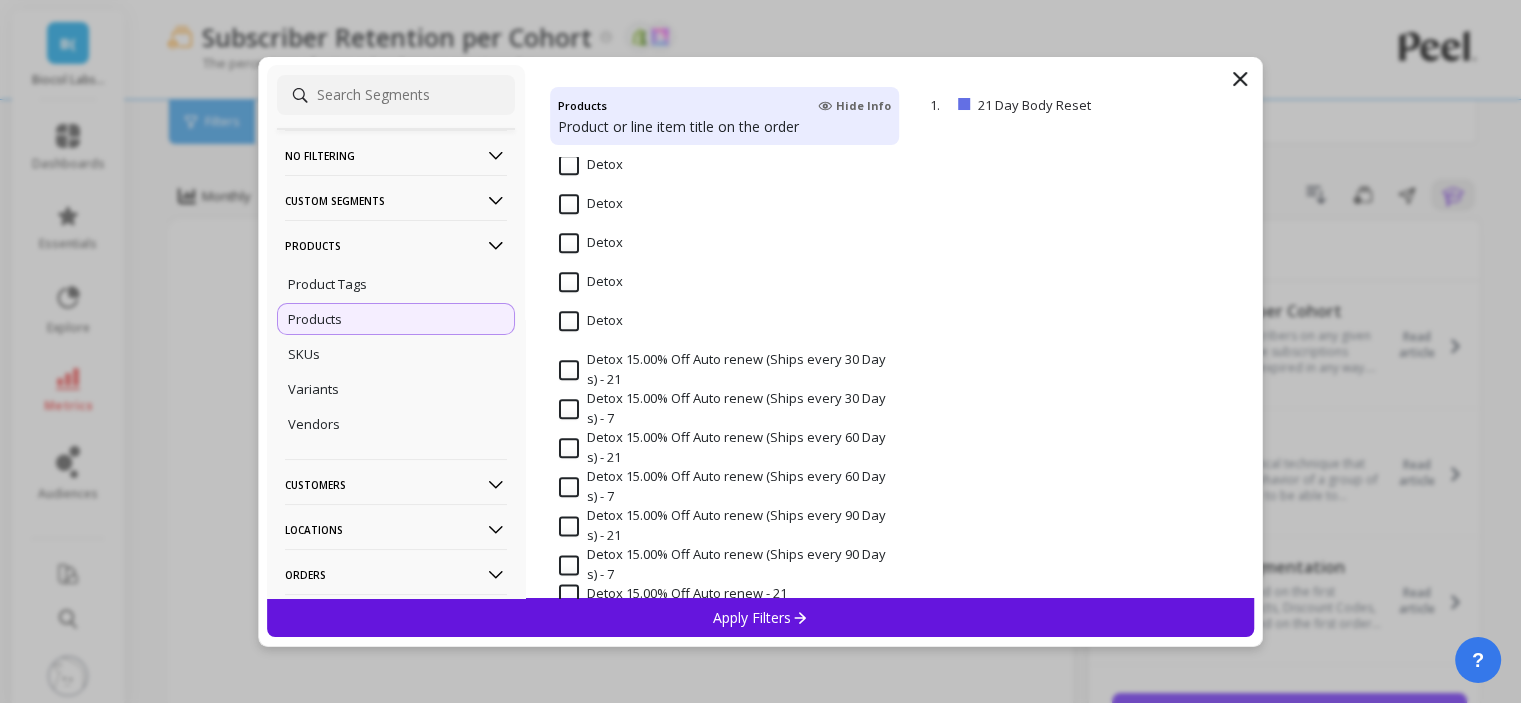 click on "Products" at bounding box center (396, 155) 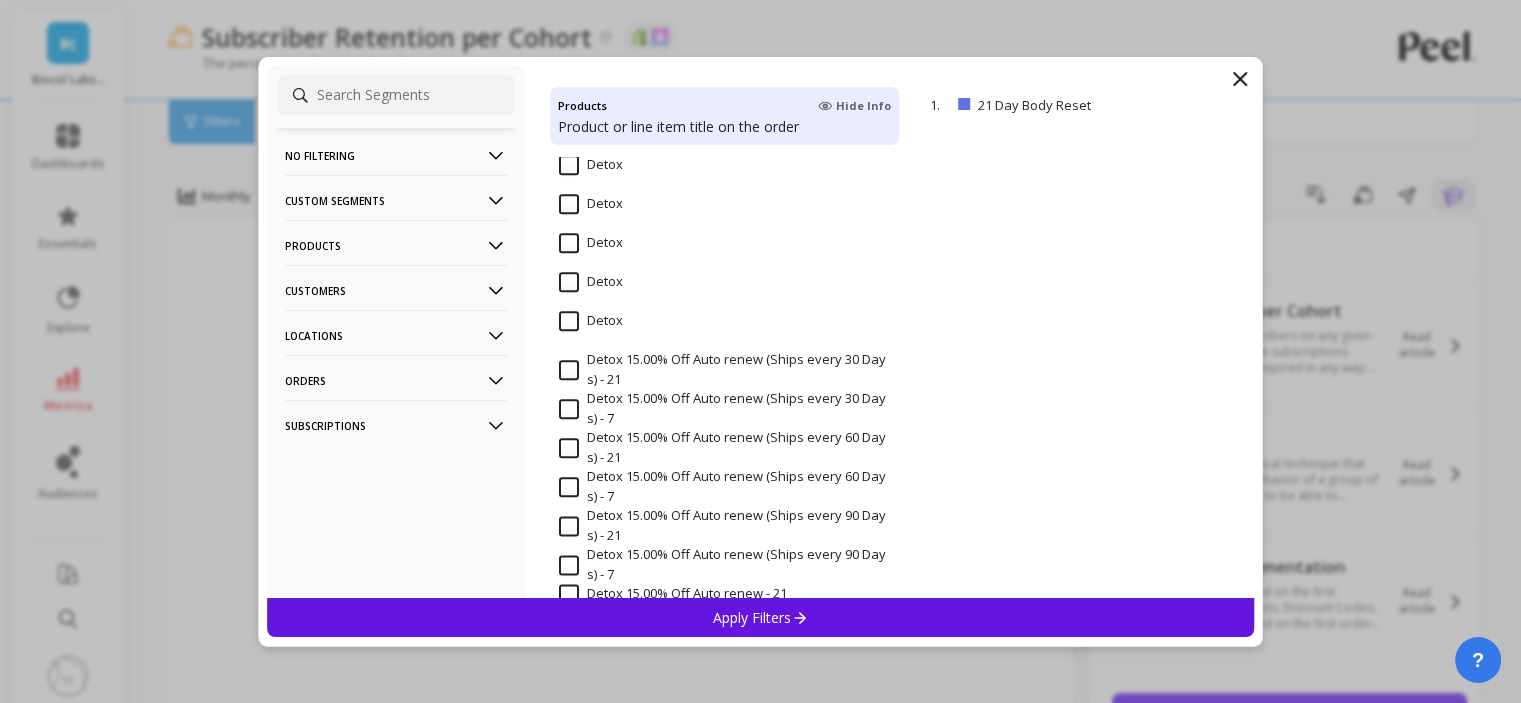 click on "Customers" at bounding box center (396, 155) 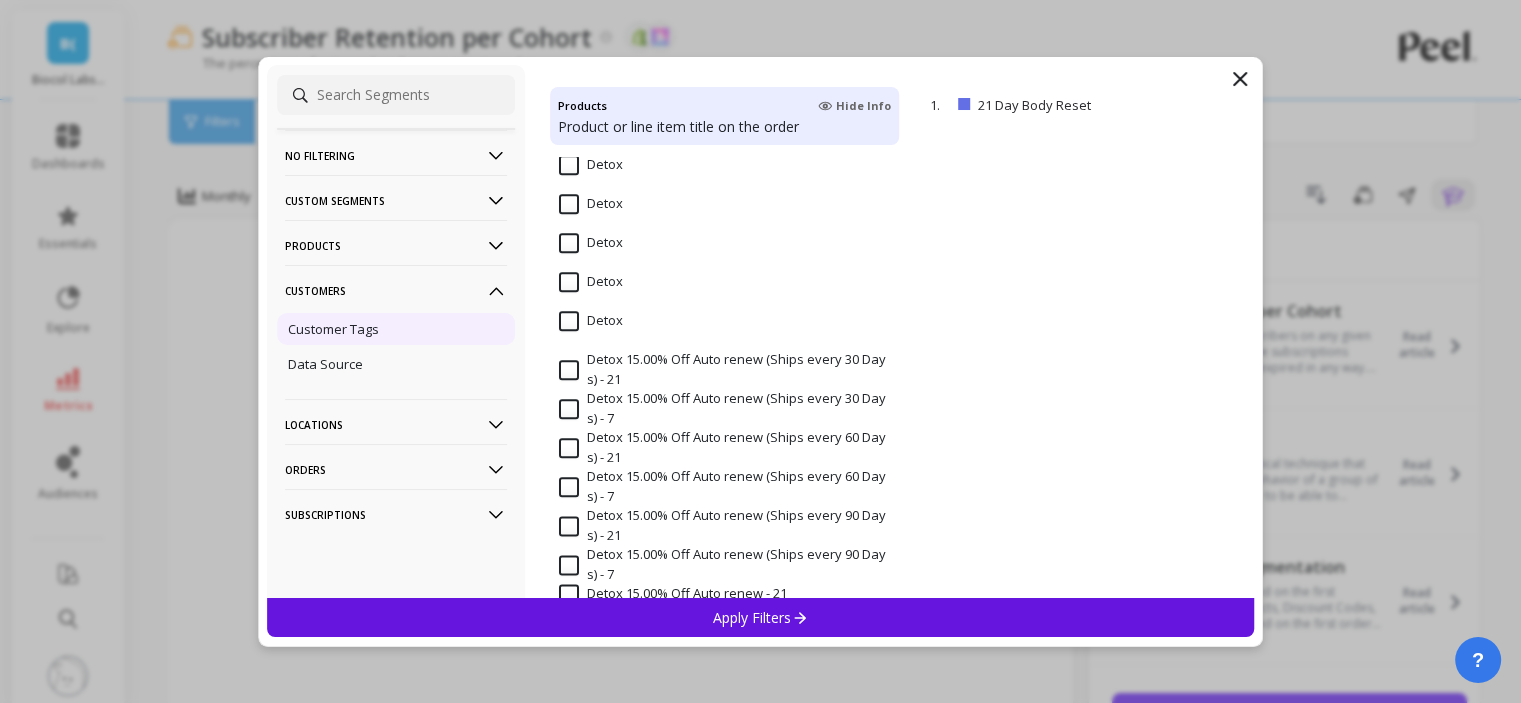 click on "Customer Tags" at bounding box center [333, 329] 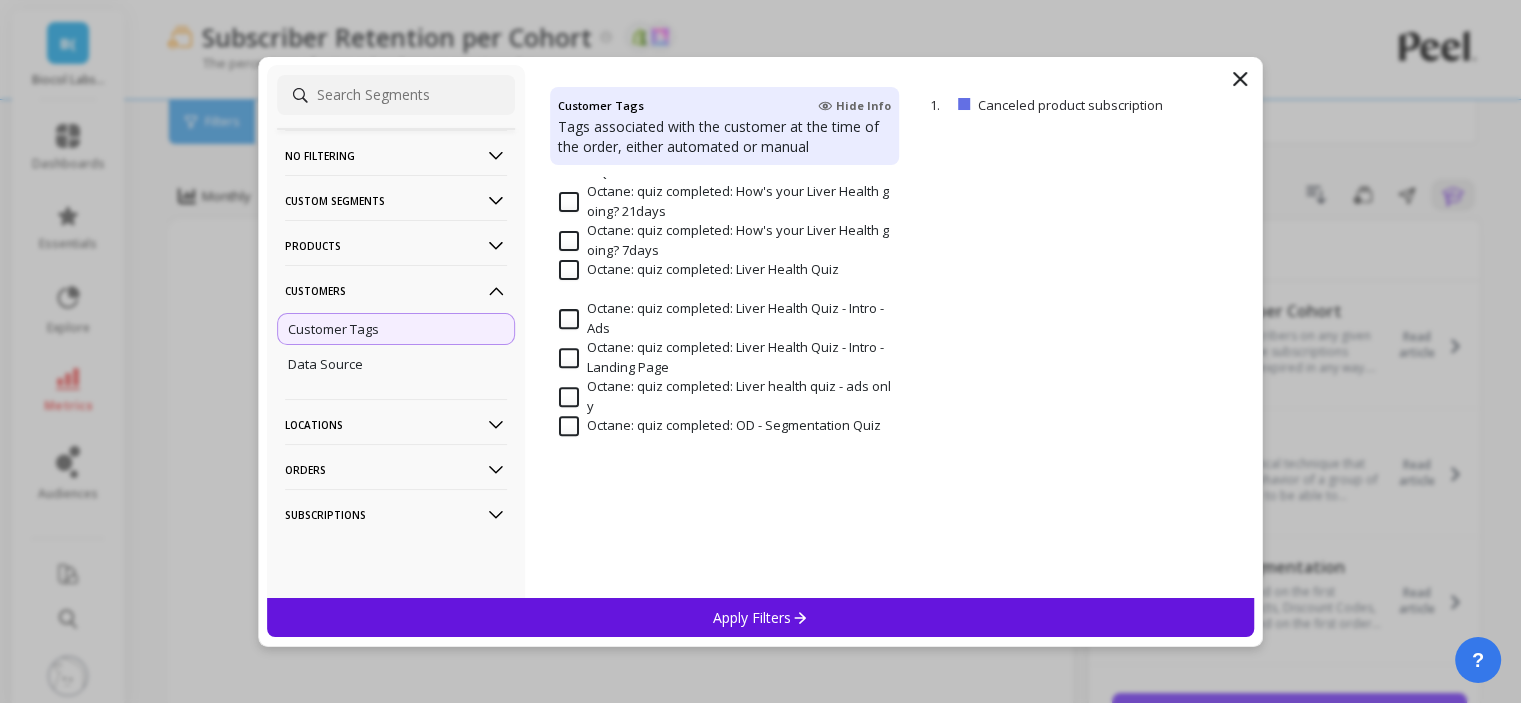 scroll, scrollTop: 1100, scrollLeft: 0, axis: vertical 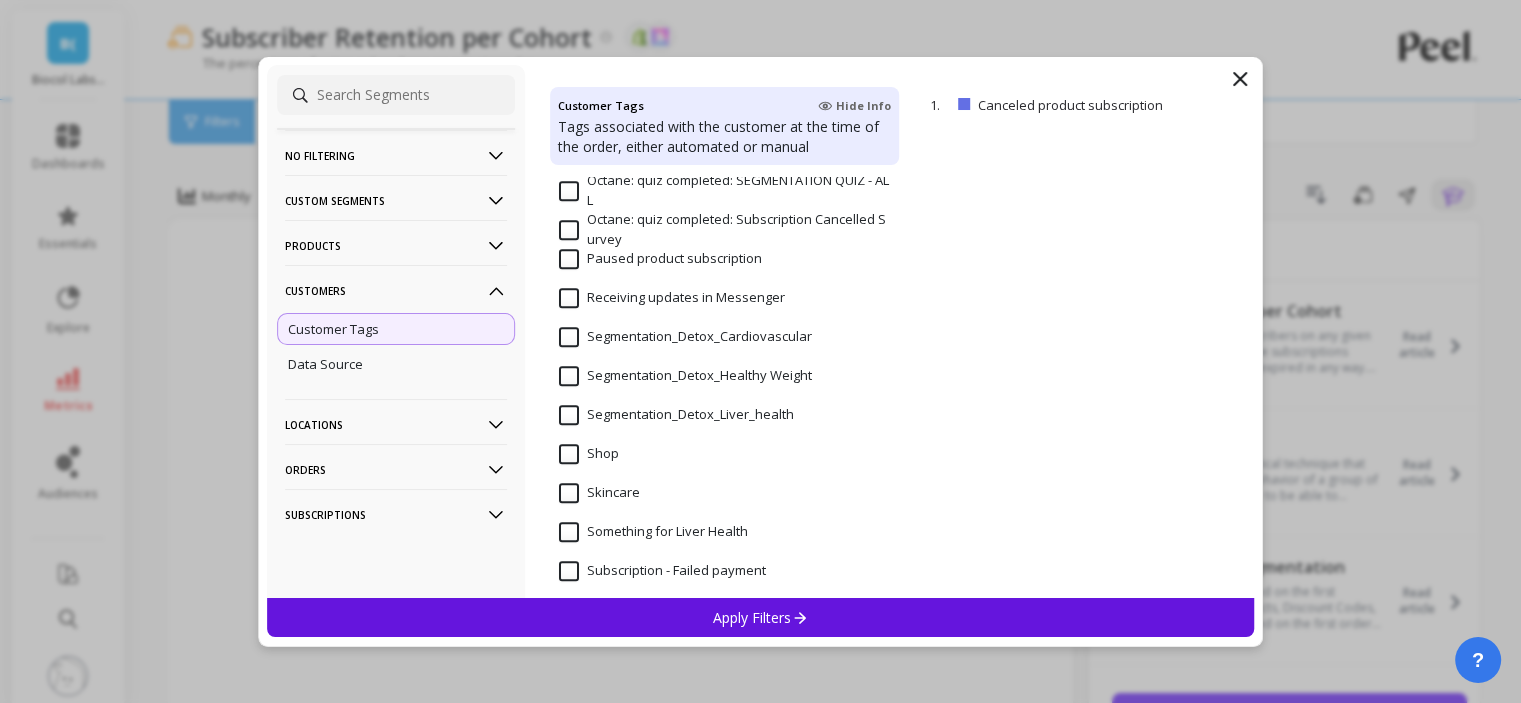 click on "Segmentation_Detox_Liver_health" at bounding box center [676, 415] 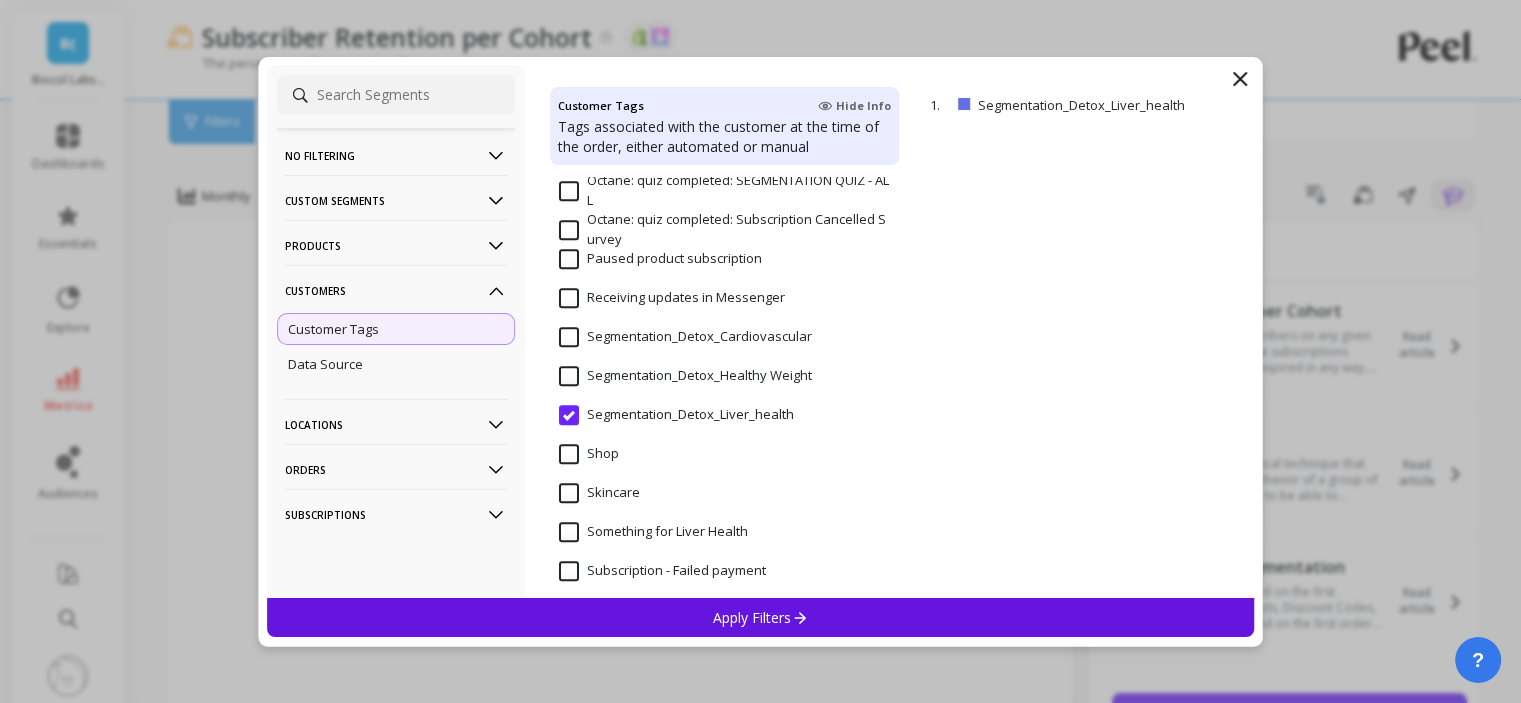 click on "Apply Filters" at bounding box center (760, 617) 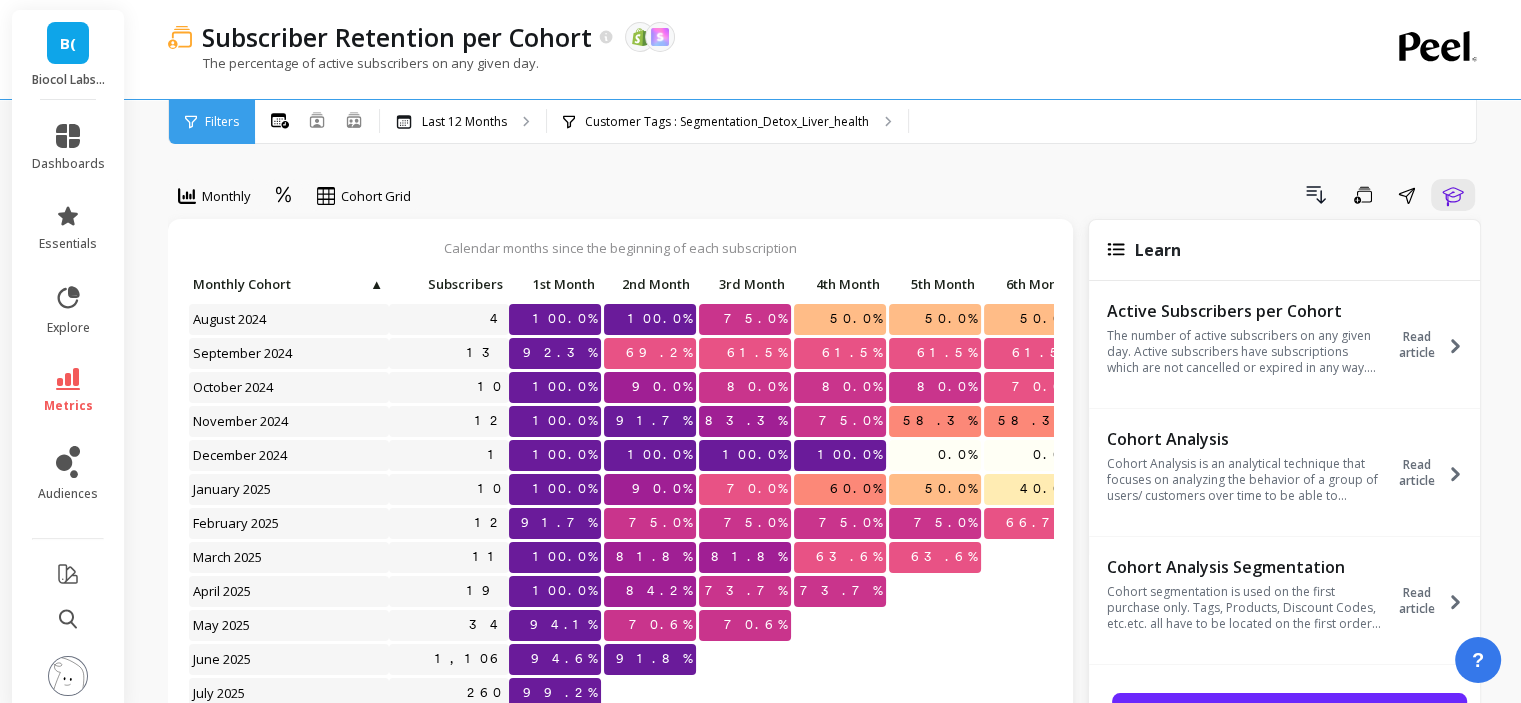 scroll, scrollTop: 16, scrollLeft: 0, axis: vertical 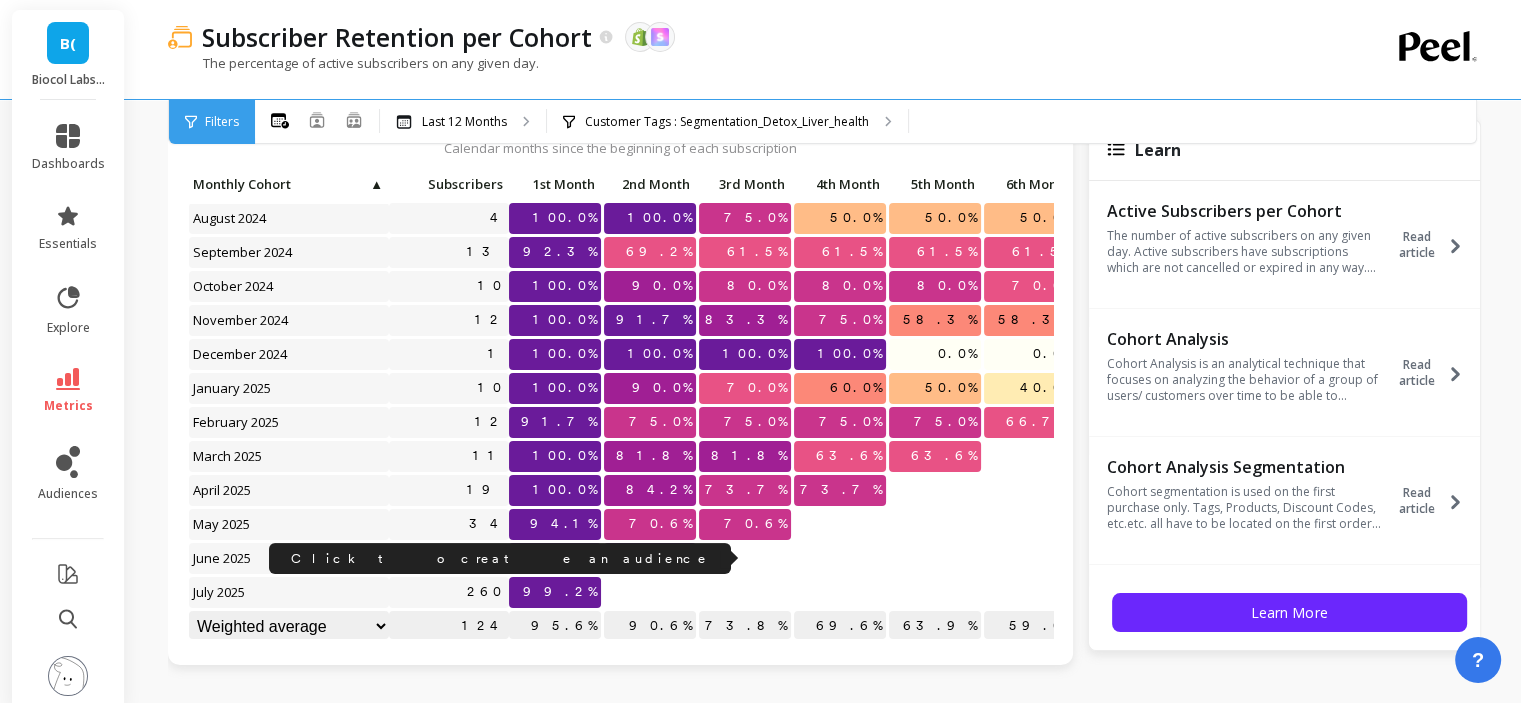 click on "Click to create an audience 1,106" at bounding box center [449, 218] 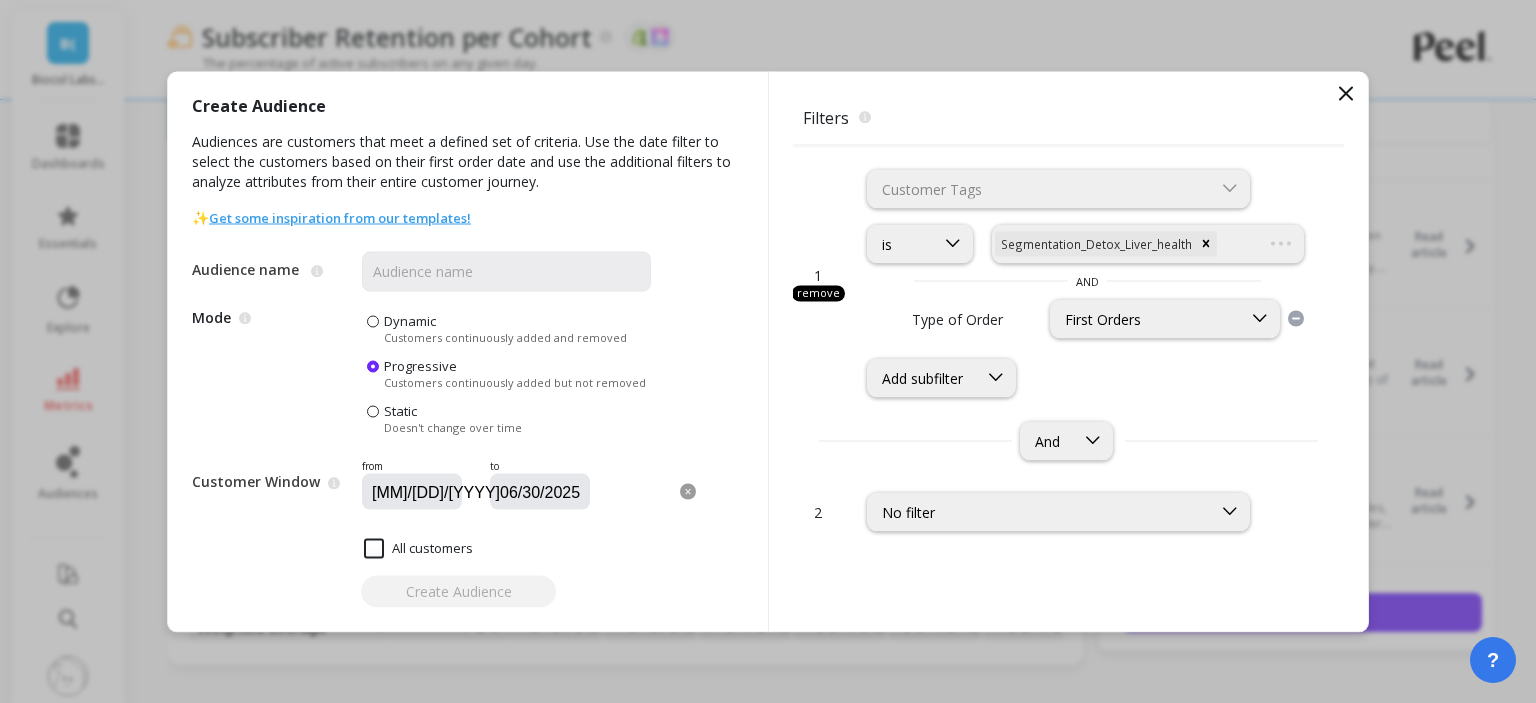 drag, startPoint x: 1344, startPoint y: 84, endPoint x: 1078, endPoint y: 275, distance: 327.4706 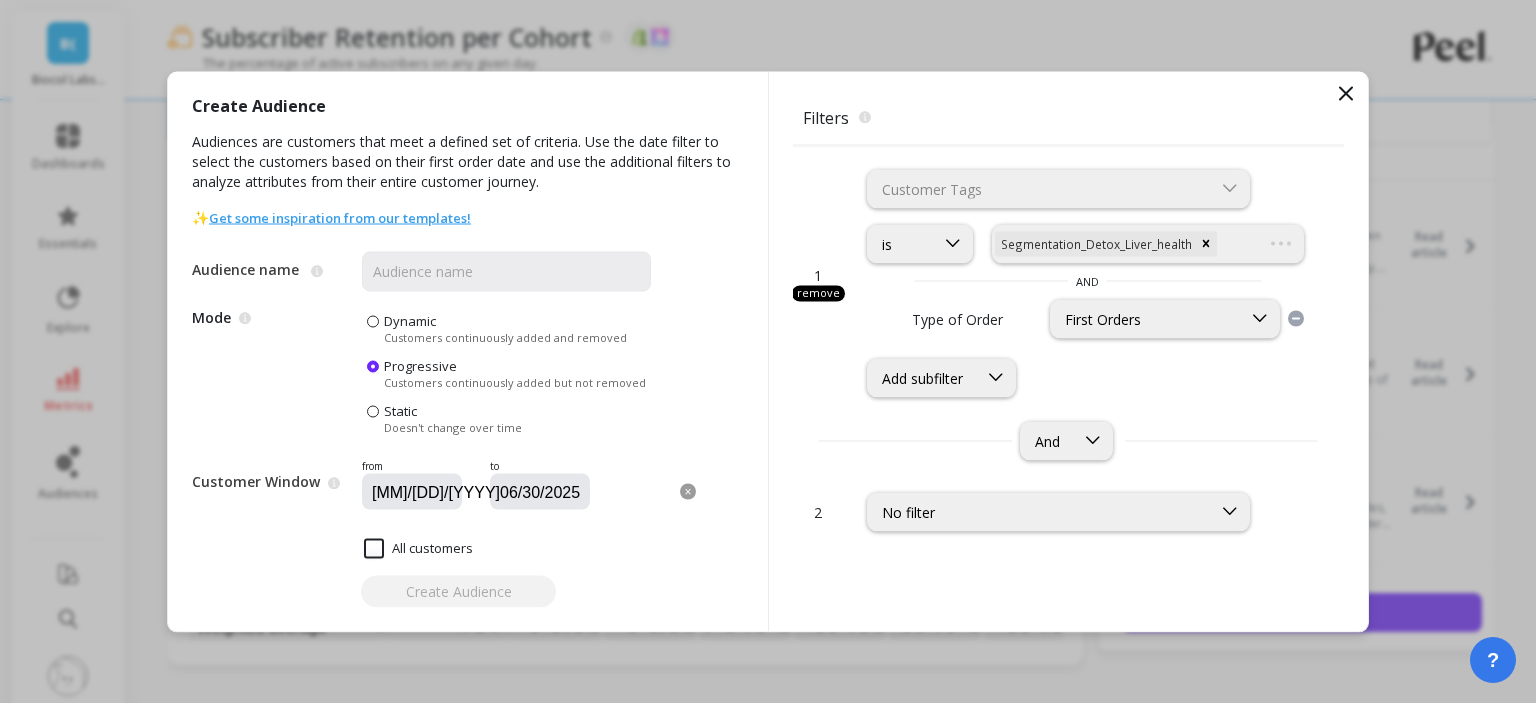 click at bounding box center [1346, 93] 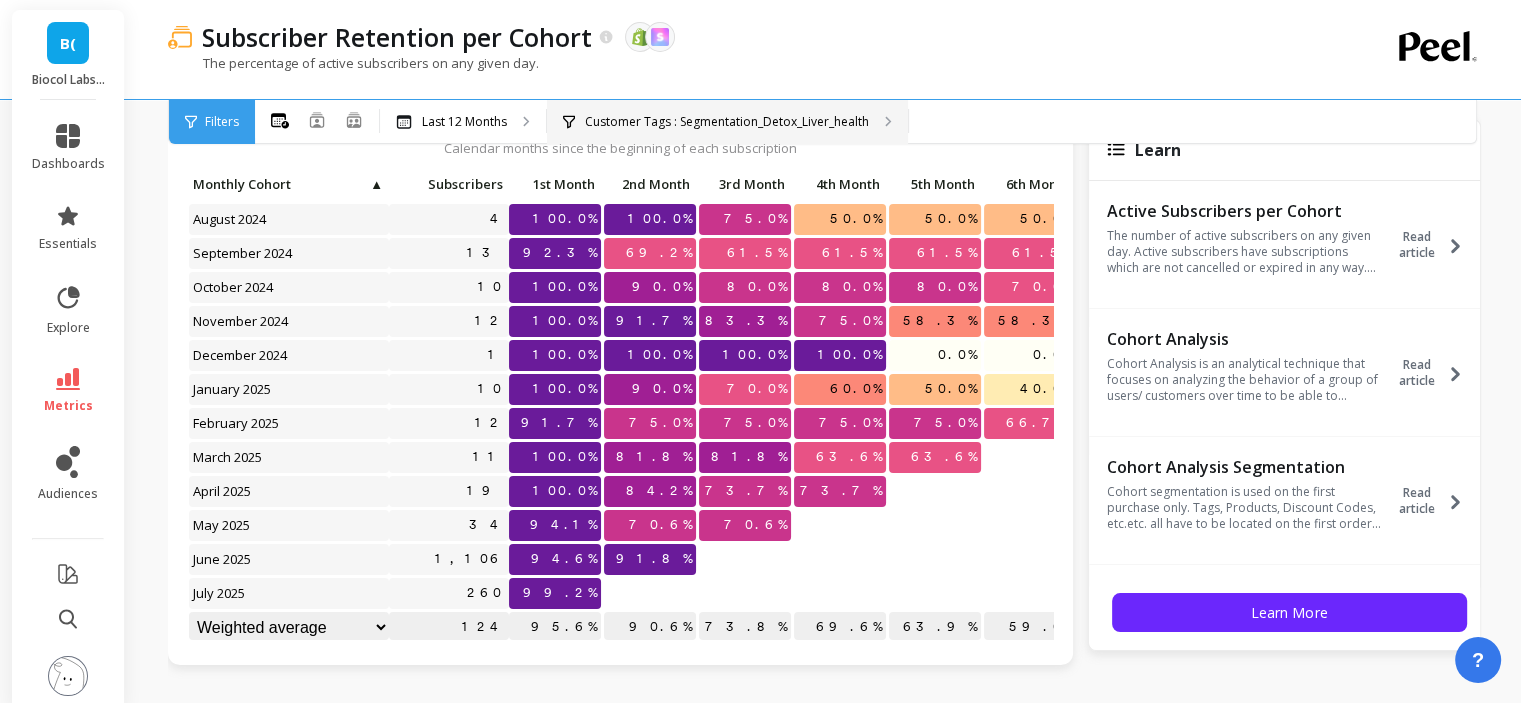 click on "Customer Tags :  Segmentation_Detox_Liver_health" at bounding box center [463, 122] 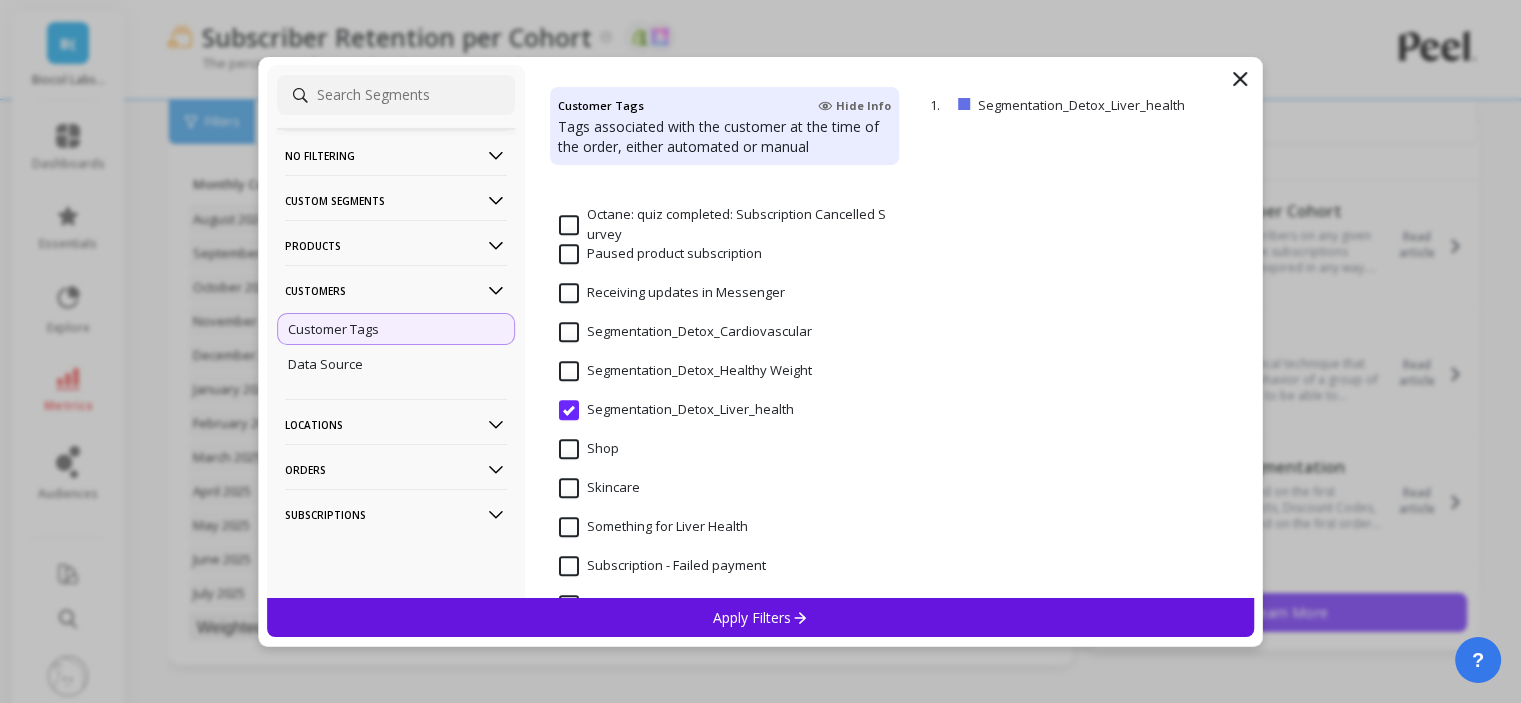 scroll, scrollTop: 1200, scrollLeft: 0, axis: vertical 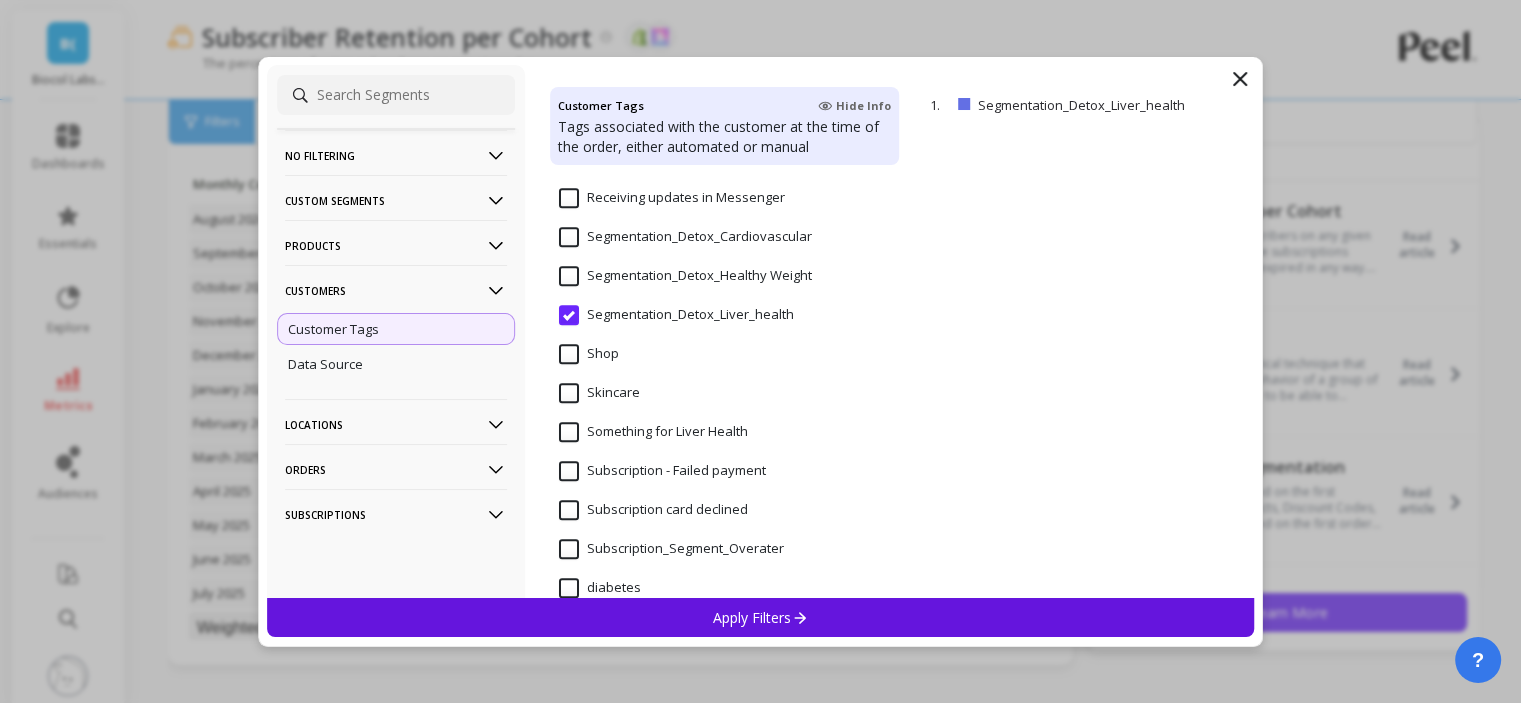 click on "Segmentation_Detox_Healthy Weight" at bounding box center [685, 276] 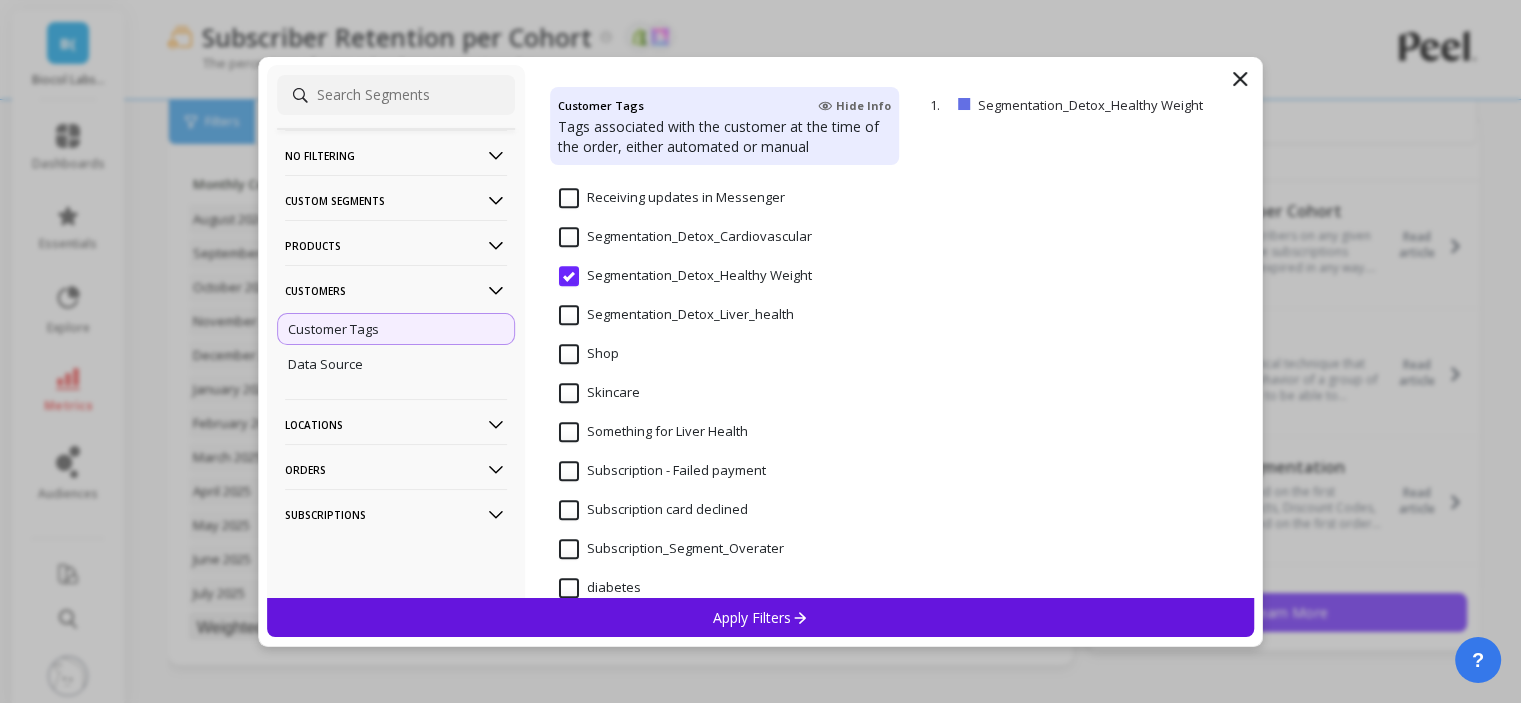 click on "Apply Filters" at bounding box center (760, 617) 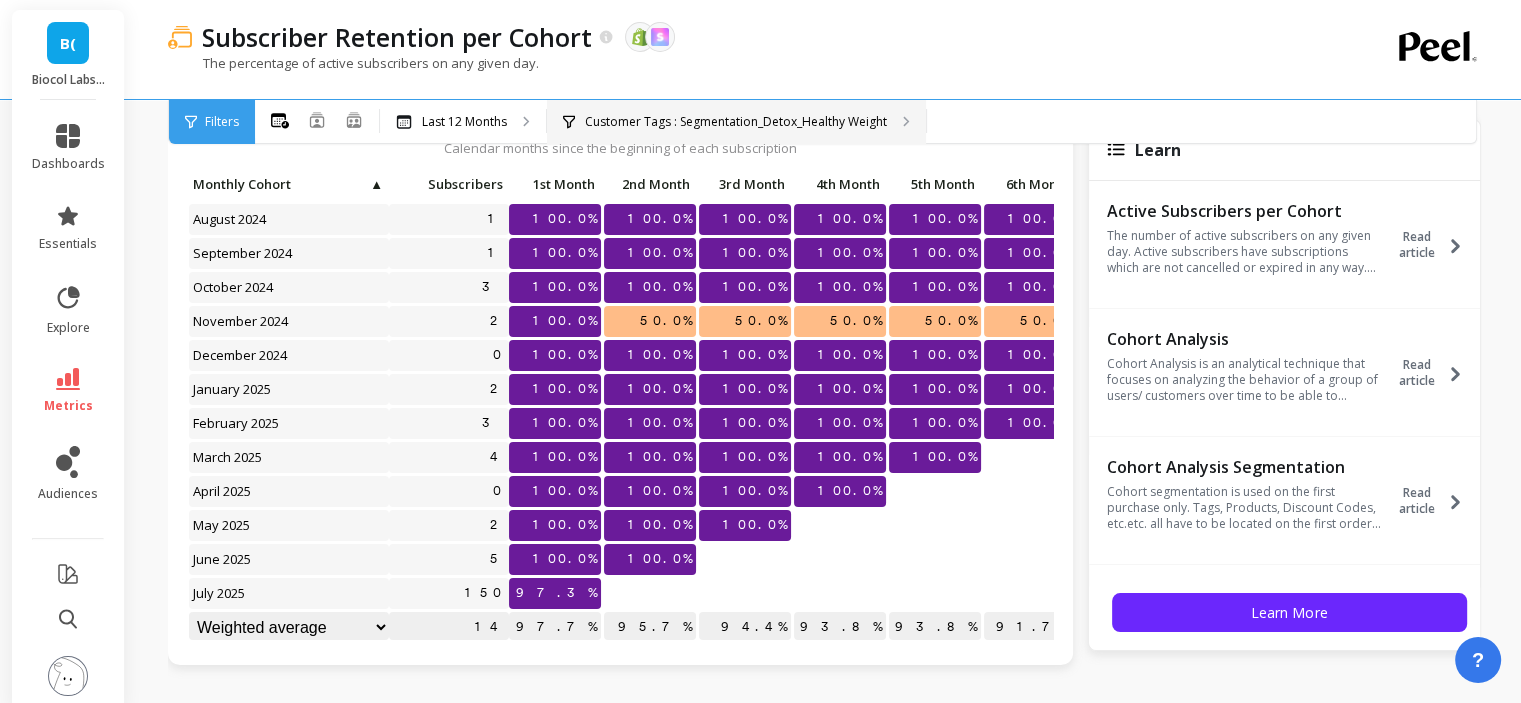 click on "Customer Tags :  Segmentation_Detox_Healthy Weight" at bounding box center (464, 122) 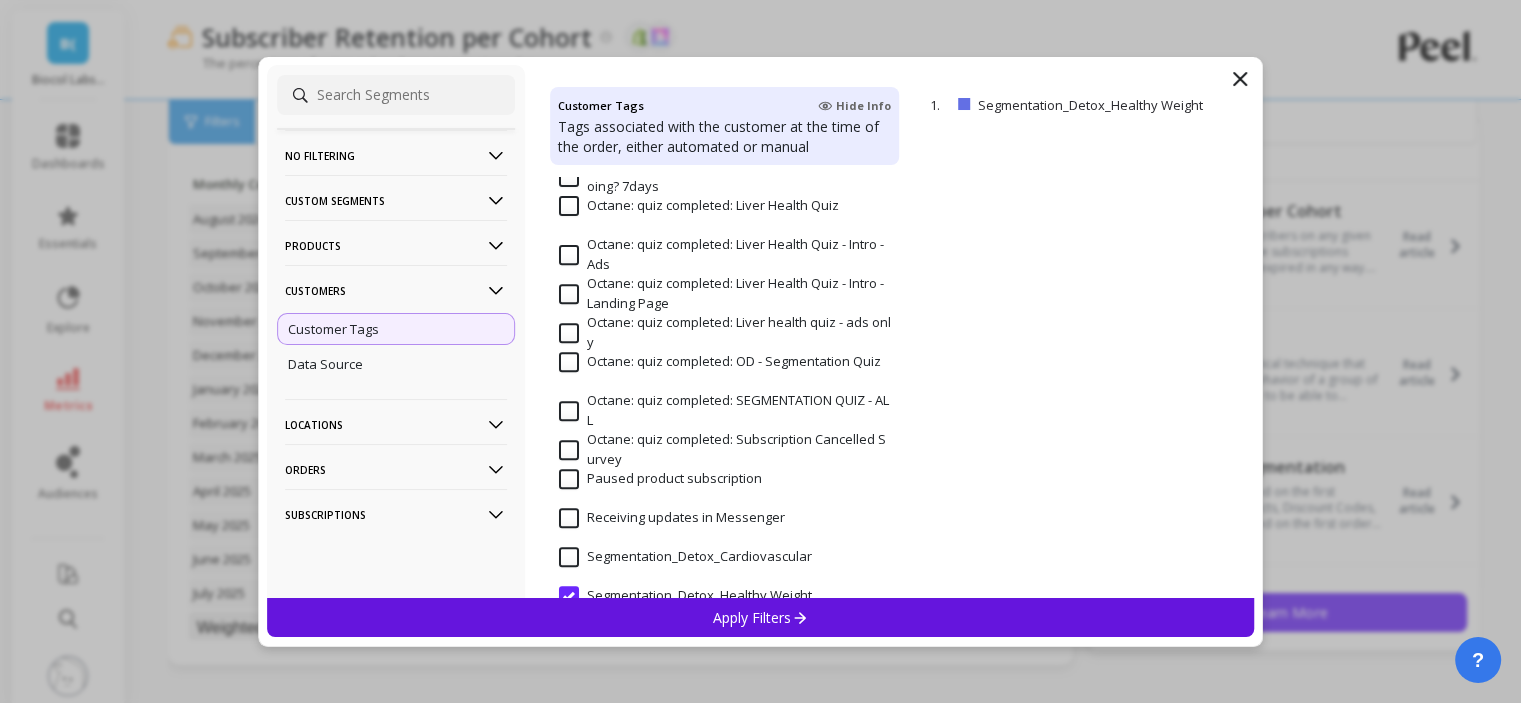 scroll, scrollTop: 1000, scrollLeft: 0, axis: vertical 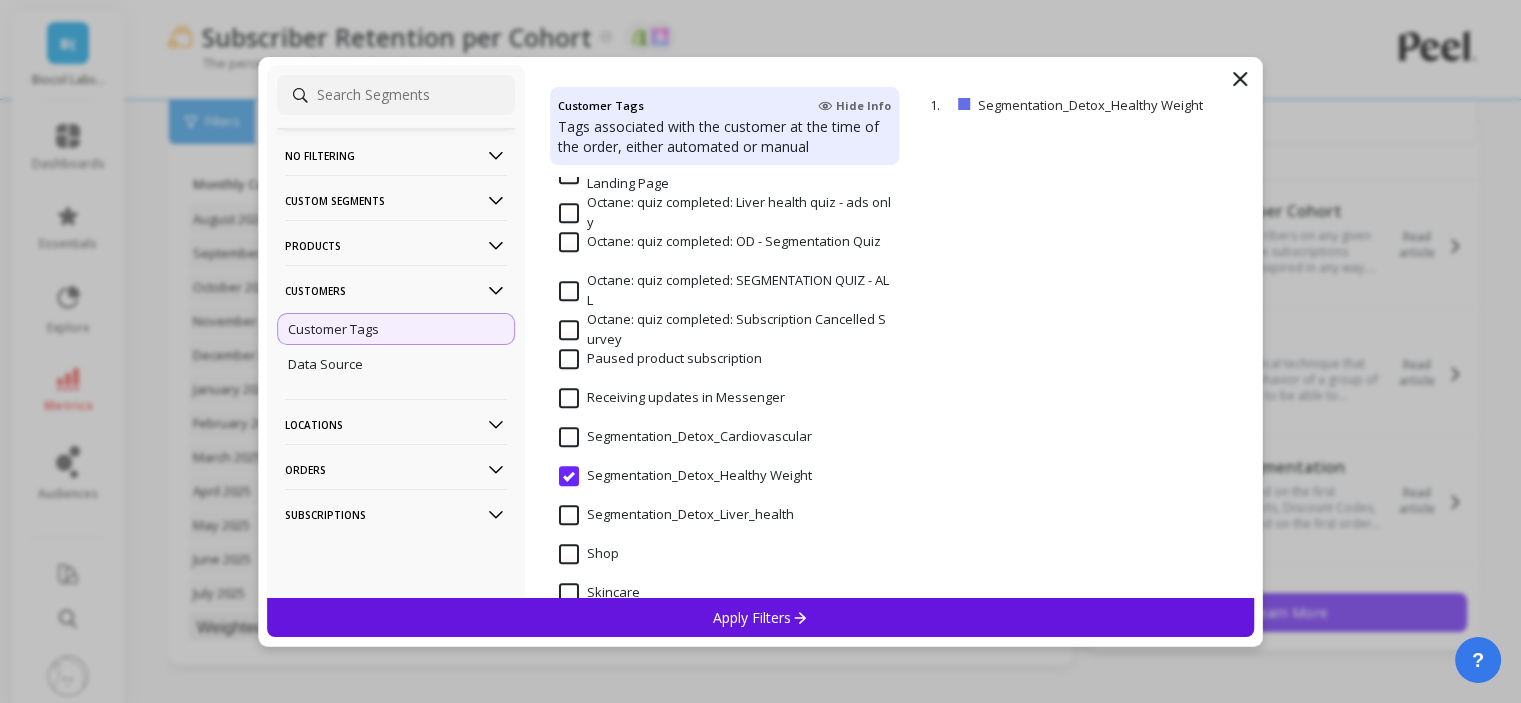 click on "Segmentation_Detox_Cardiovascular" at bounding box center (685, 437) 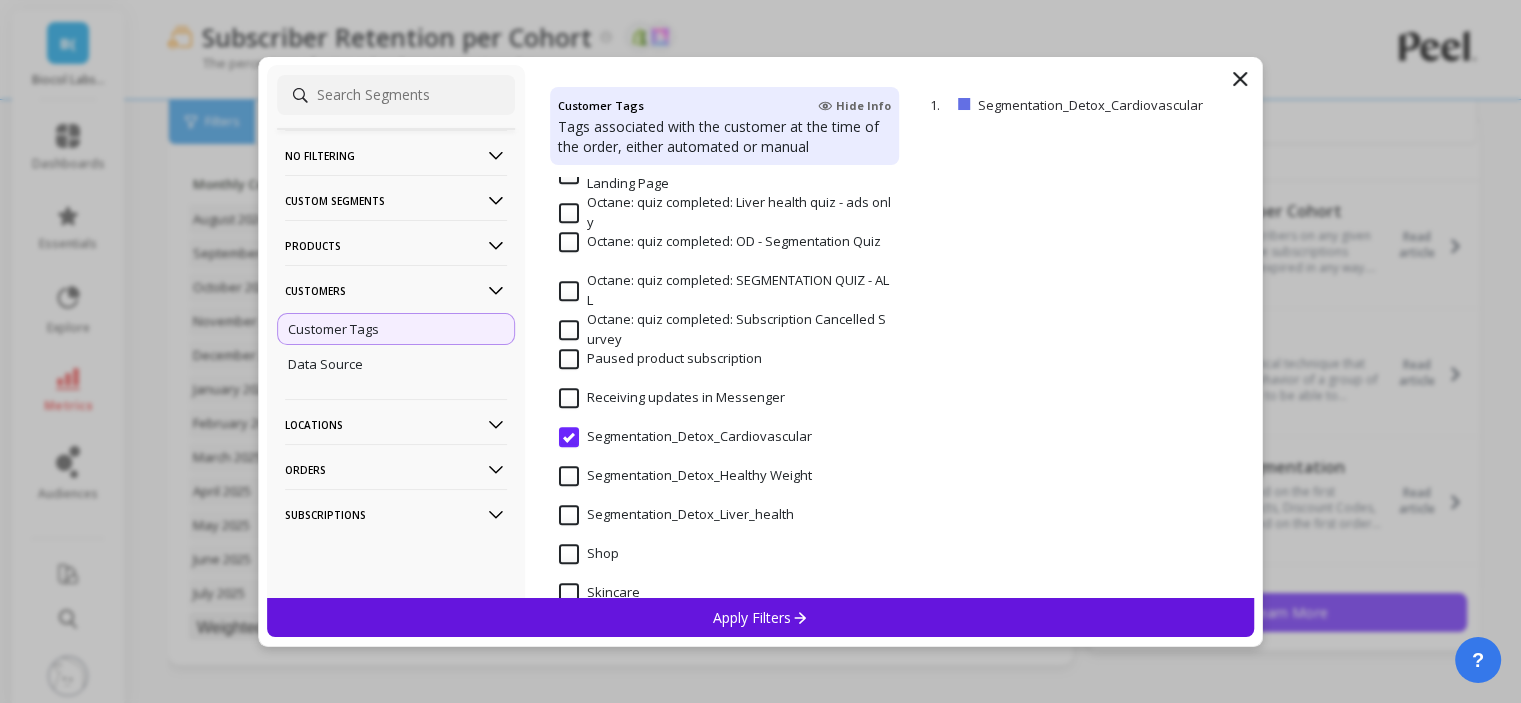 click on "Apply Filters" at bounding box center (760, 617) 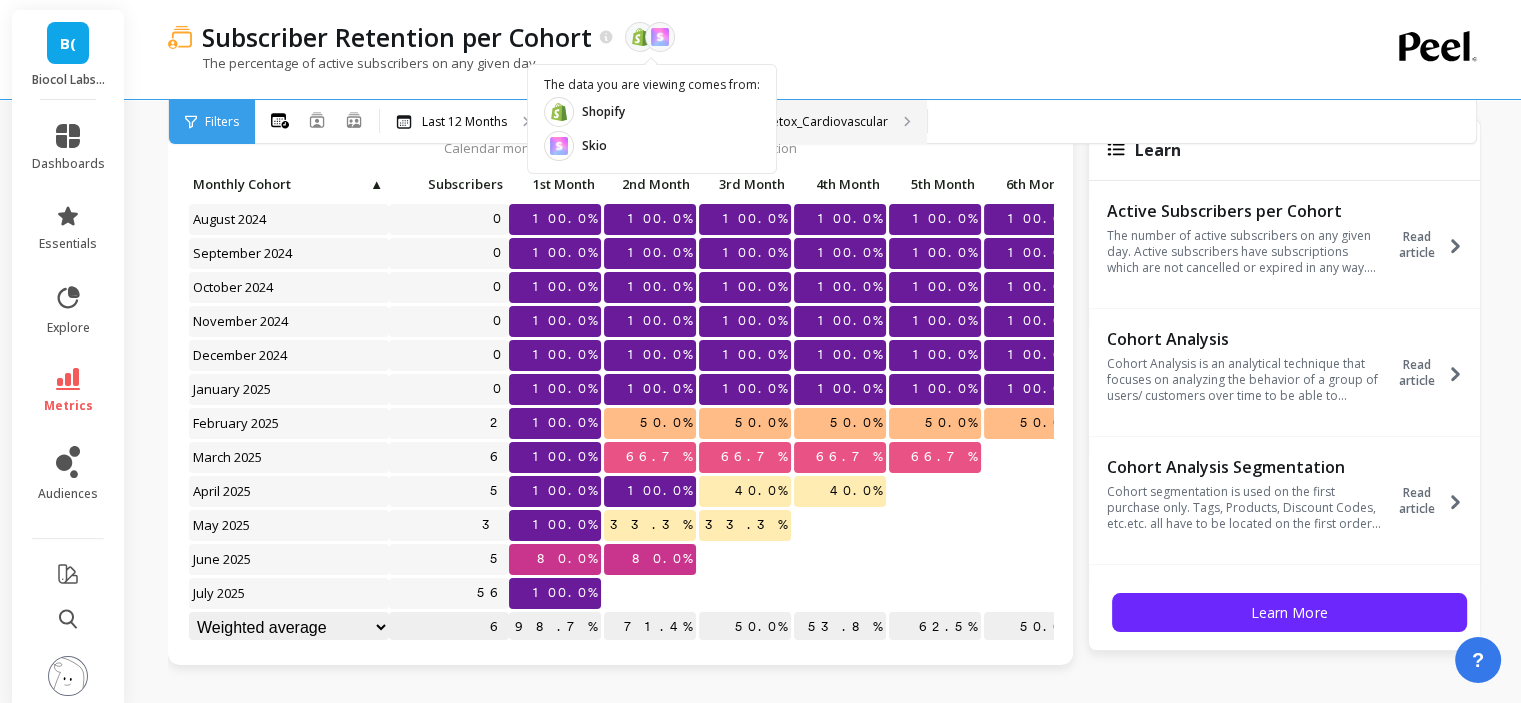 click on "Customer Tags :  Segmentation_Detox_Cardiovascular" at bounding box center [463, 122] 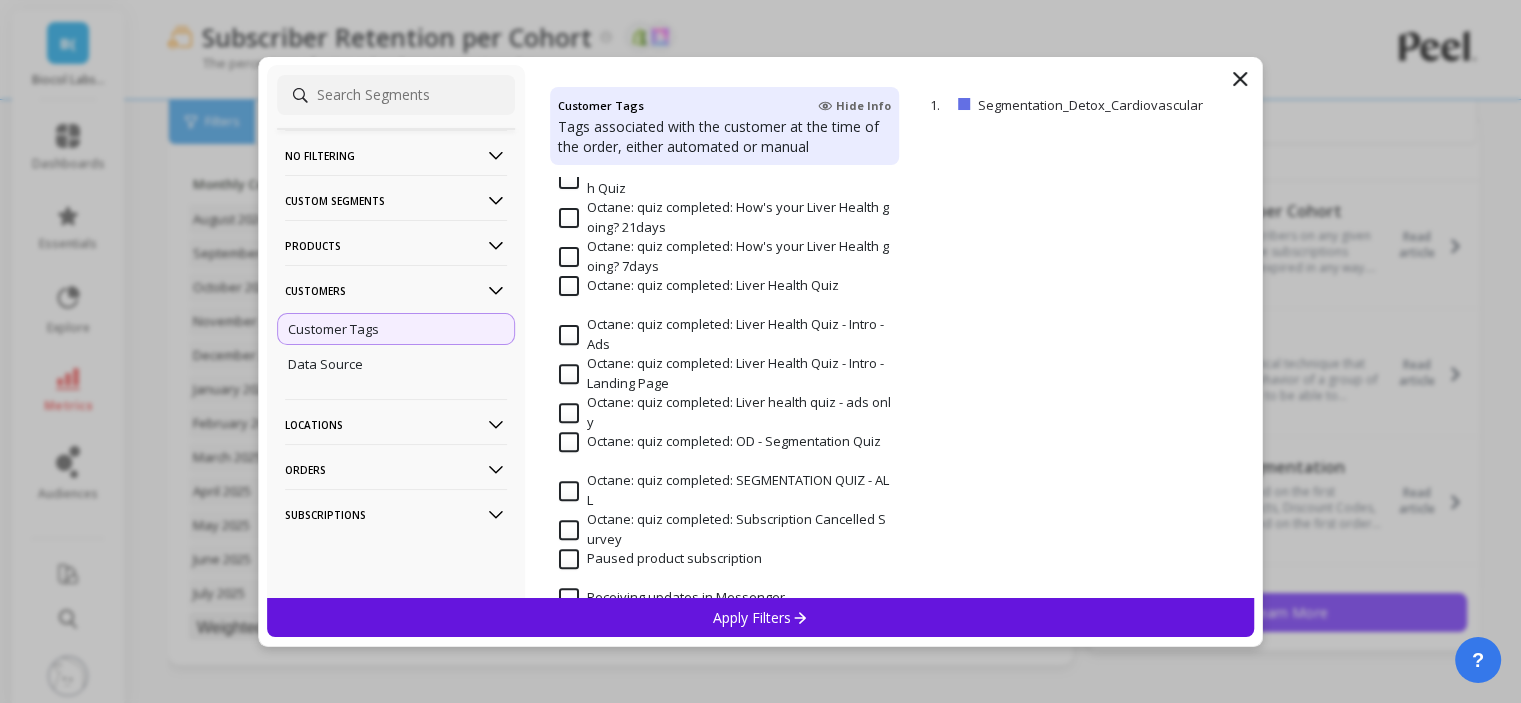 scroll, scrollTop: 1000, scrollLeft: 0, axis: vertical 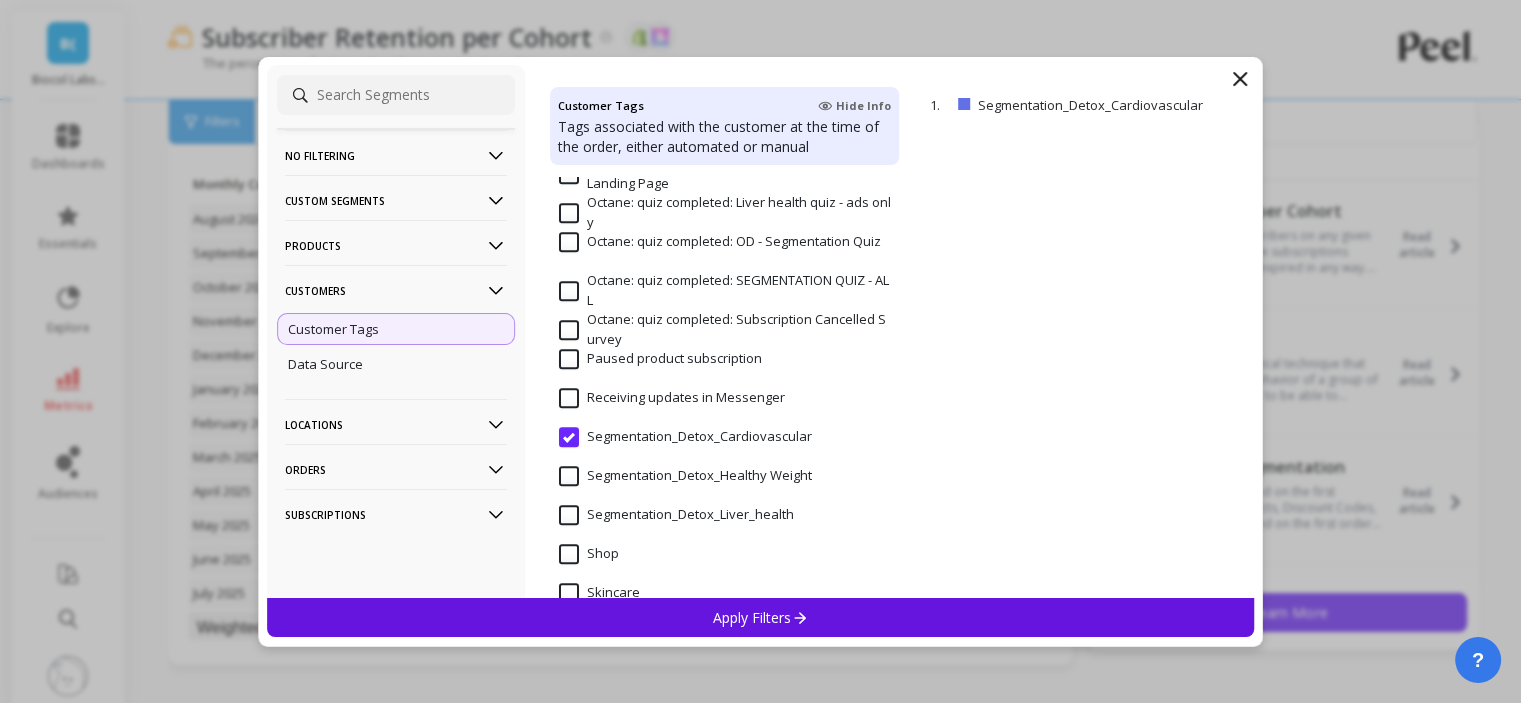 click on "Segmentation_Detox_Liver_health" at bounding box center [676, 515] 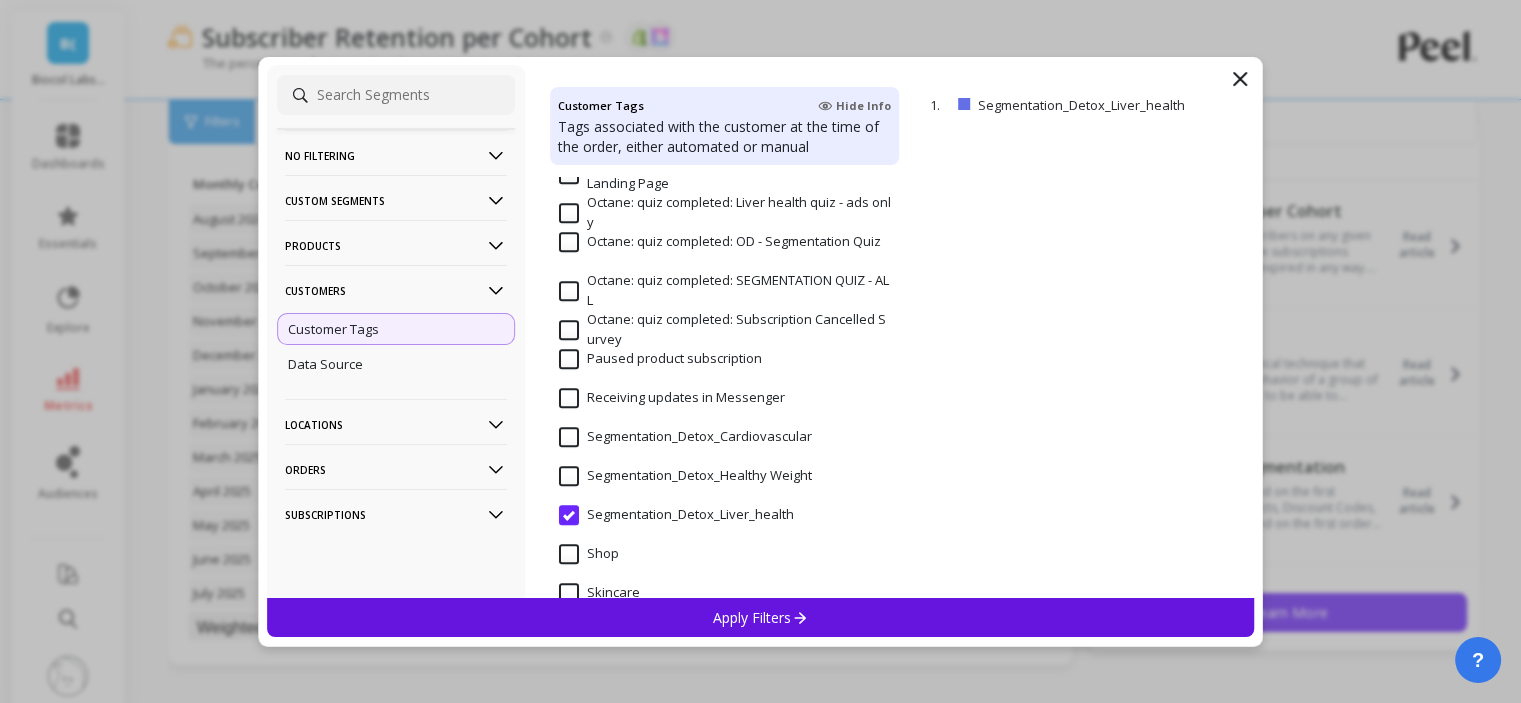 click on "Apply Filters" at bounding box center (760, 617) 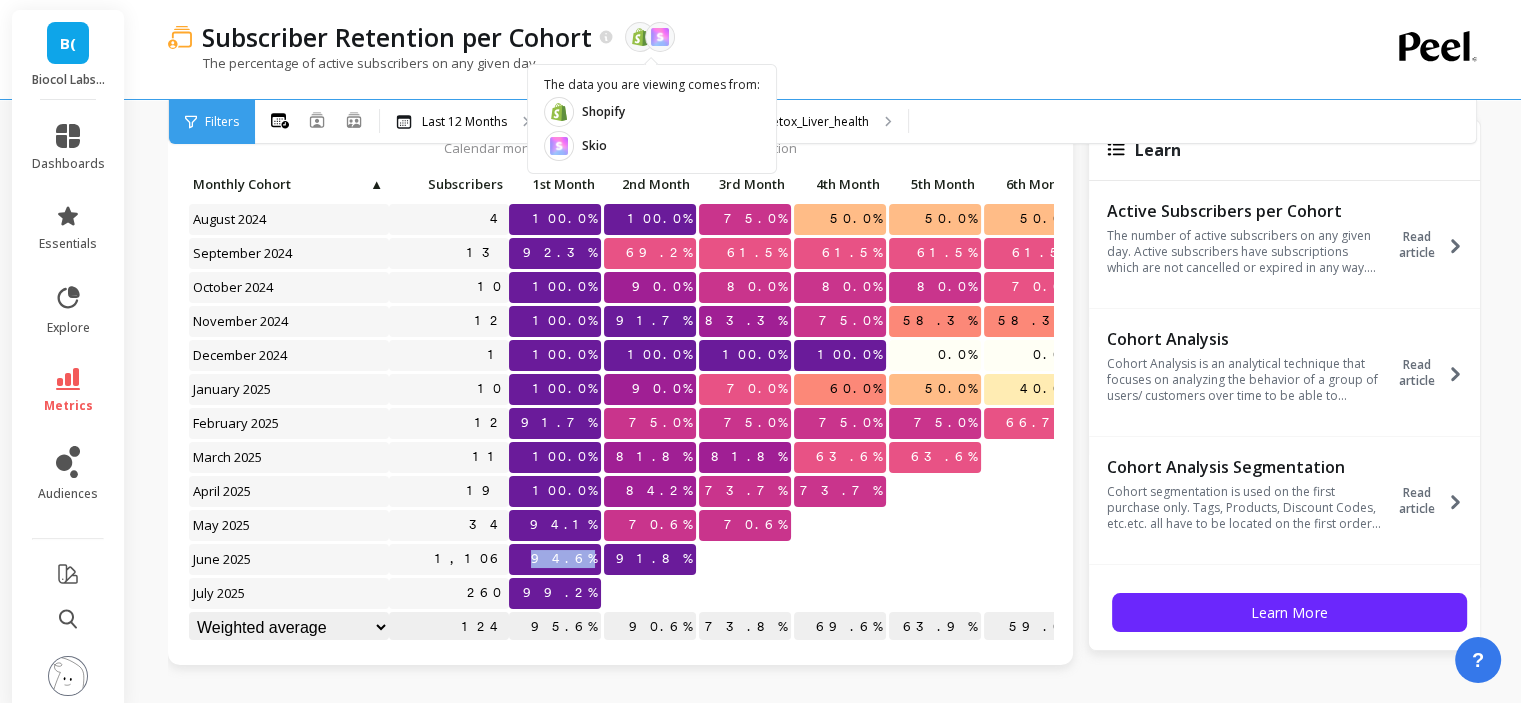 drag, startPoint x: 596, startPoint y: 561, endPoint x: 529, endPoint y: 562, distance: 67.00746 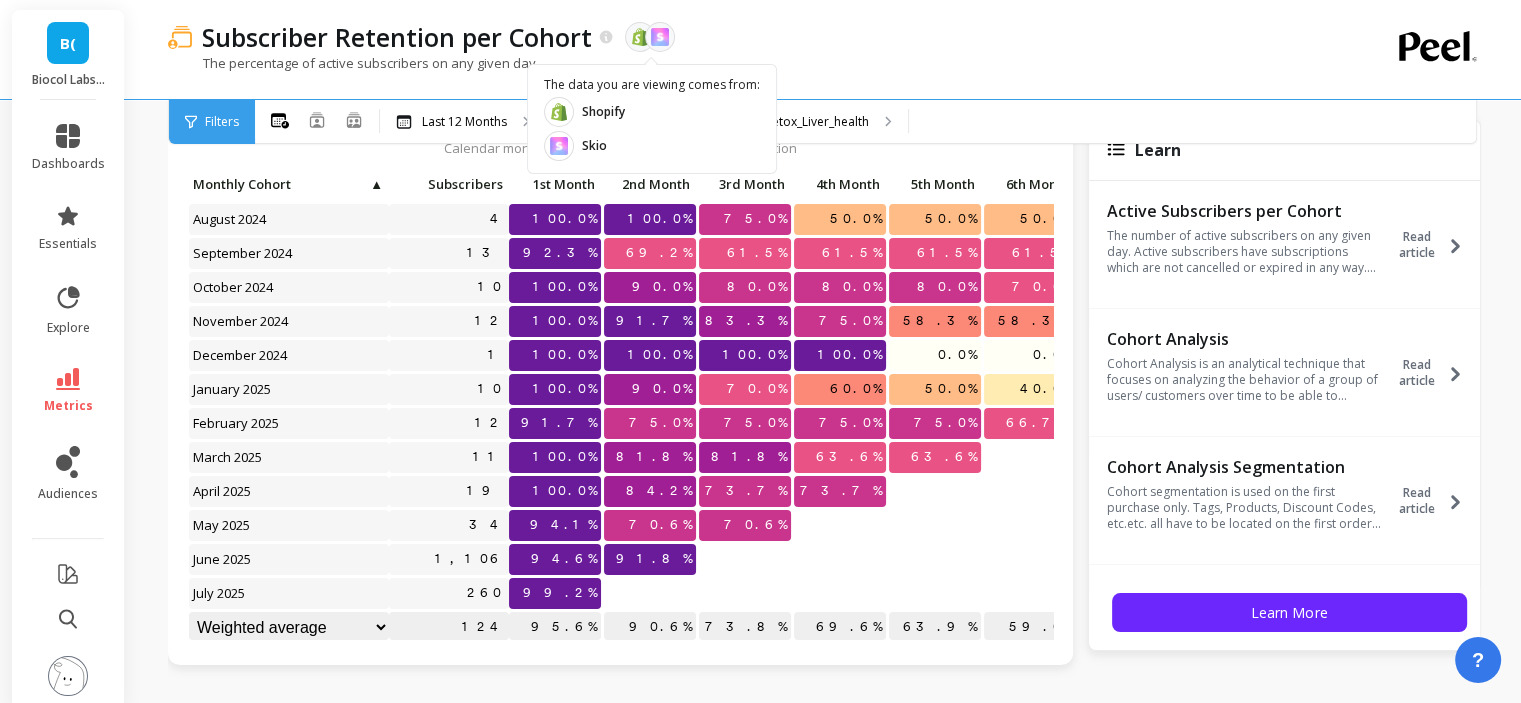 click at bounding box center [449, 219] 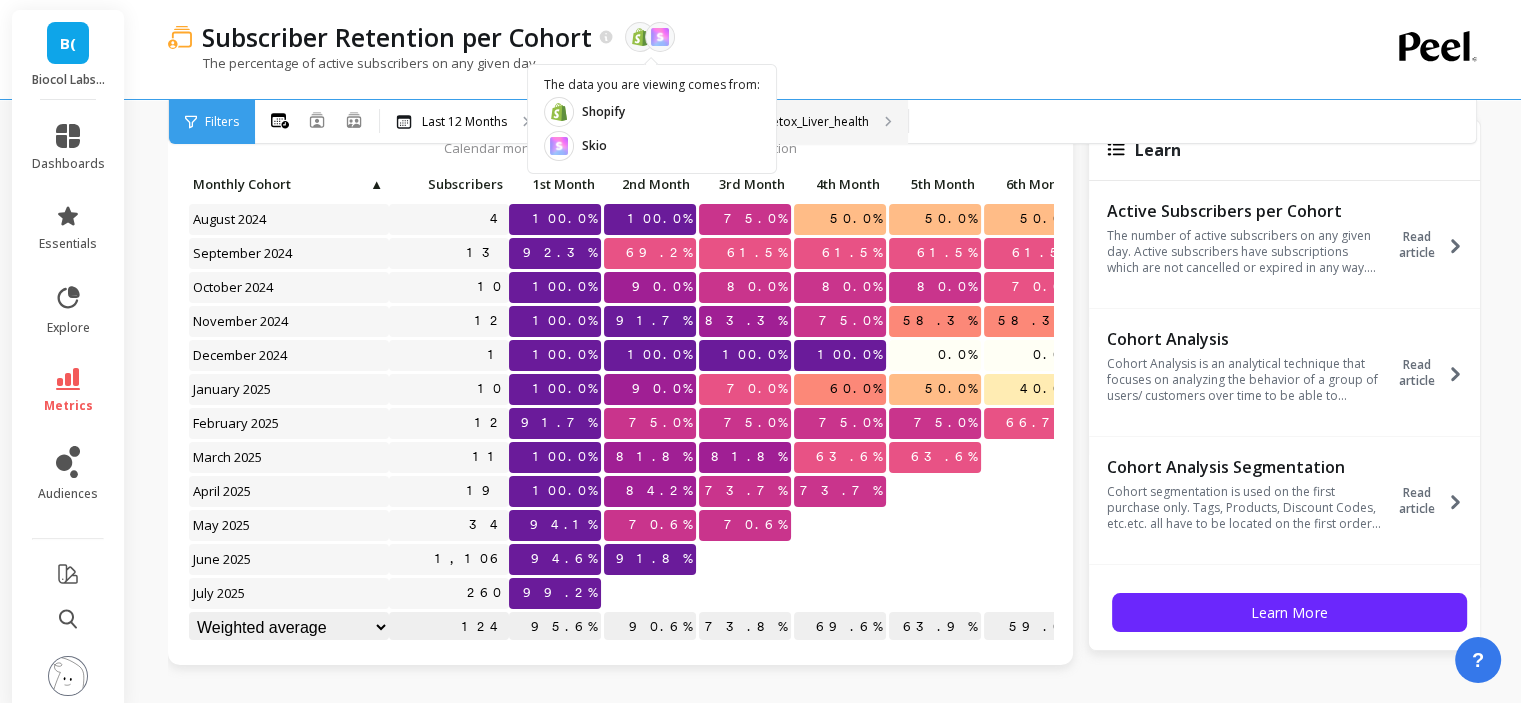 click on "Customer Tags :  Segmentation_Detox_Liver_health" at bounding box center (464, 122) 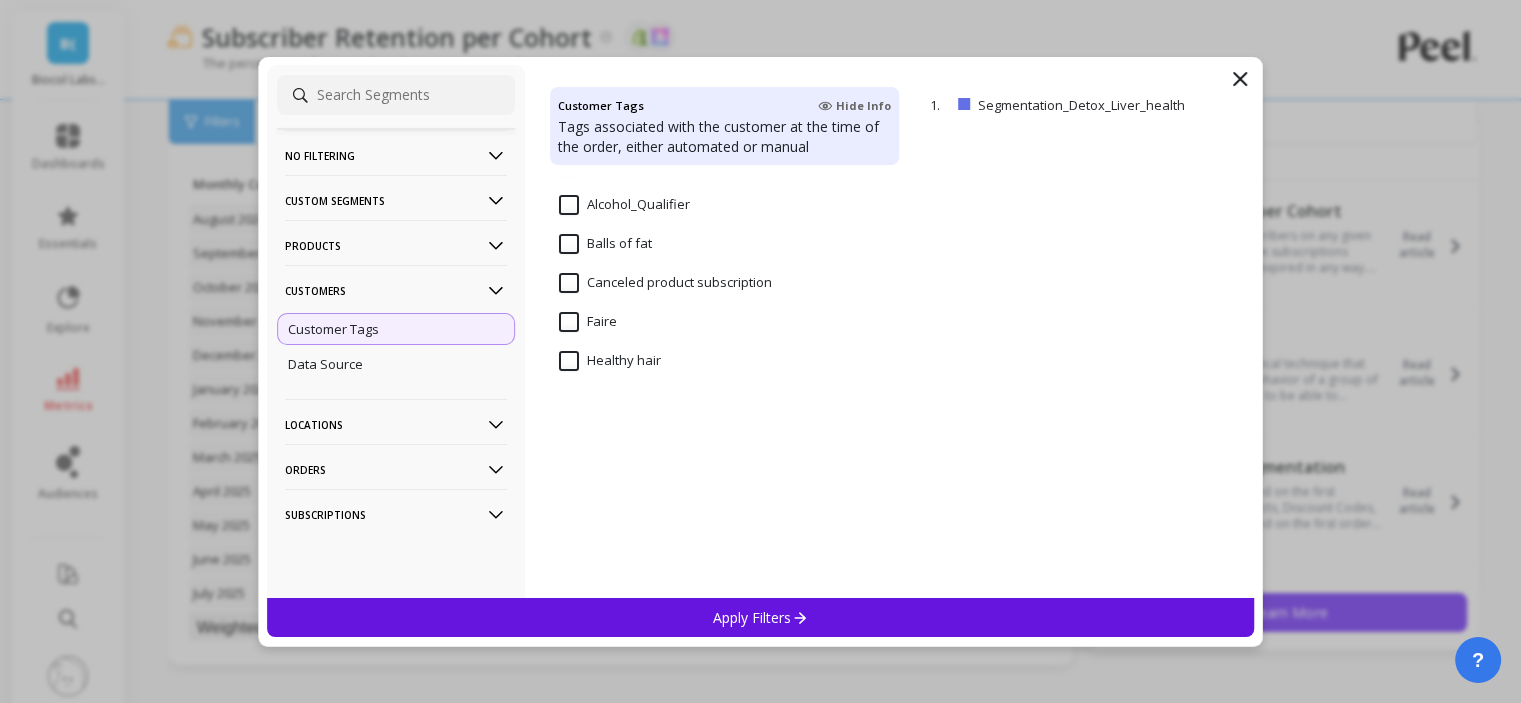 scroll, scrollTop: 0, scrollLeft: 0, axis: both 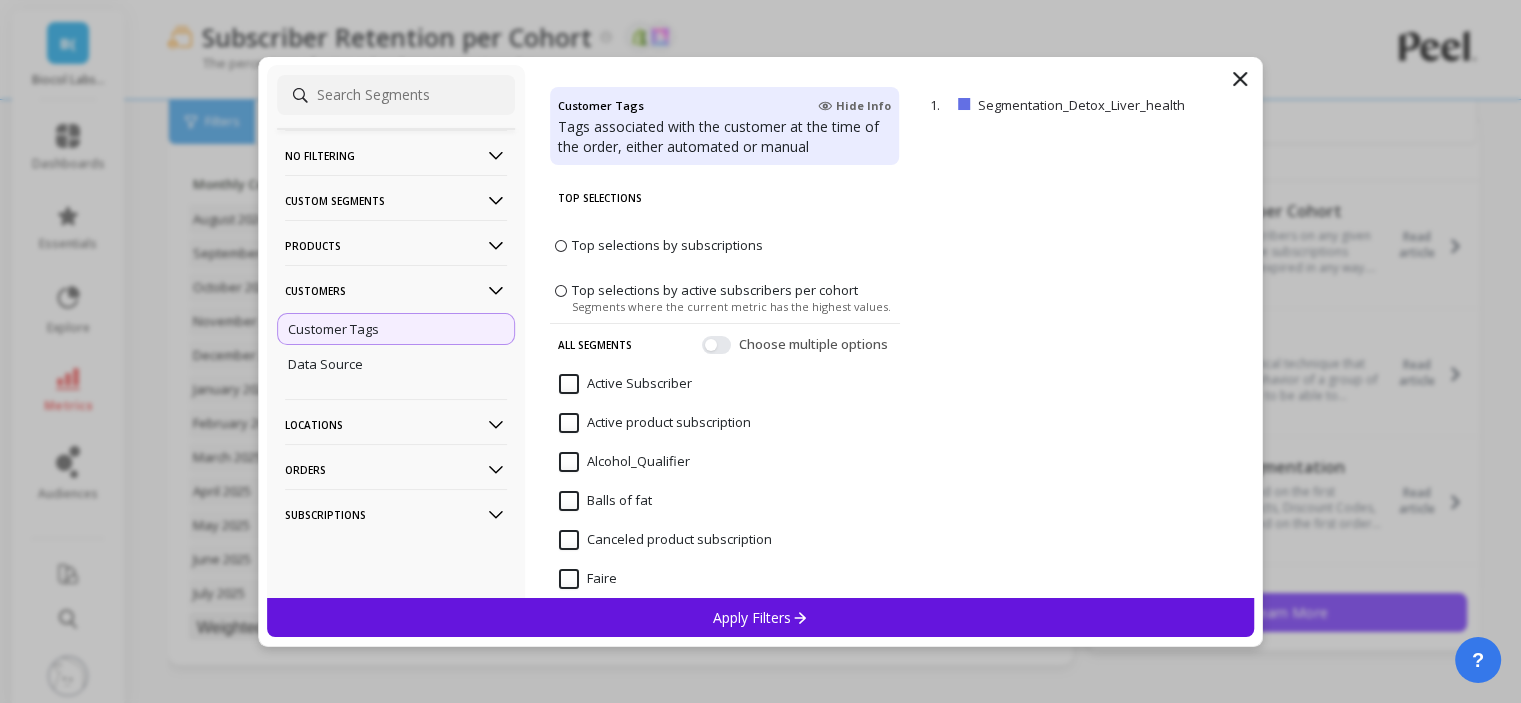 click on "Customers" at bounding box center (396, 155) 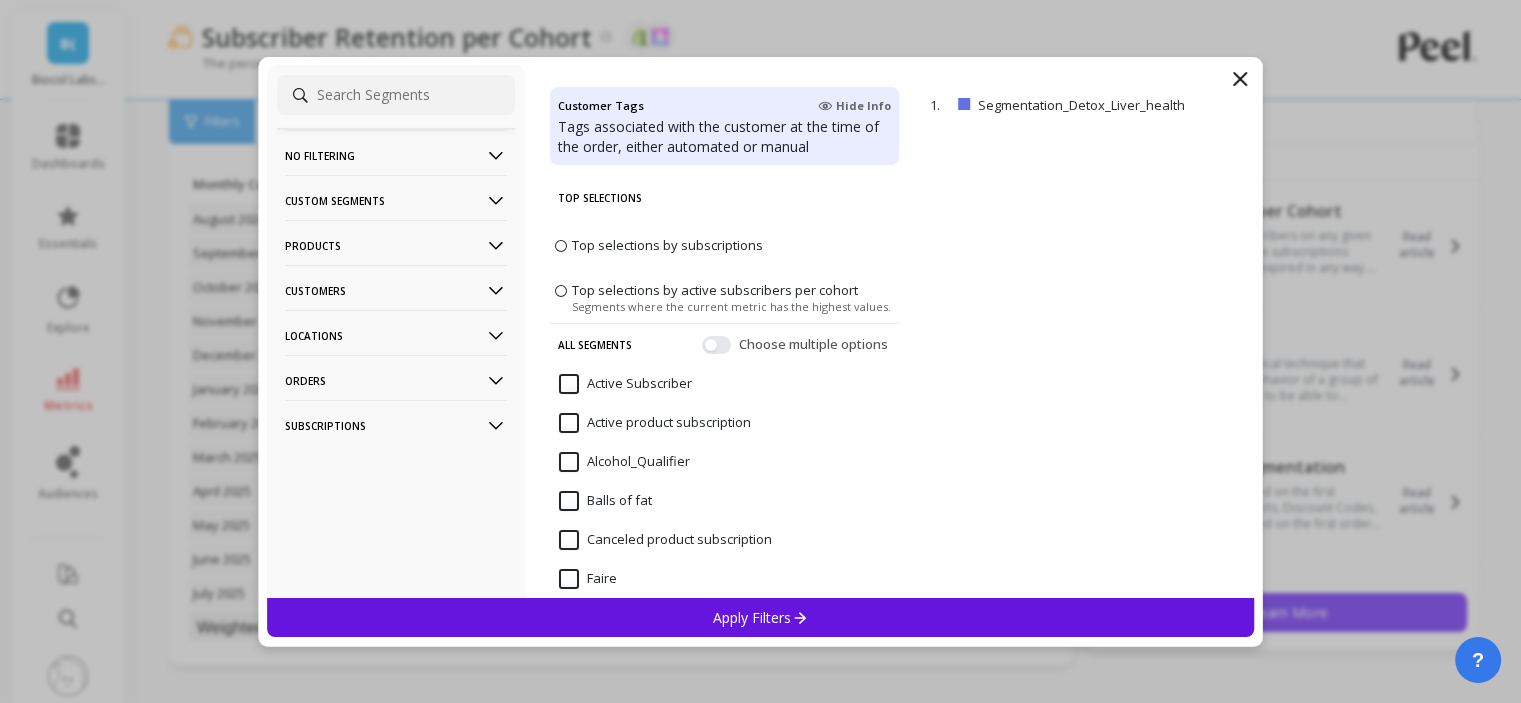 click on "Products" at bounding box center [396, 155] 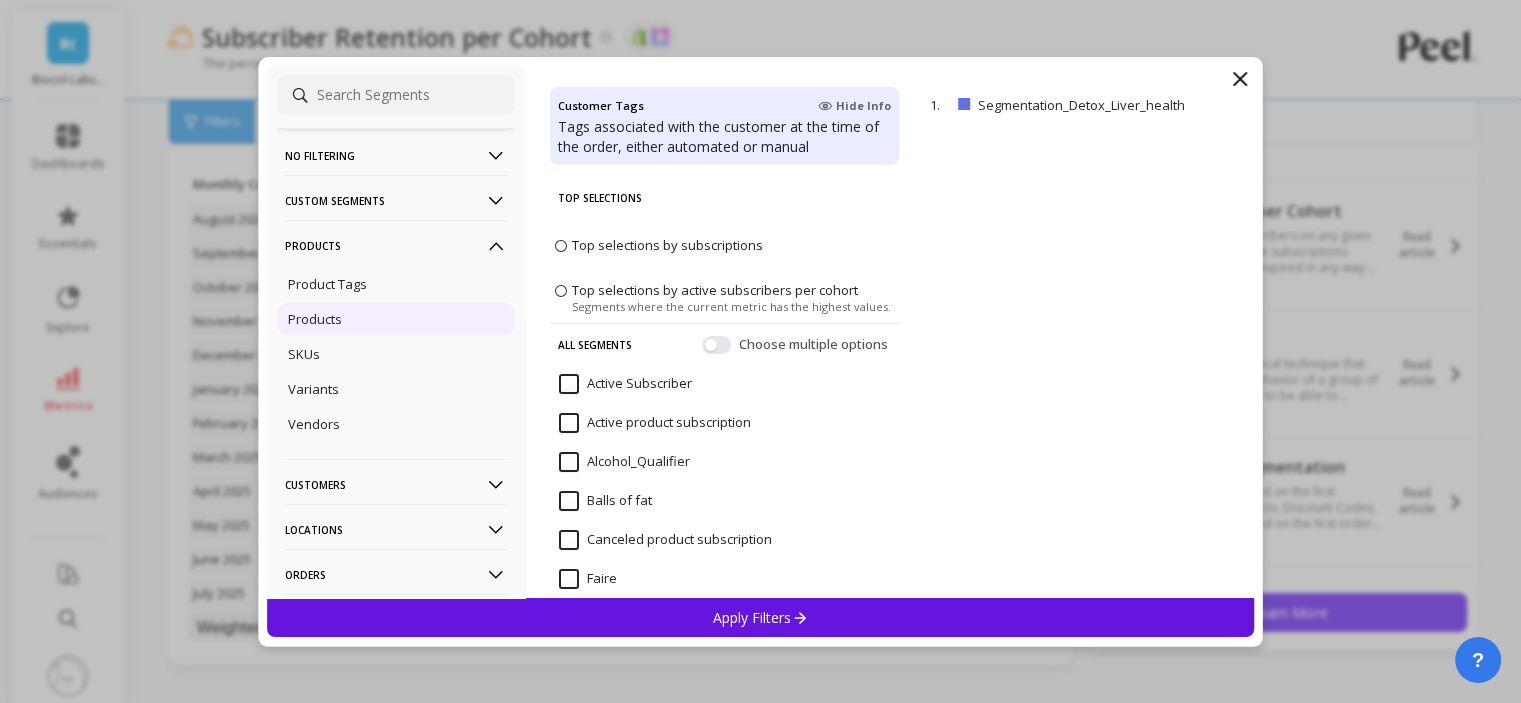 click on "Products" at bounding box center (396, 319) 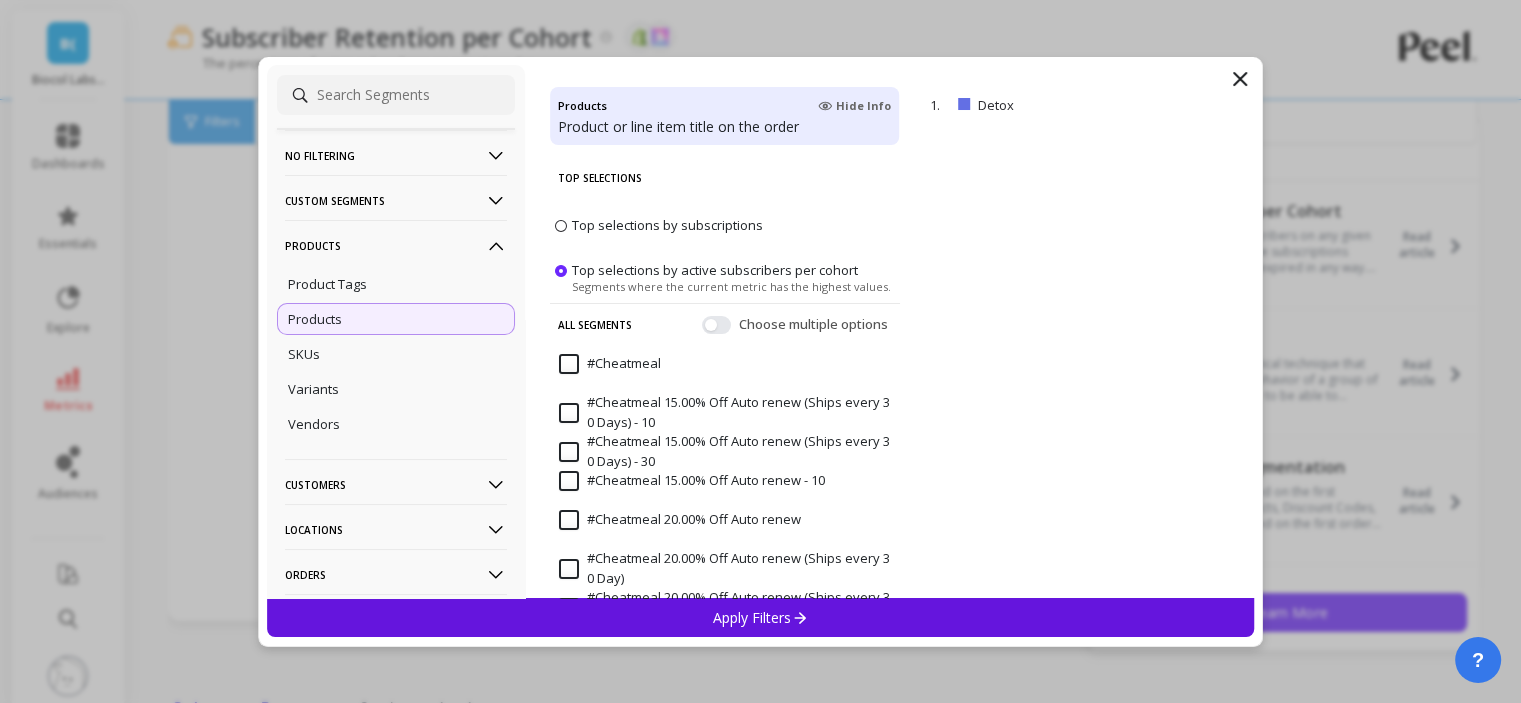 click on "Top selections by subscriptions" at bounding box center [667, 225] 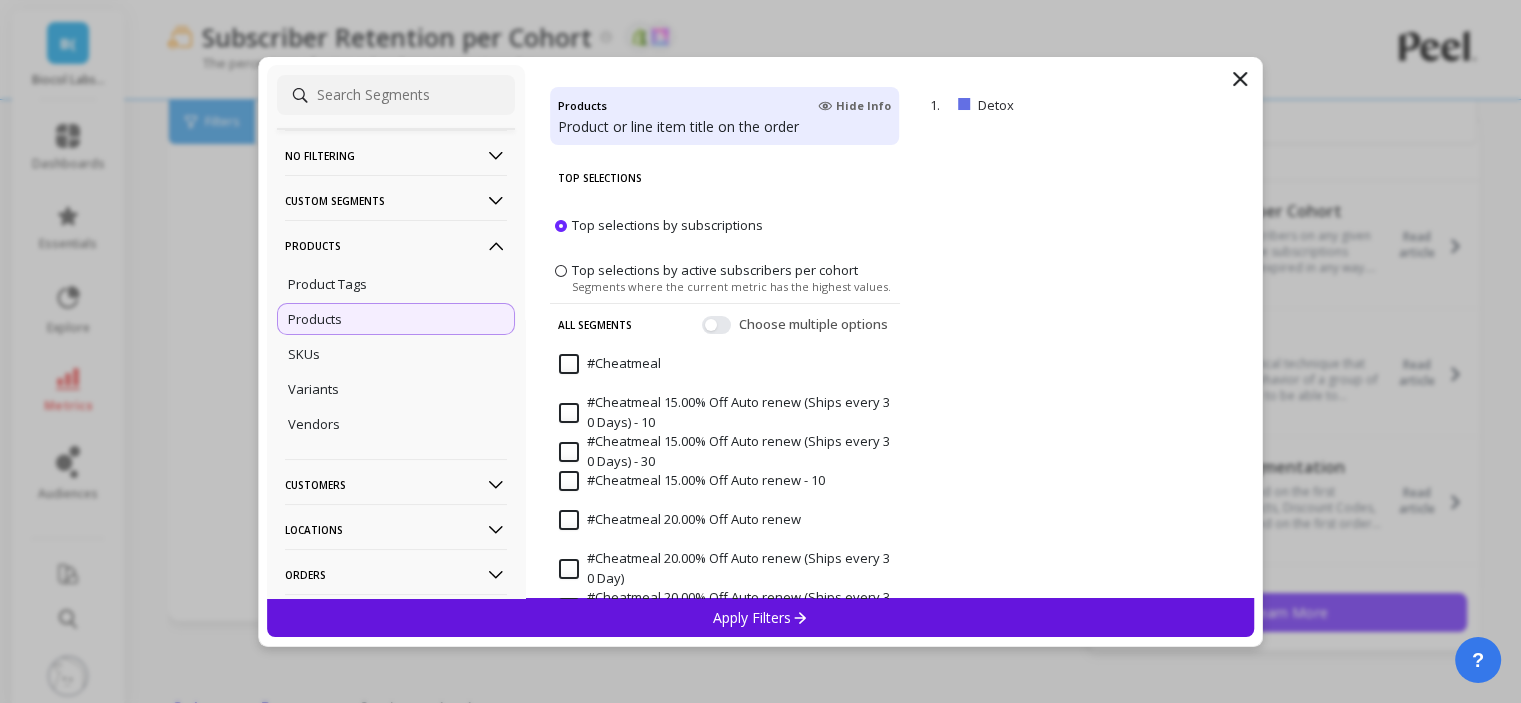click on "Apply Filters" at bounding box center (761, 617) 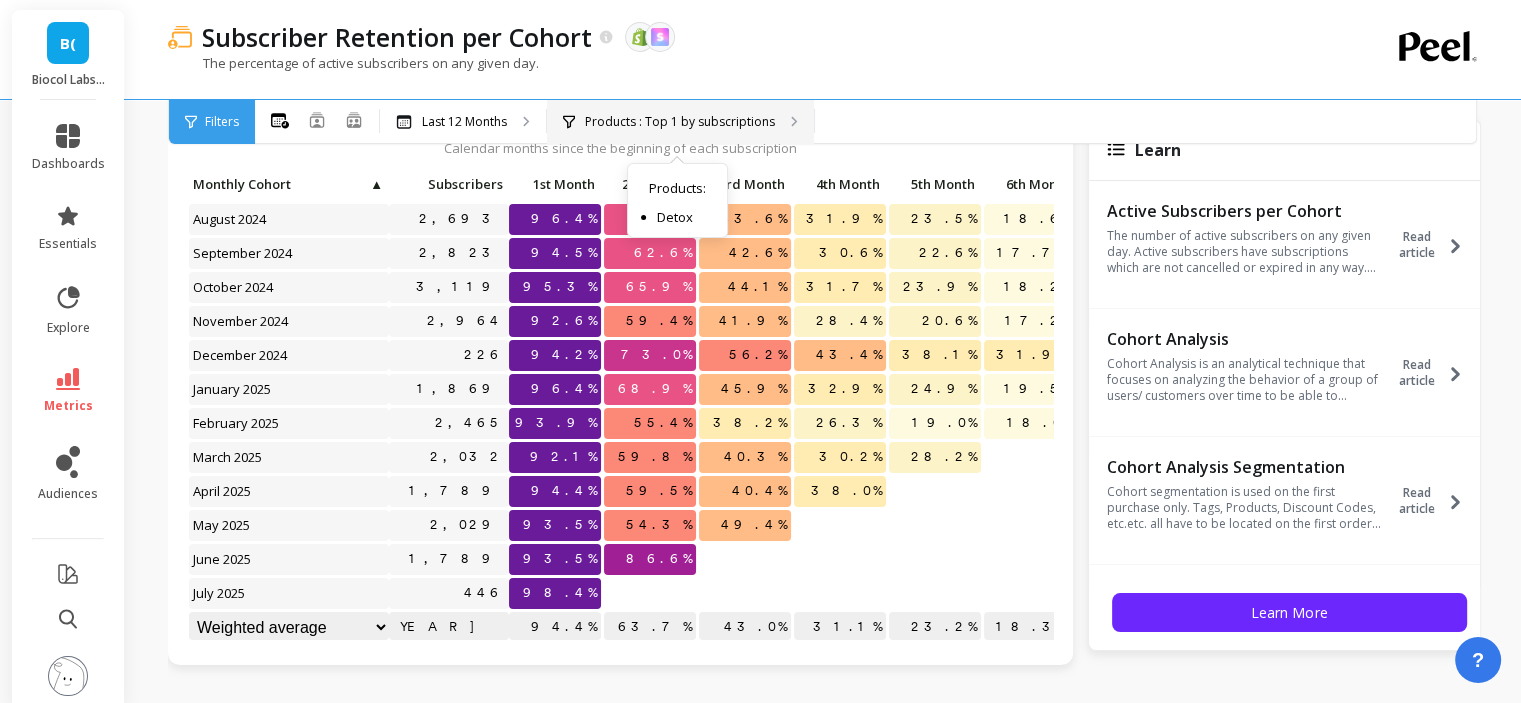 click on "Products : Top 1 by subscriptions" at bounding box center (680, 122) 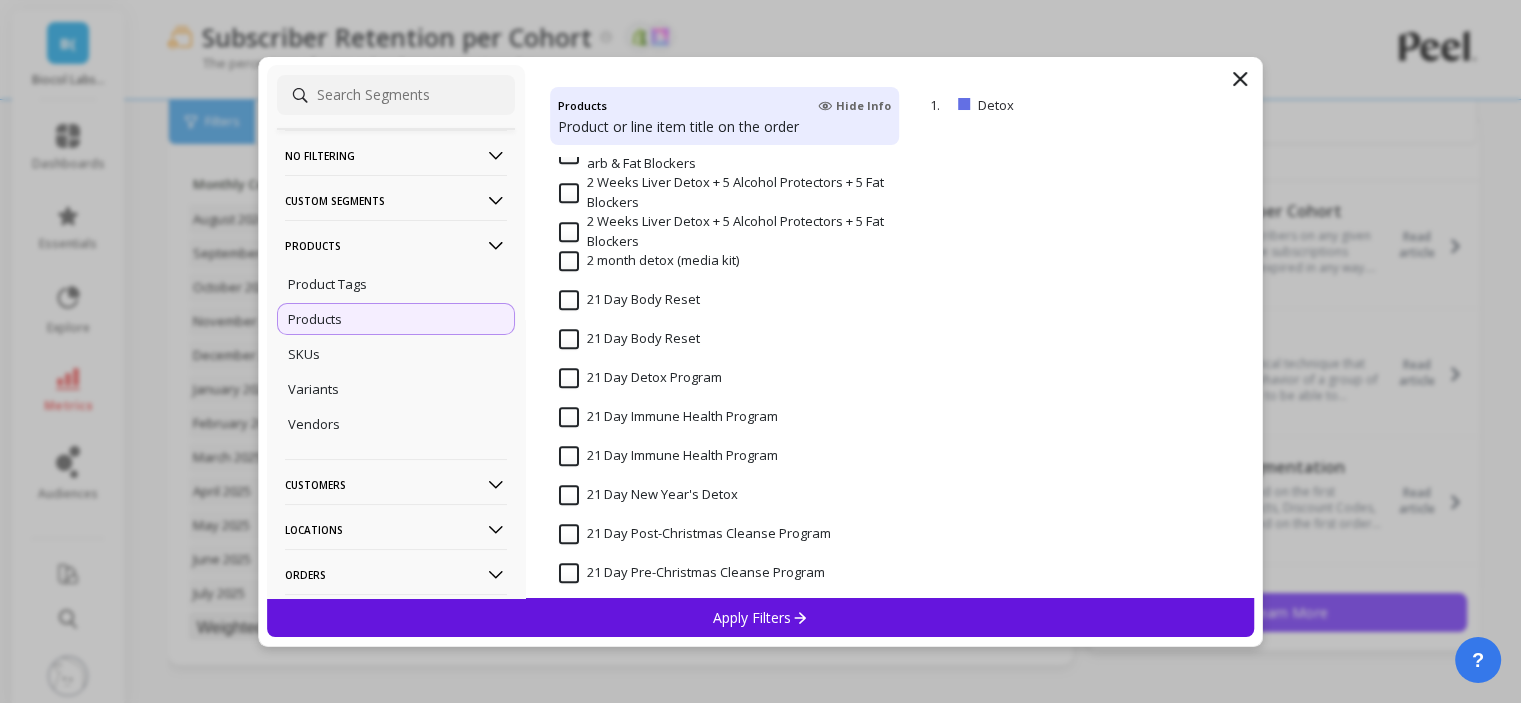 scroll, scrollTop: 1000, scrollLeft: 0, axis: vertical 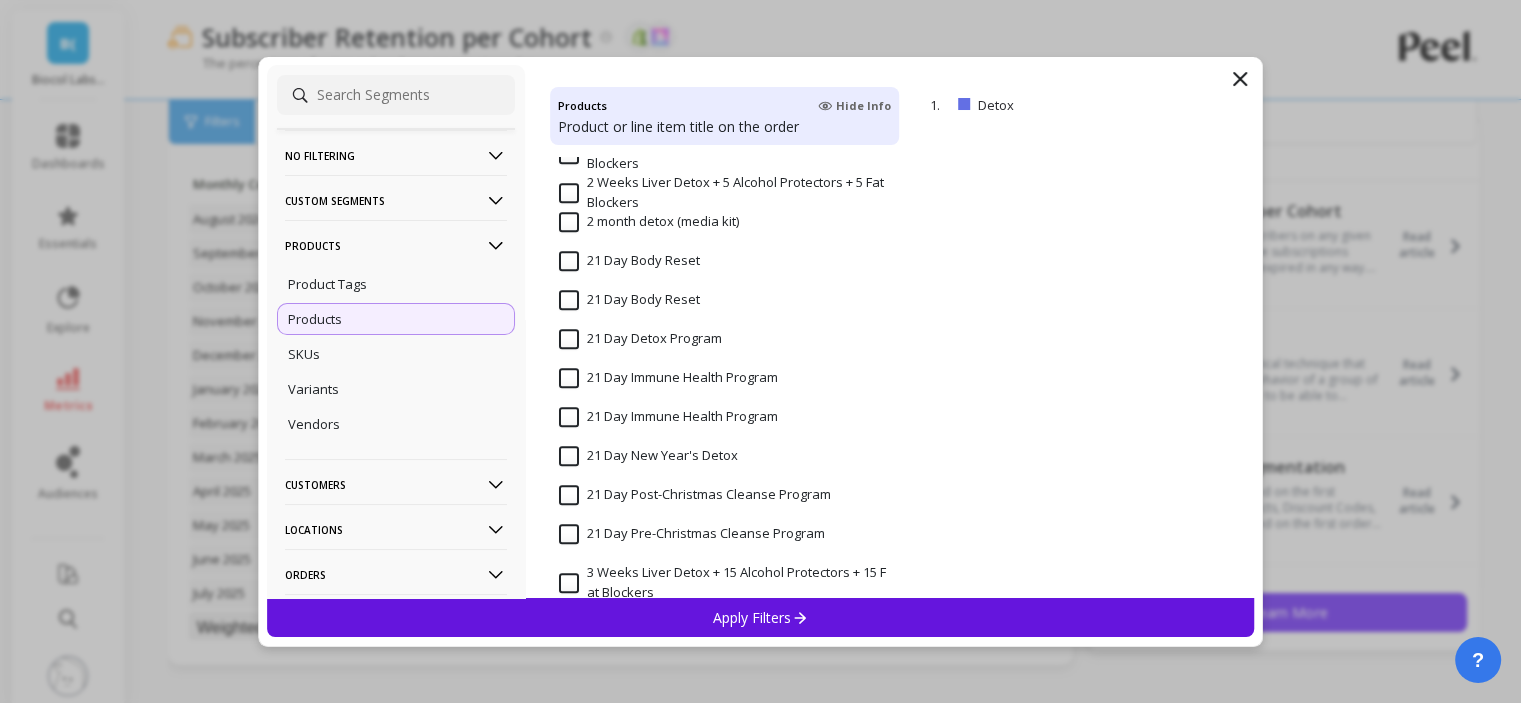 click on "21 Day Body Reset" at bounding box center [629, 261] 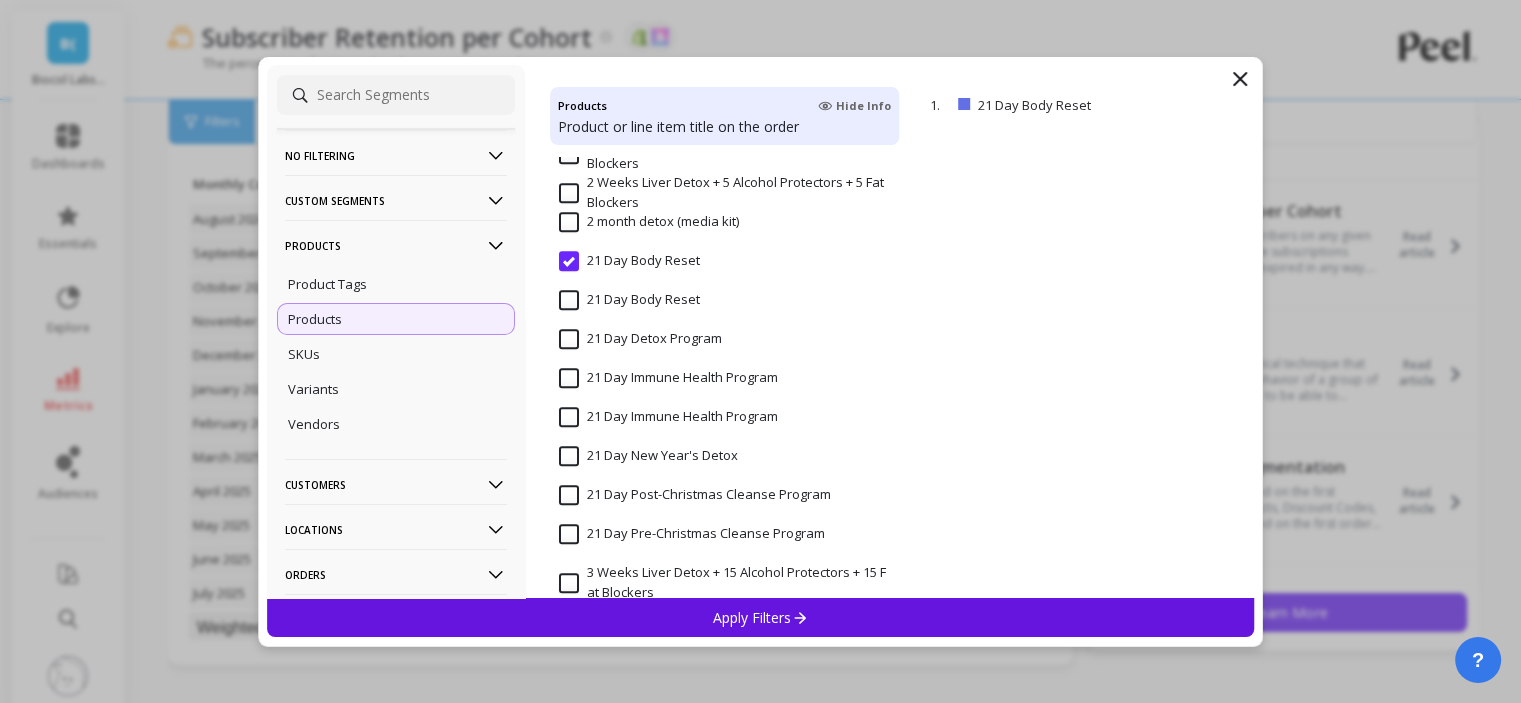 click on "Apply Filters" at bounding box center (760, 617) 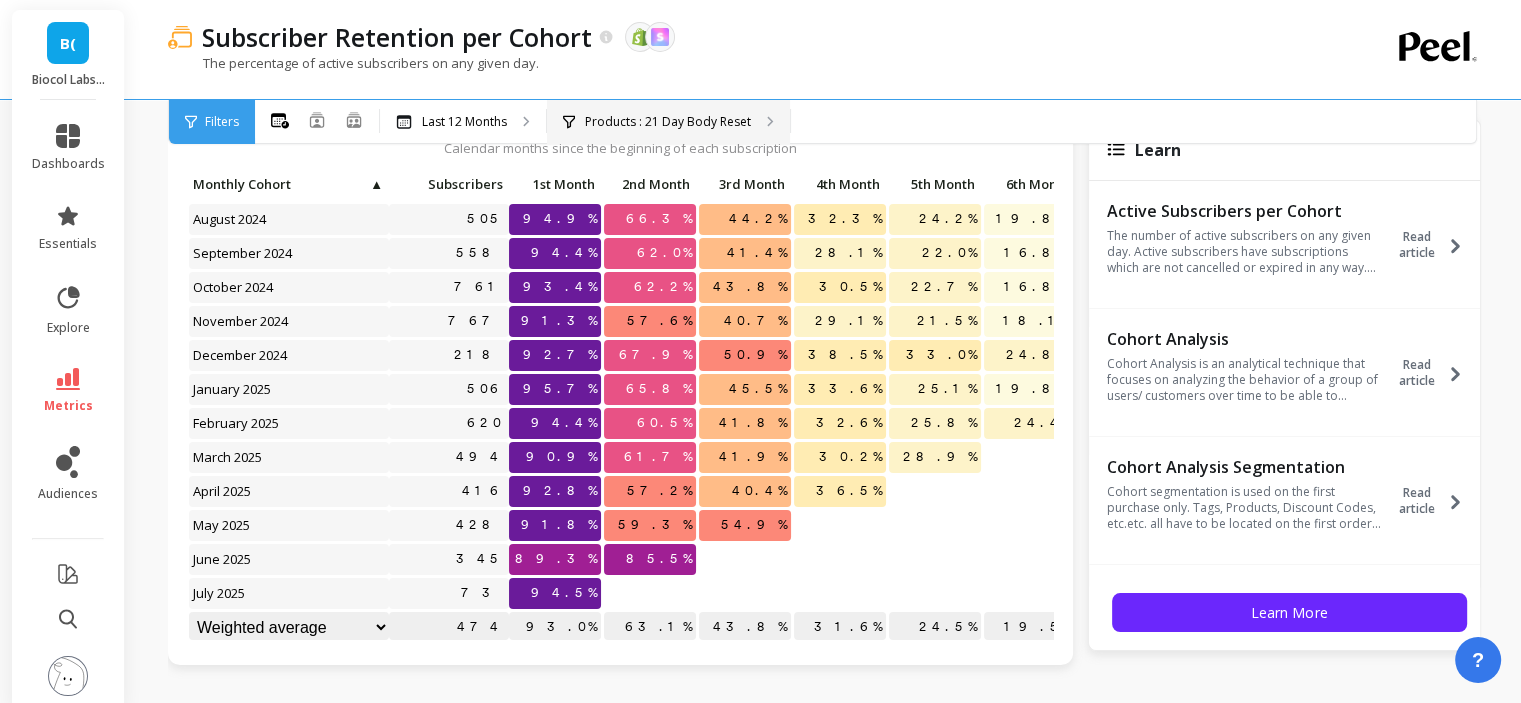 click on "Products :  21 Day Body Reset" at bounding box center [463, 122] 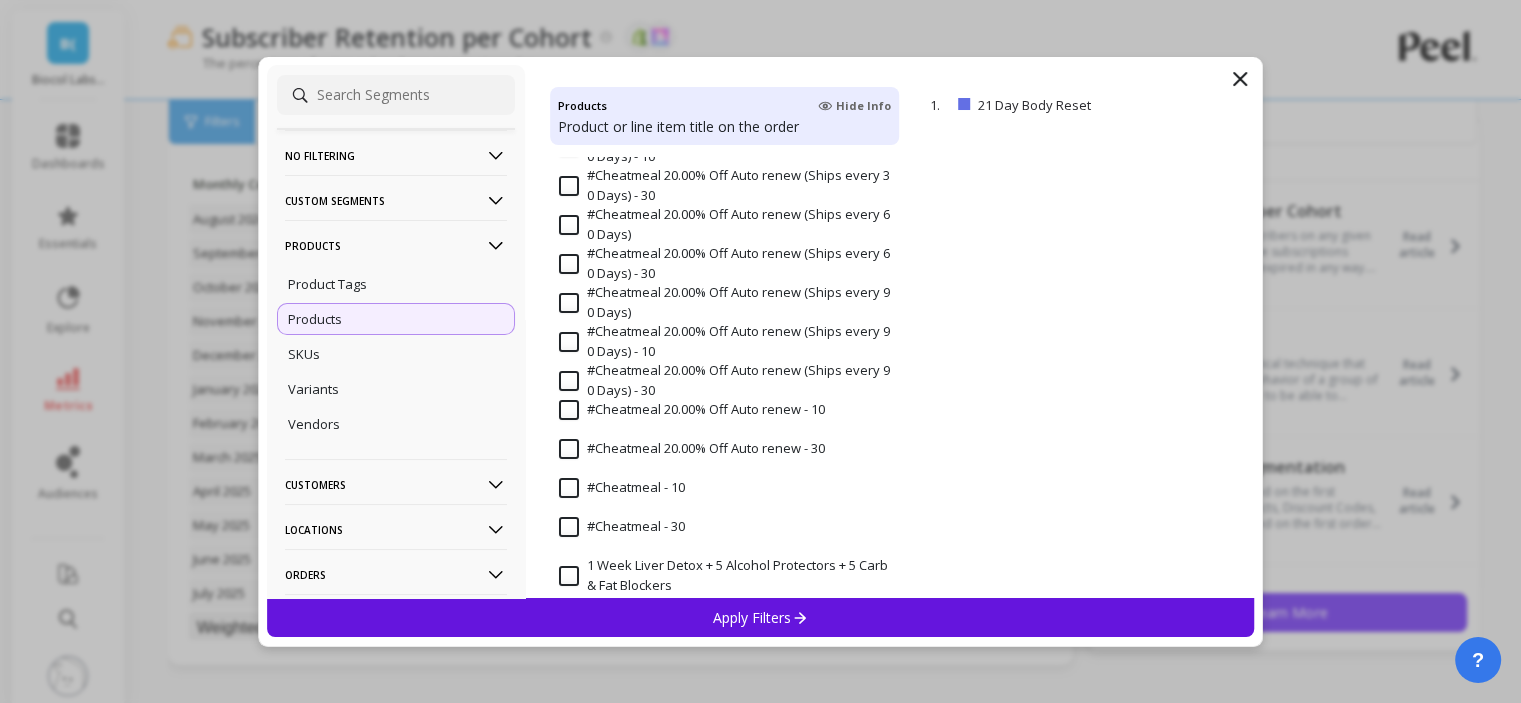 scroll, scrollTop: 0, scrollLeft: 0, axis: both 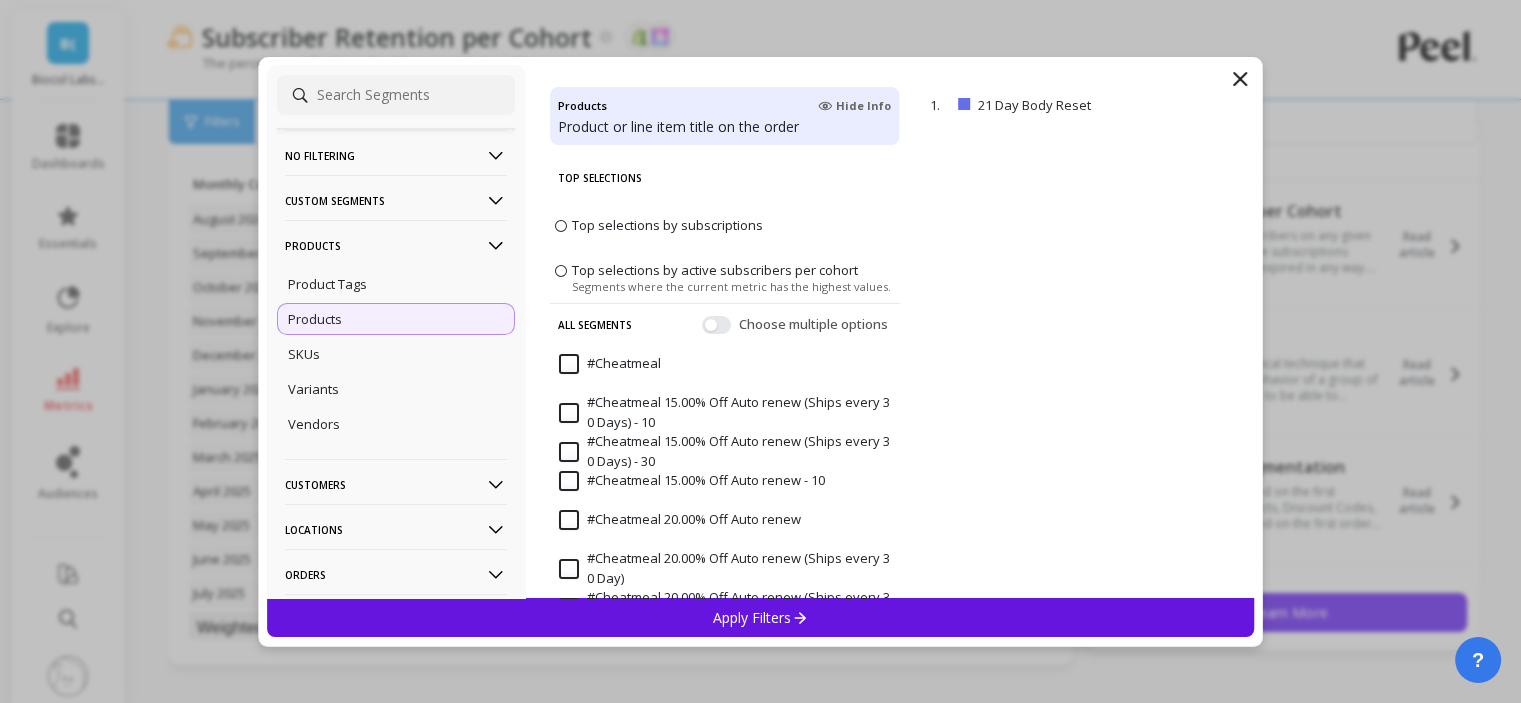 click on "Top selections by subscriptions" at bounding box center (667, 225) 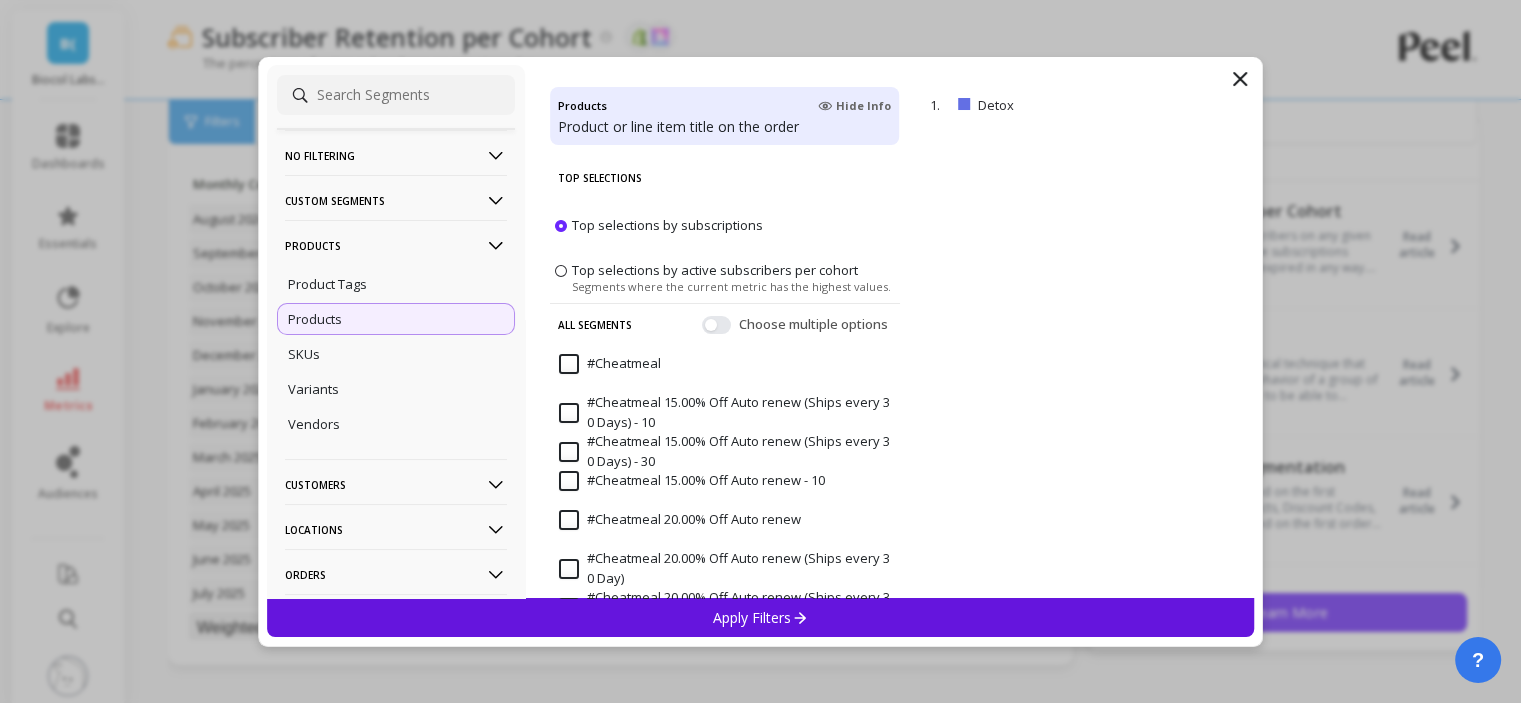 click at bounding box center (799, 617) 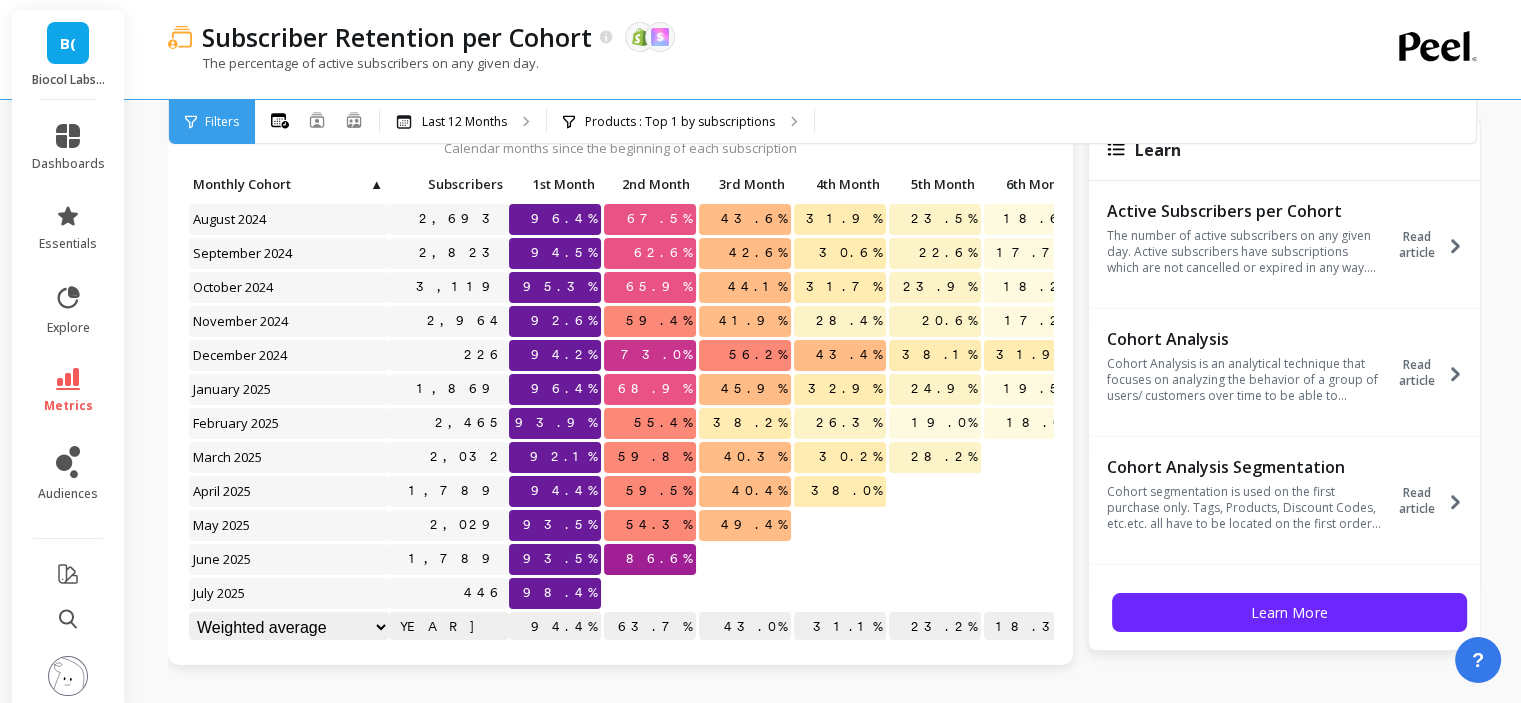 scroll, scrollTop: 16, scrollLeft: 0, axis: vertical 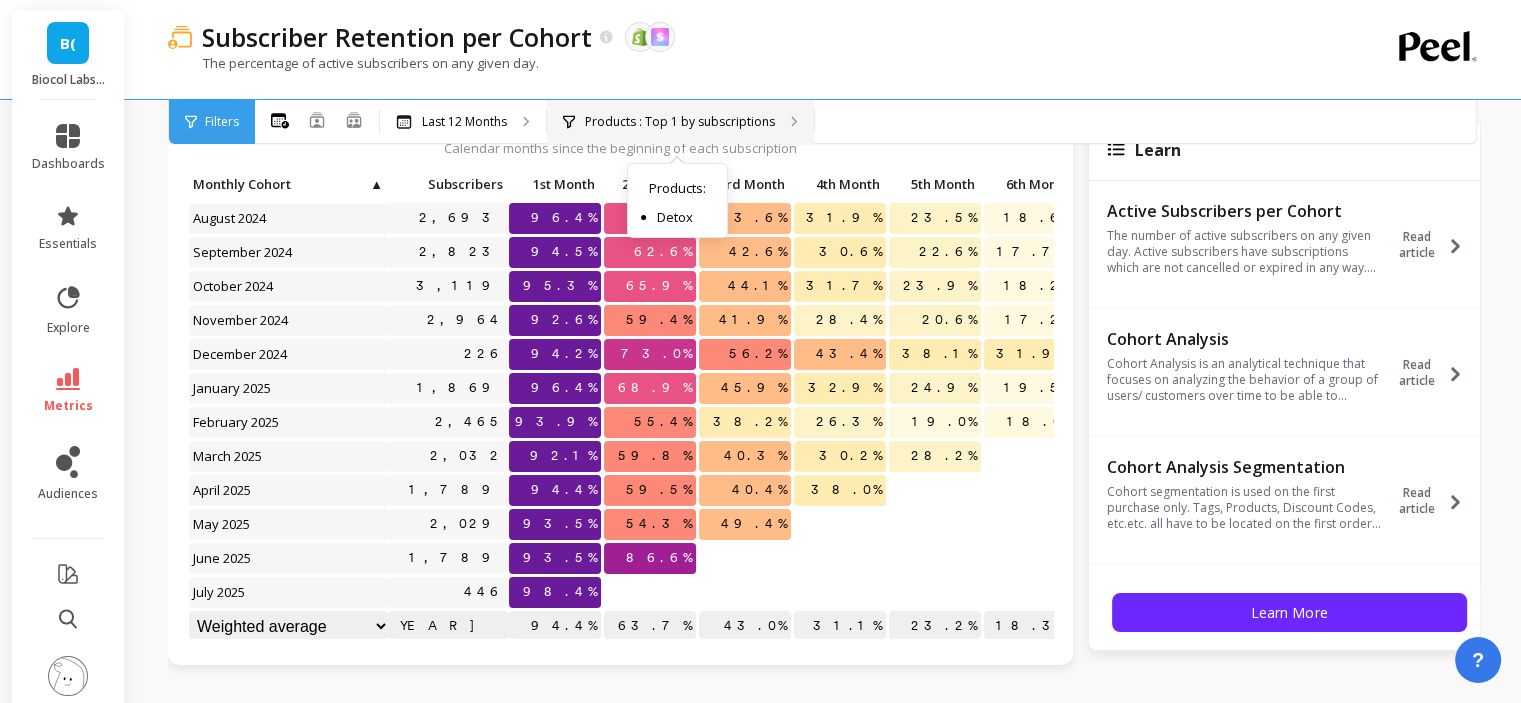 click on "Products : Top 1 by subscriptions" at bounding box center [680, 122] 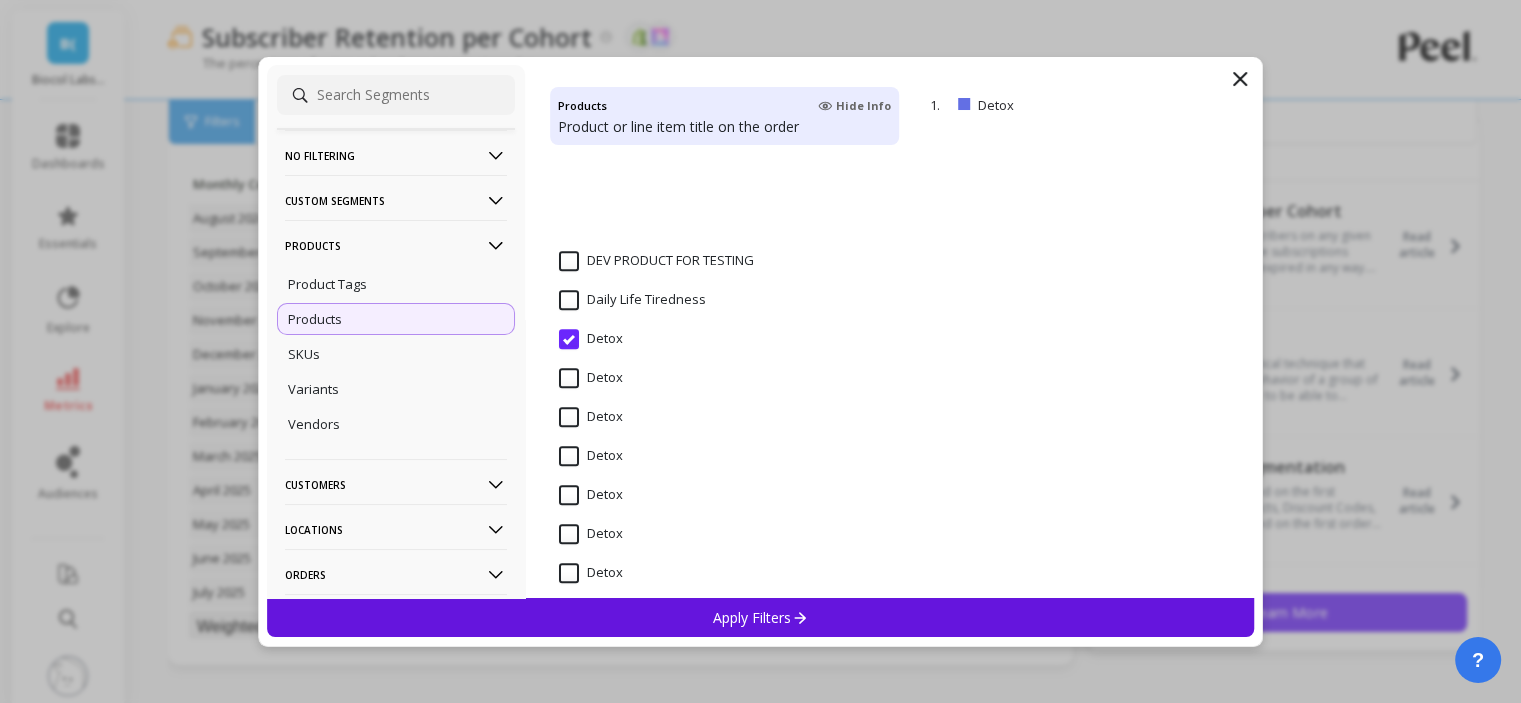 scroll, scrollTop: 2400, scrollLeft: 0, axis: vertical 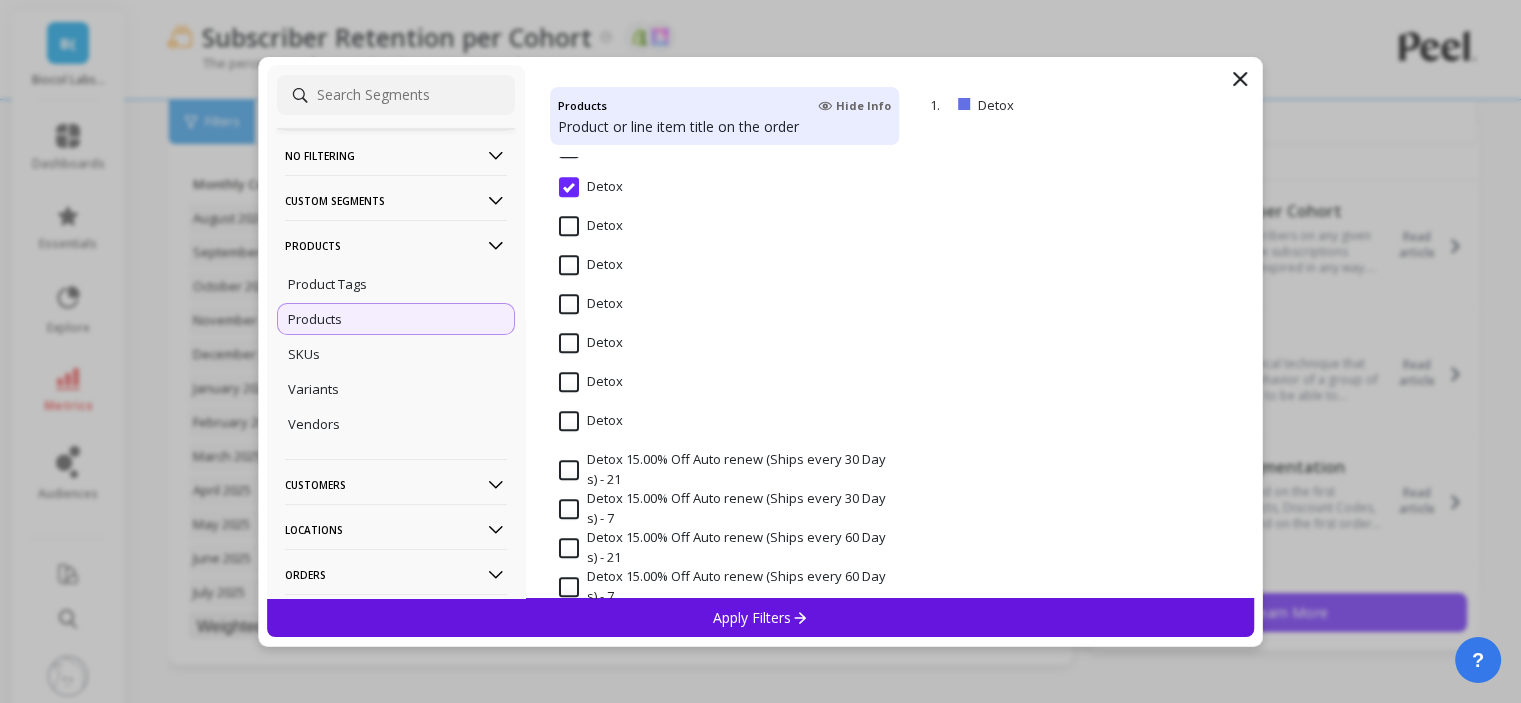 click on "Products" at bounding box center (396, 155) 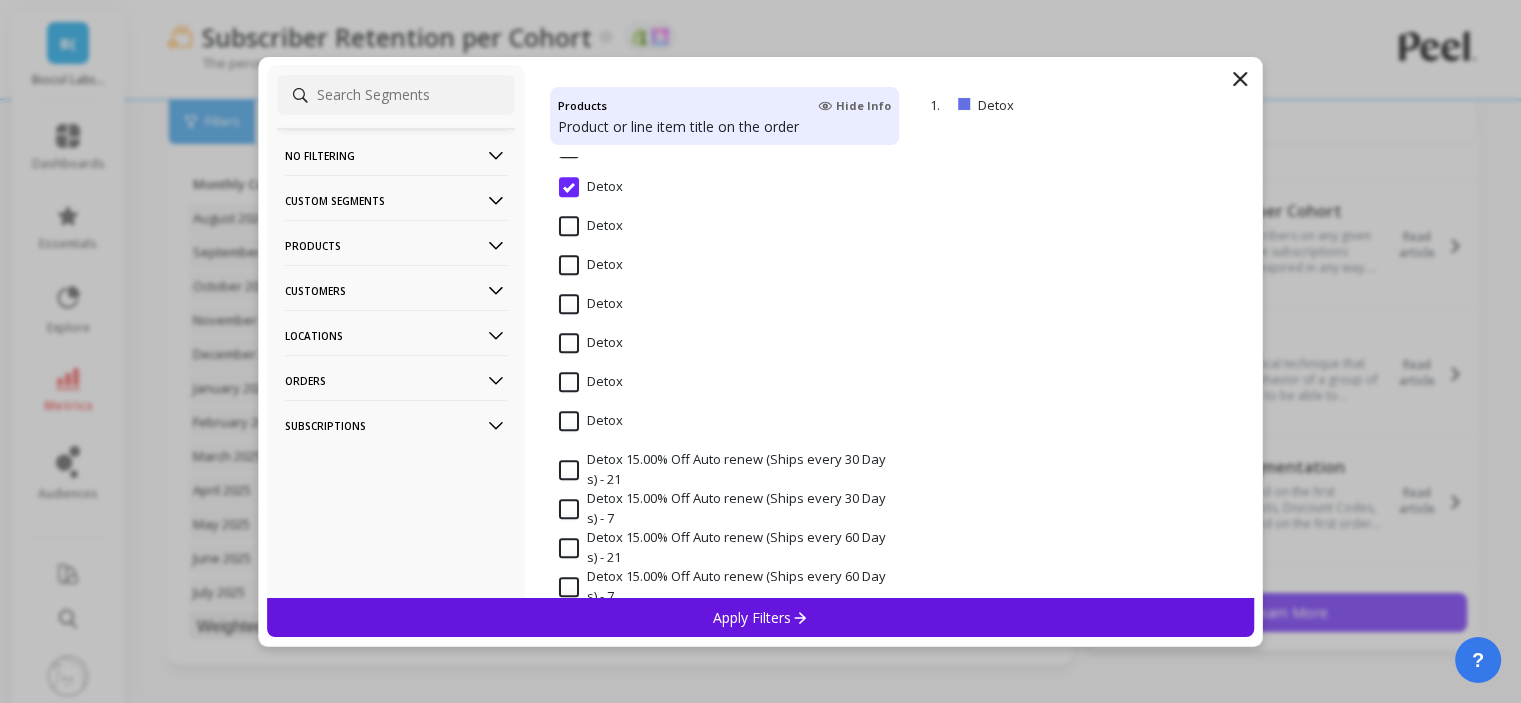 click on "Customers" at bounding box center [396, 155] 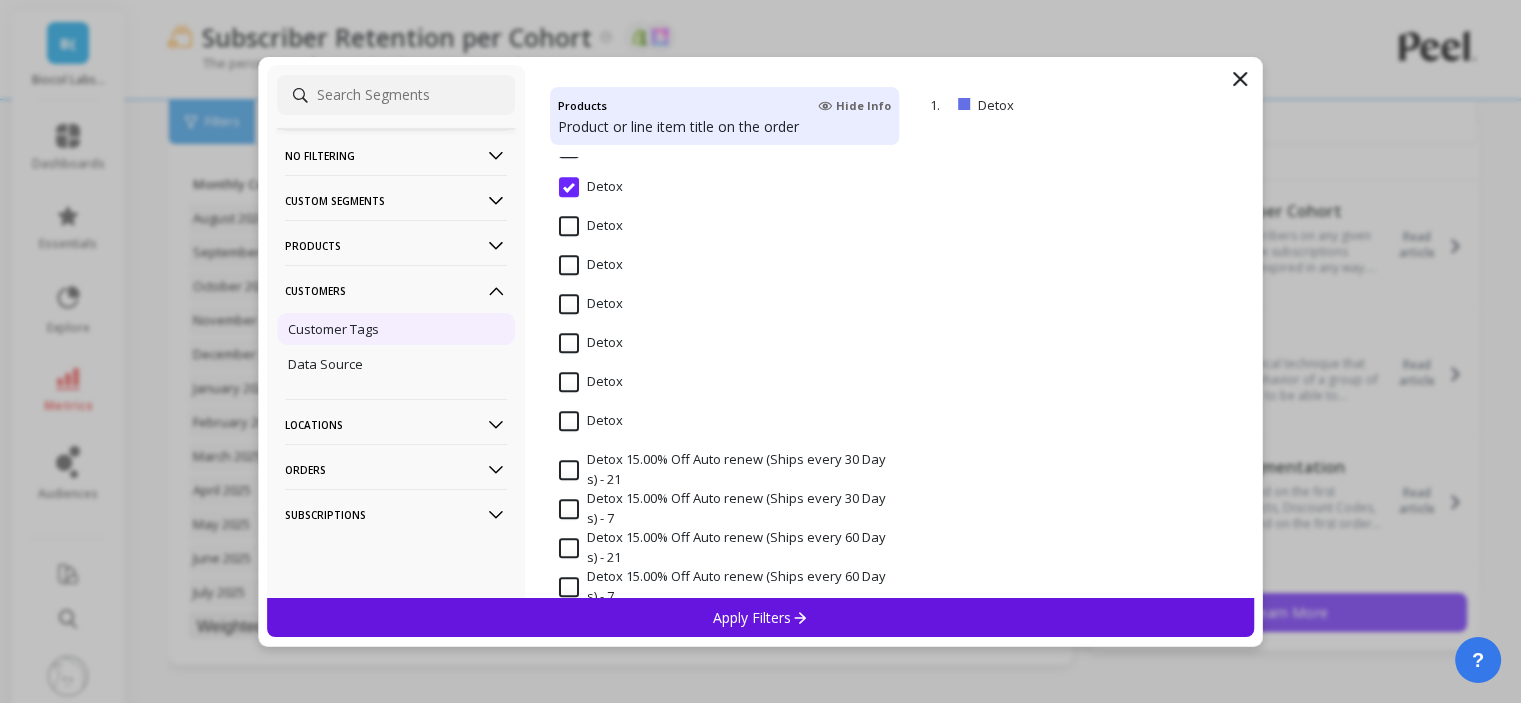 click on "Customer Tags" at bounding box center [333, 329] 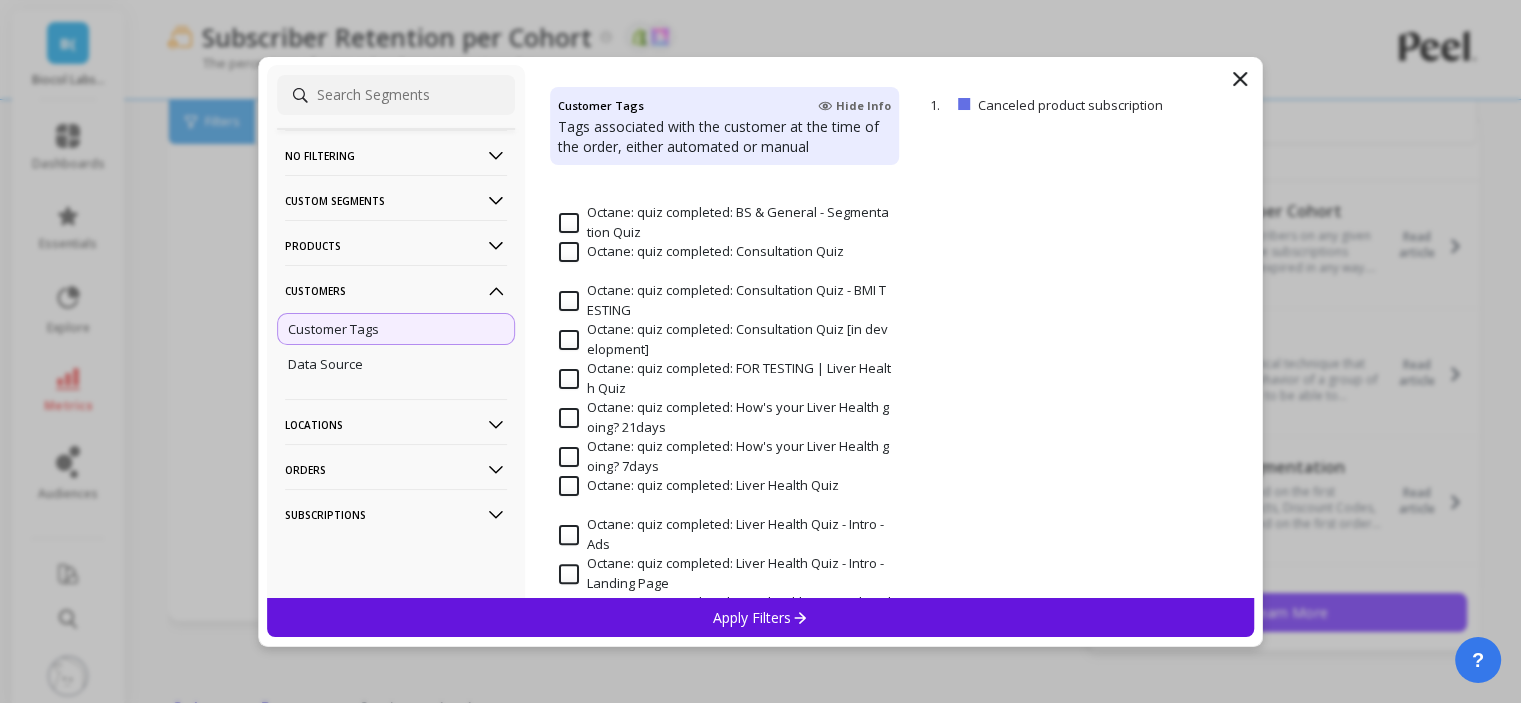 scroll, scrollTop: 1100, scrollLeft: 0, axis: vertical 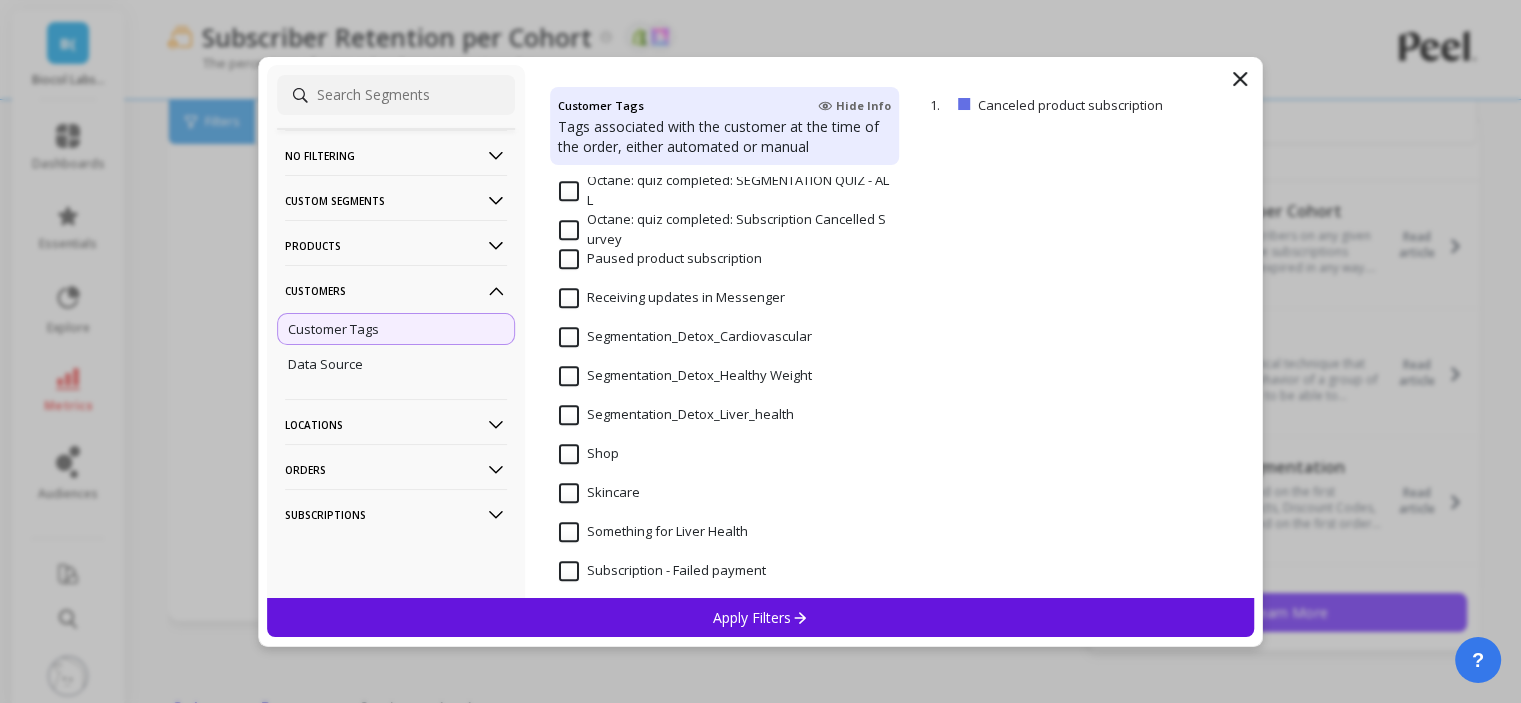 click on "Segmentation_Detox_Liver_health" at bounding box center [676, 415] 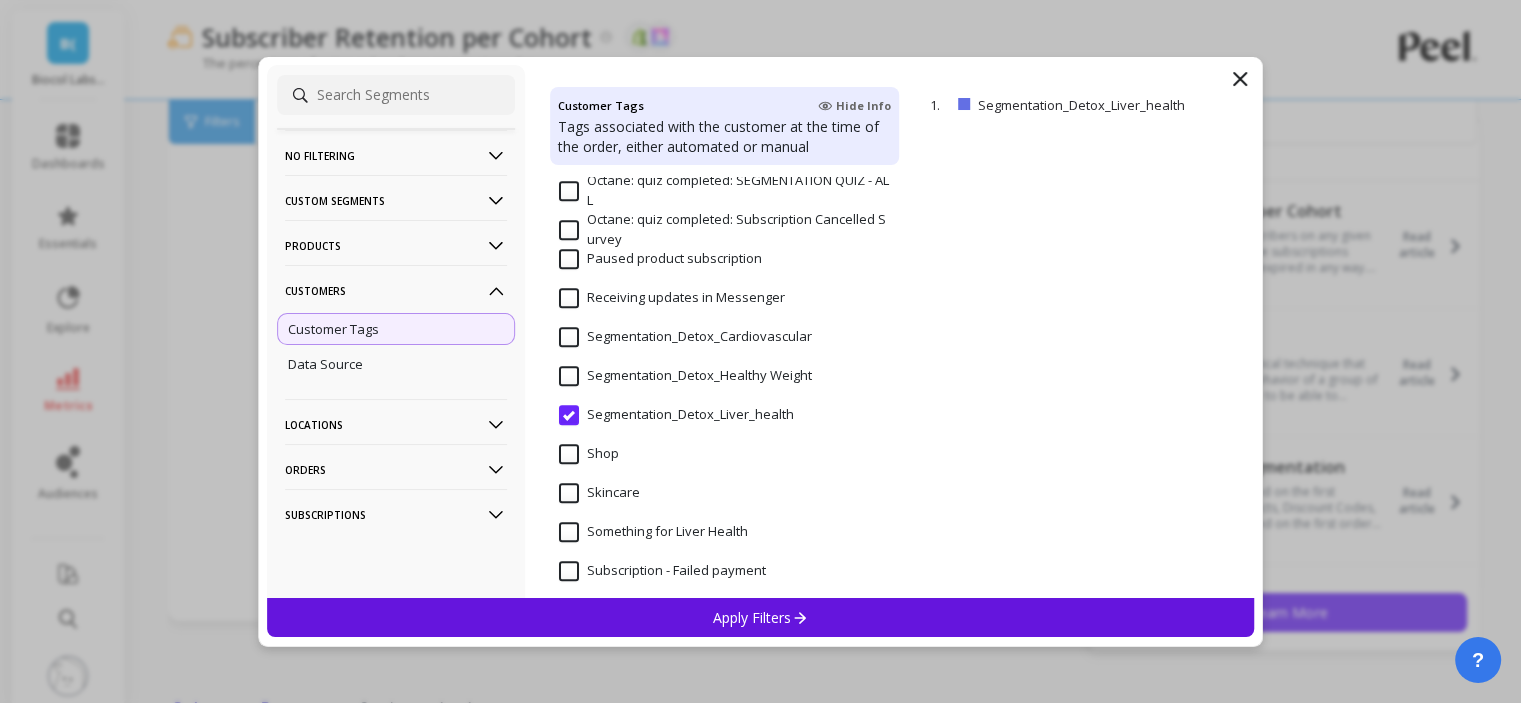 click on "Apply Filters" at bounding box center [761, 617] 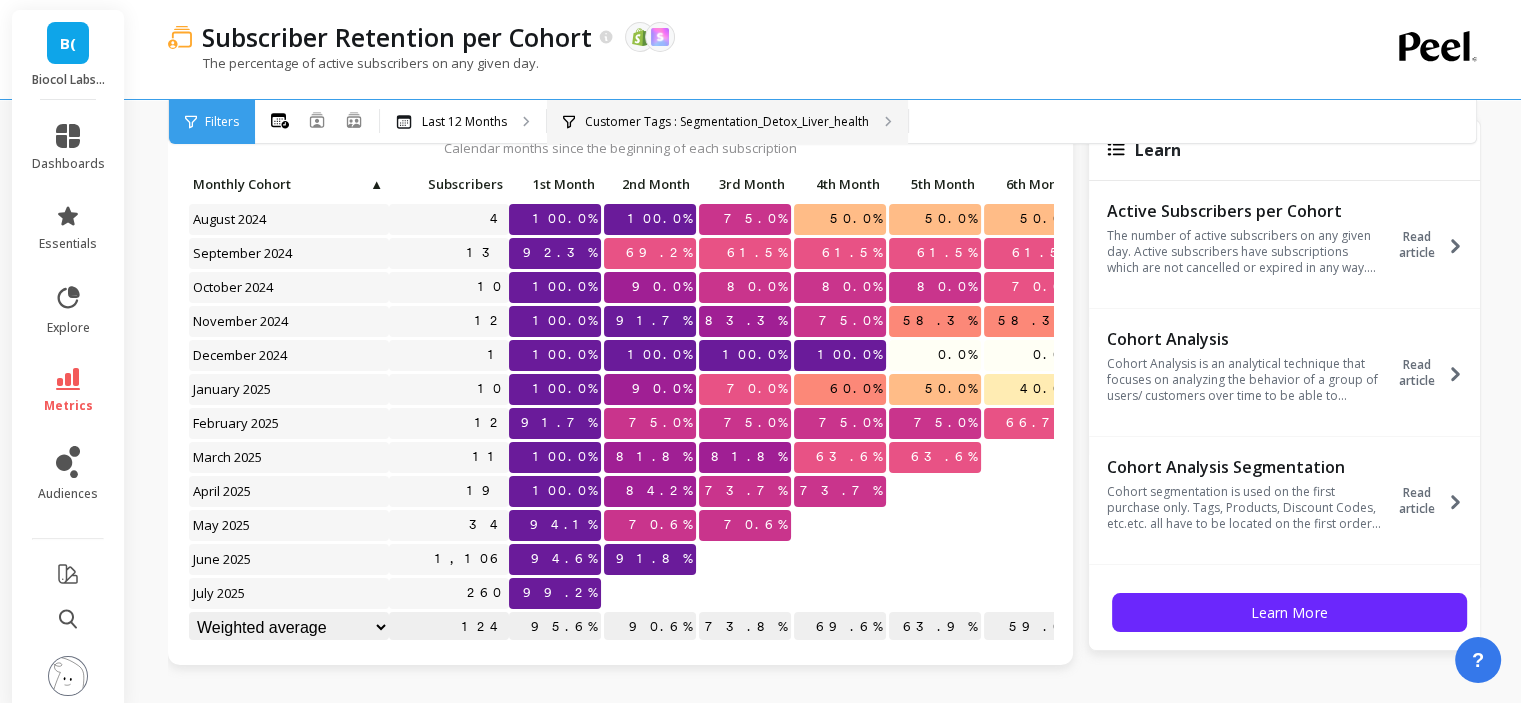 click on "Customer Tags :  Segmentation_Detox_Liver_health" at bounding box center (463, 122) 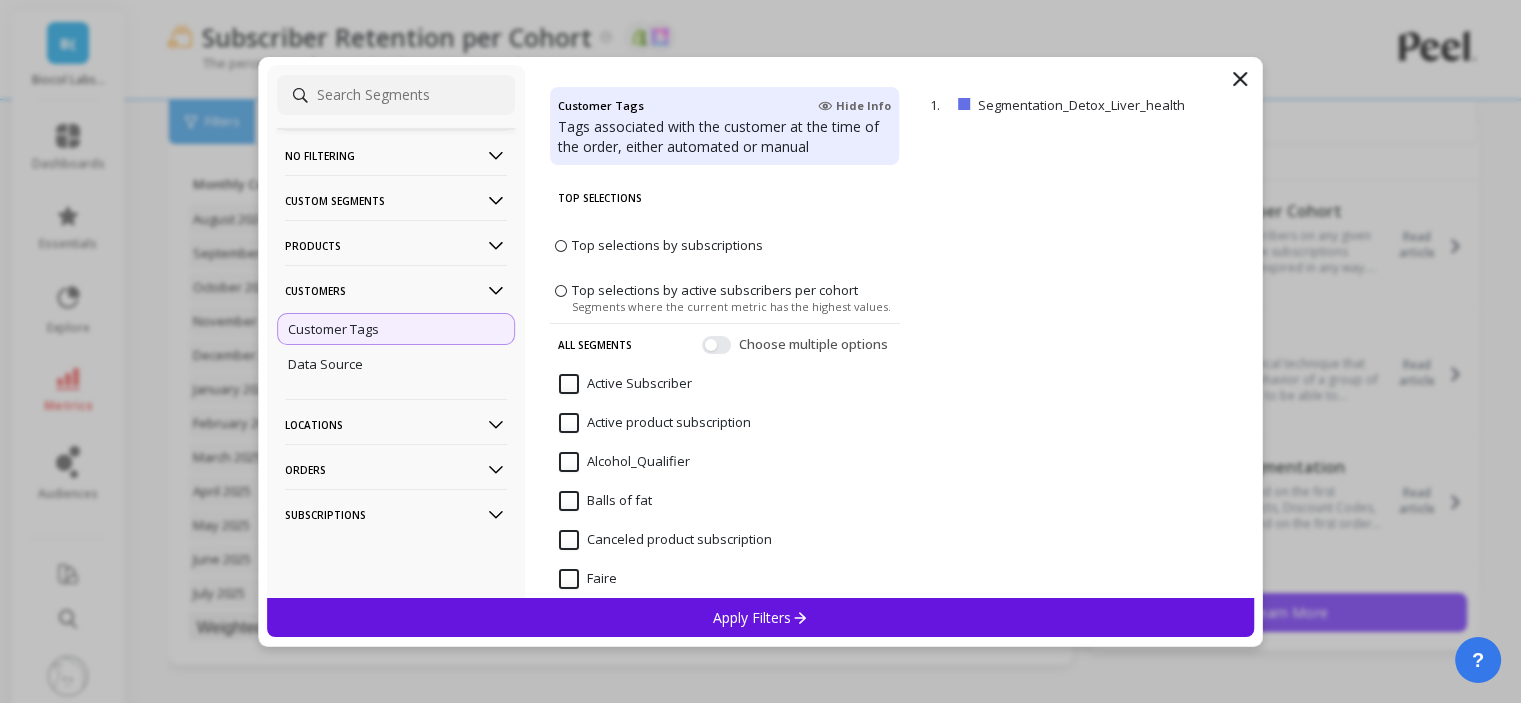 click on "Products" at bounding box center (396, 155) 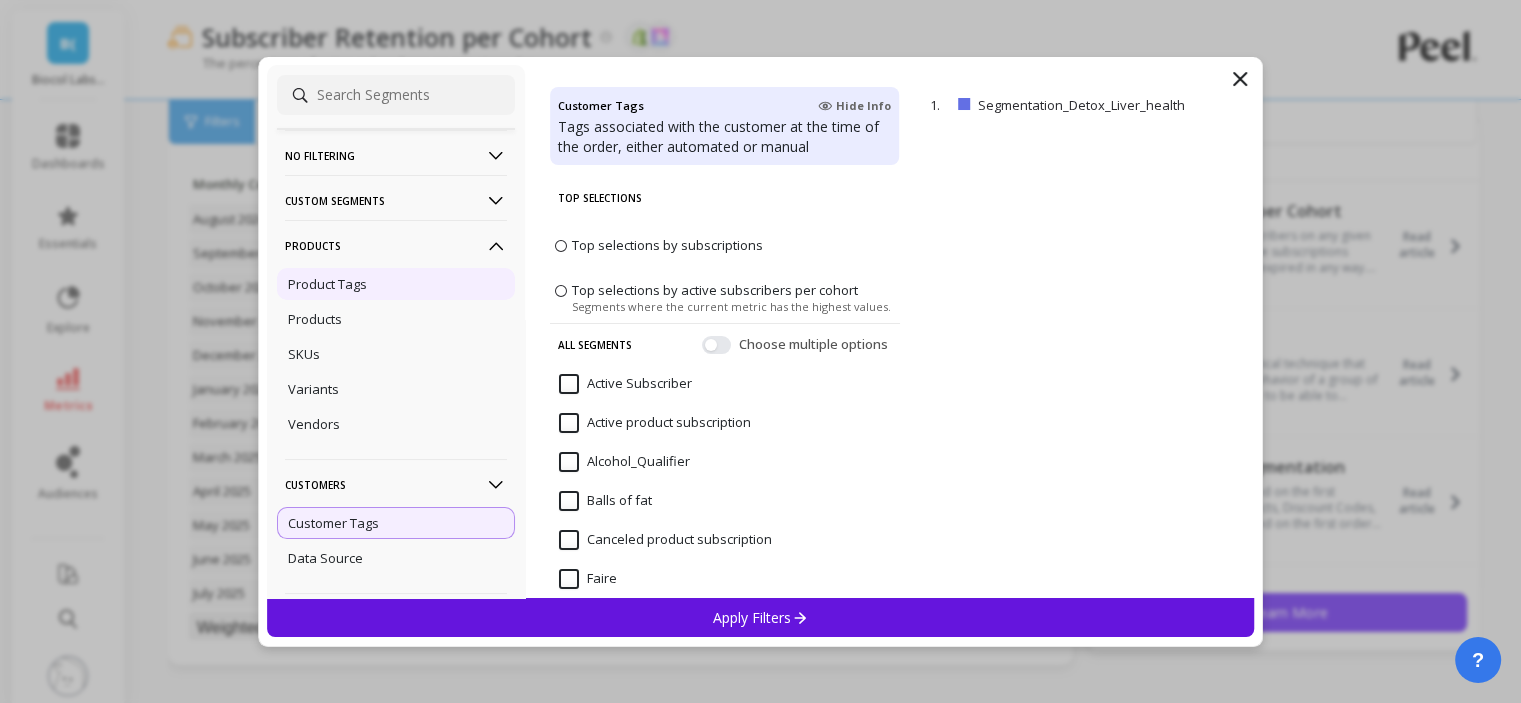 click on "Product Tags" at bounding box center (0, 0) 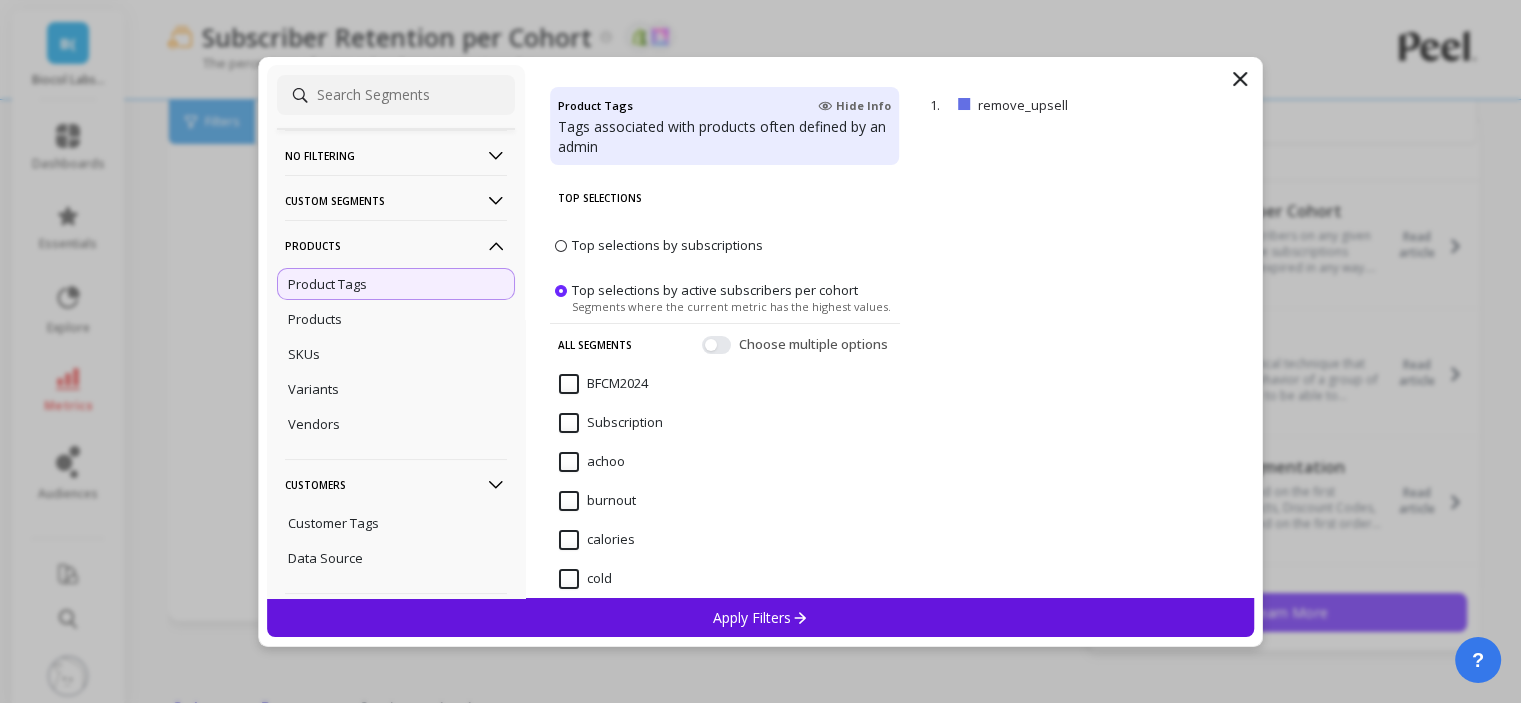 click on "Top selections by subscriptions" at bounding box center [667, 245] 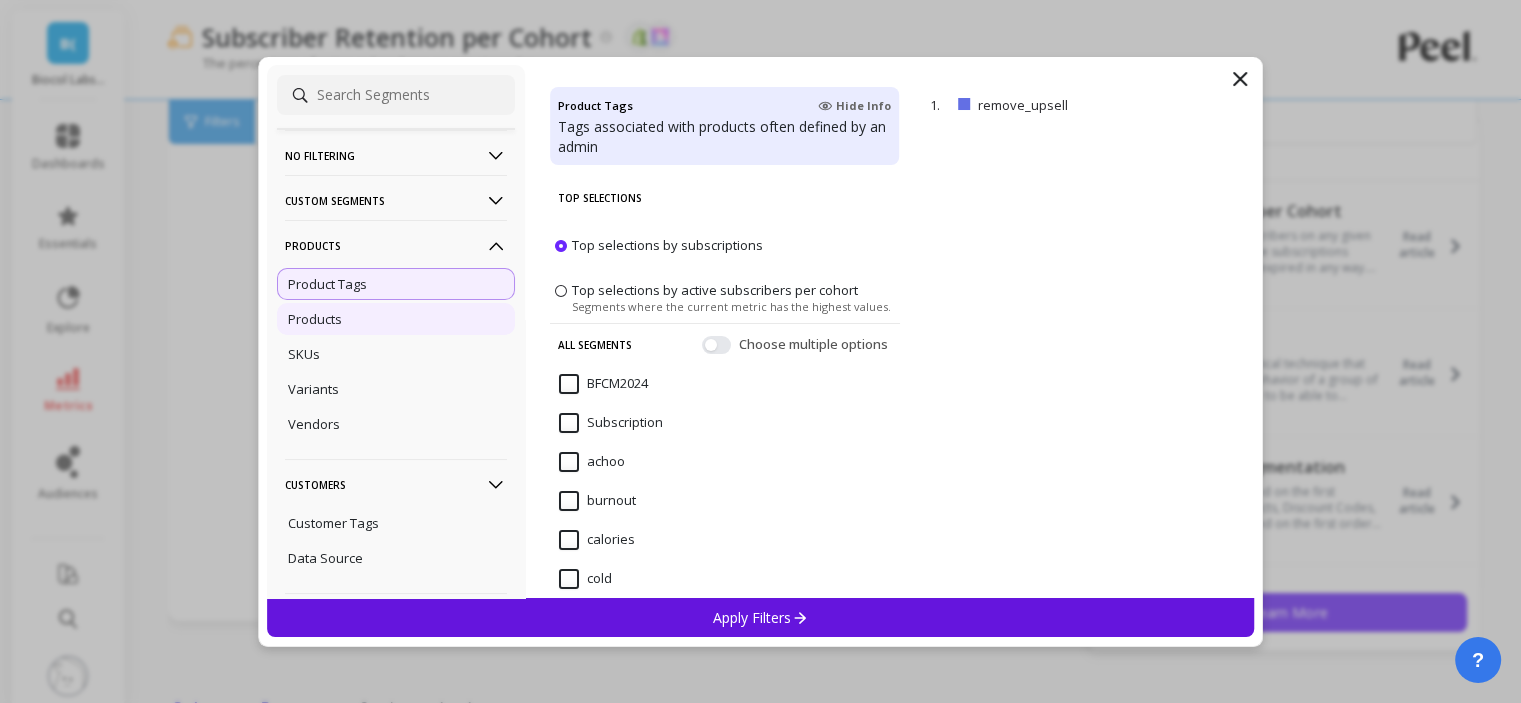 click on "Products" at bounding box center (396, 319) 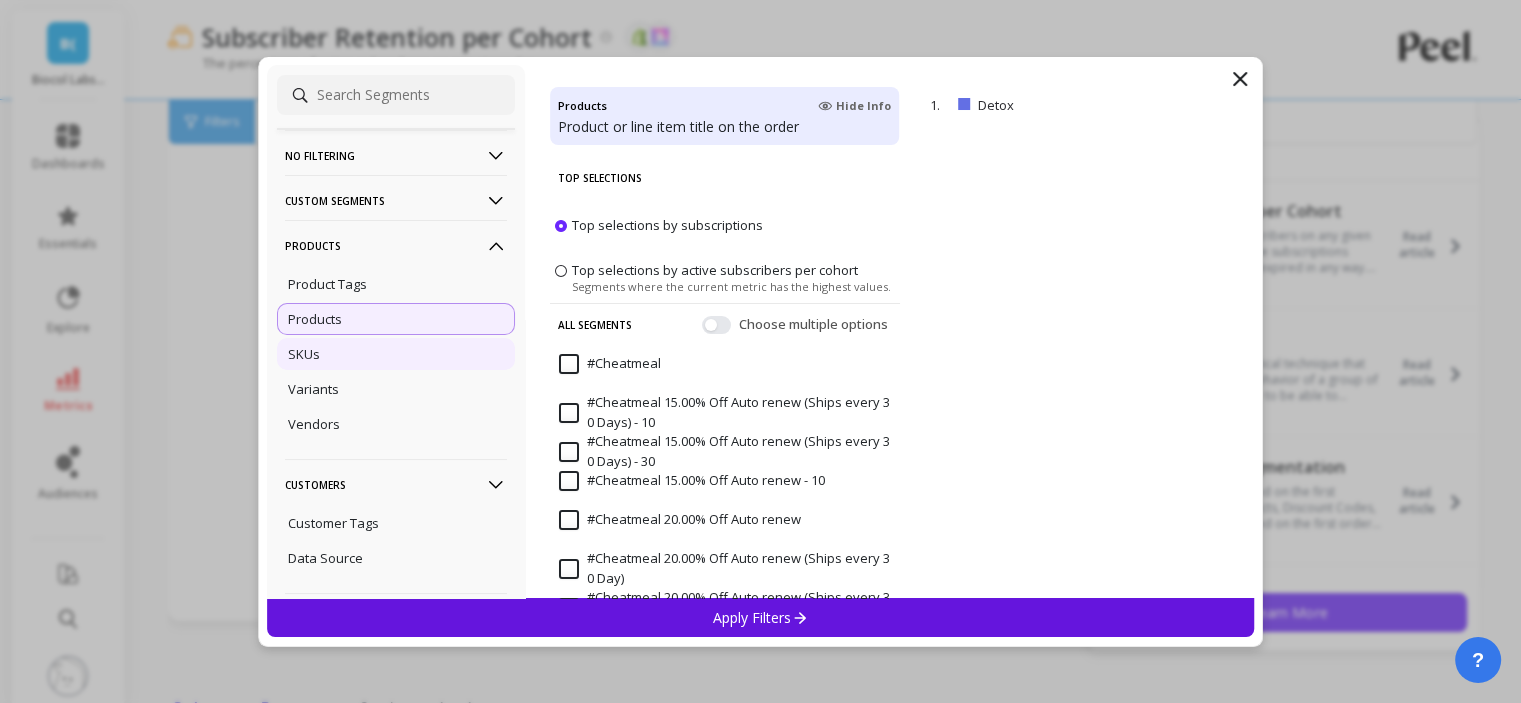 click on "SKUs" at bounding box center [396, 354] 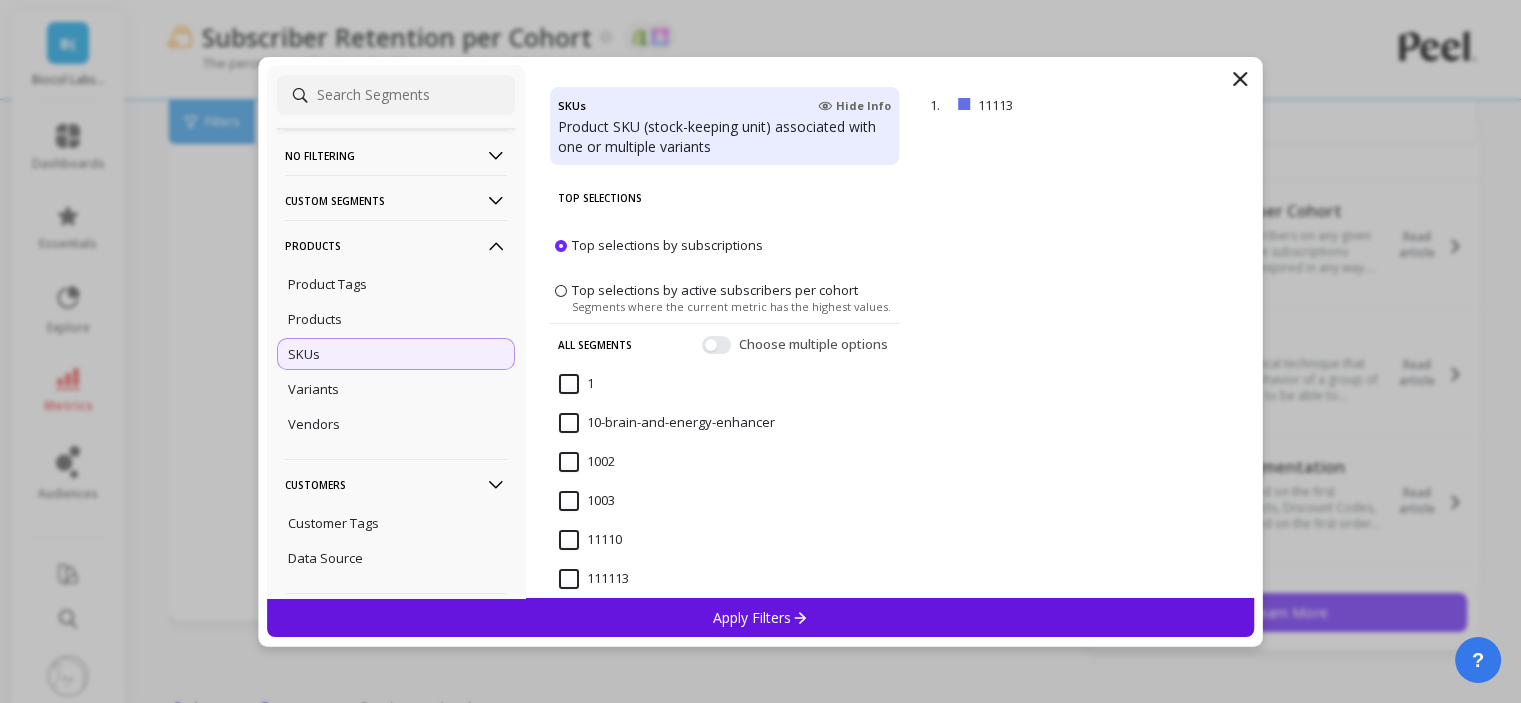 click on "Apply Filters" at bounding box center [761, 617] 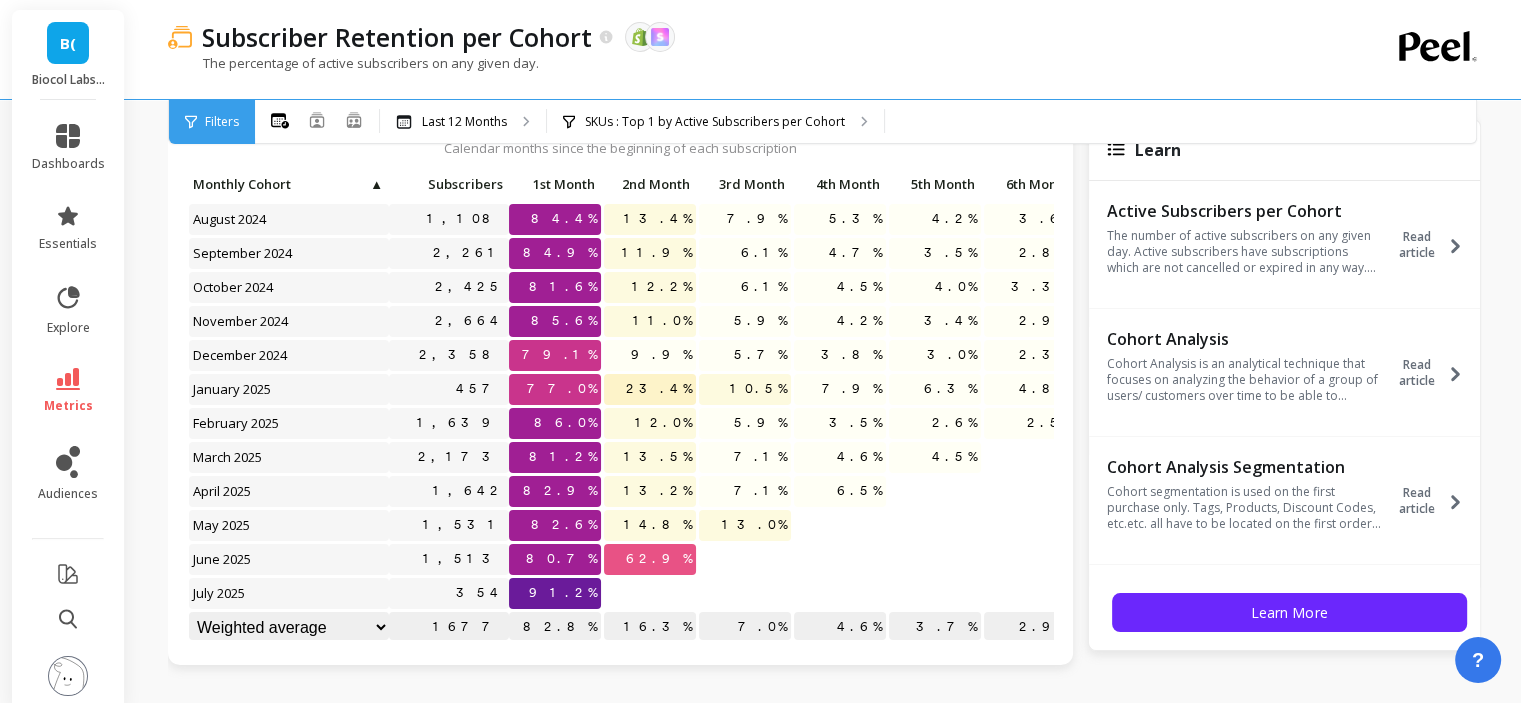 click on "Subscriber Retention per Cohort The data you are viewing comes from: Shopify Skio The percentage of active subscribers on any given day." at bounding box center (742, 49) 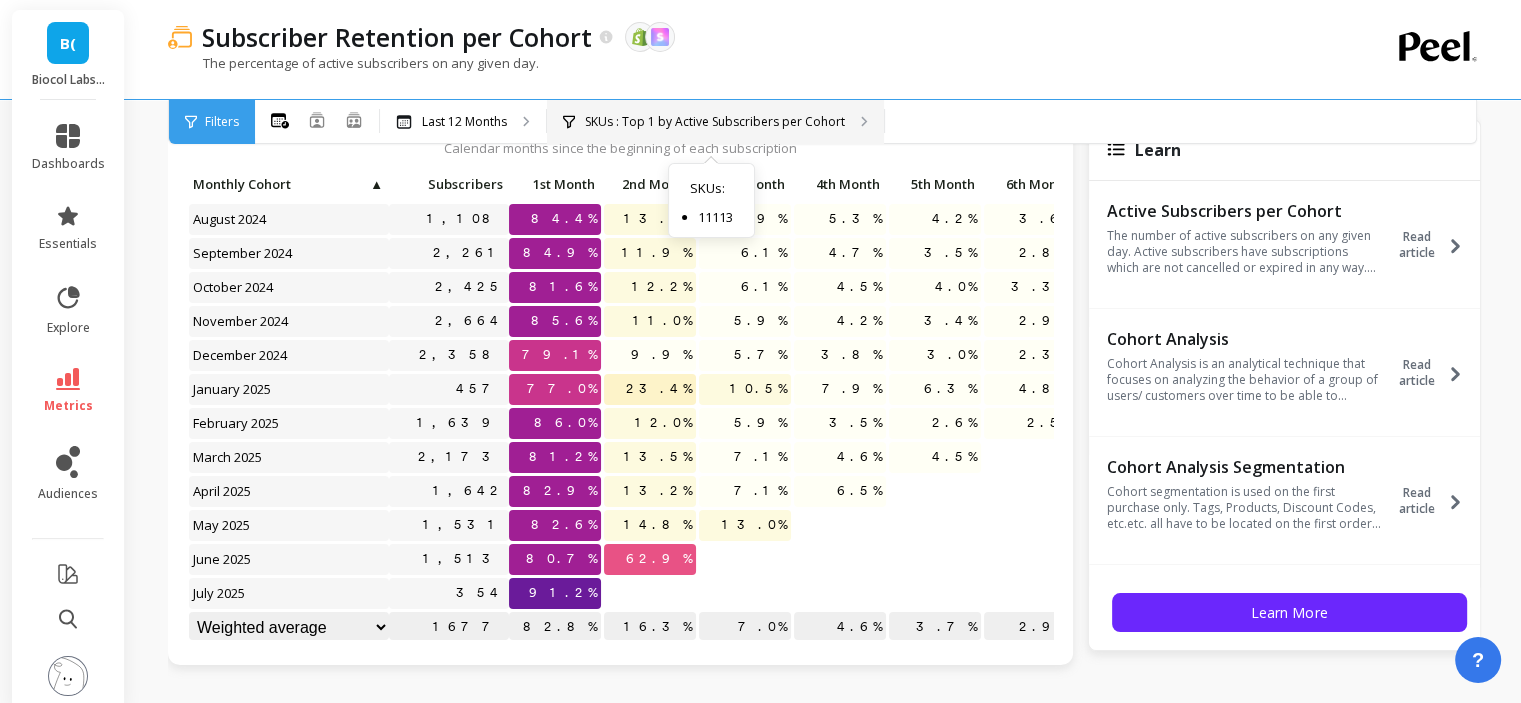 click on "SKUs : Top 1 by Active Subscribers per Cohort" at bounding box center (715, 122) 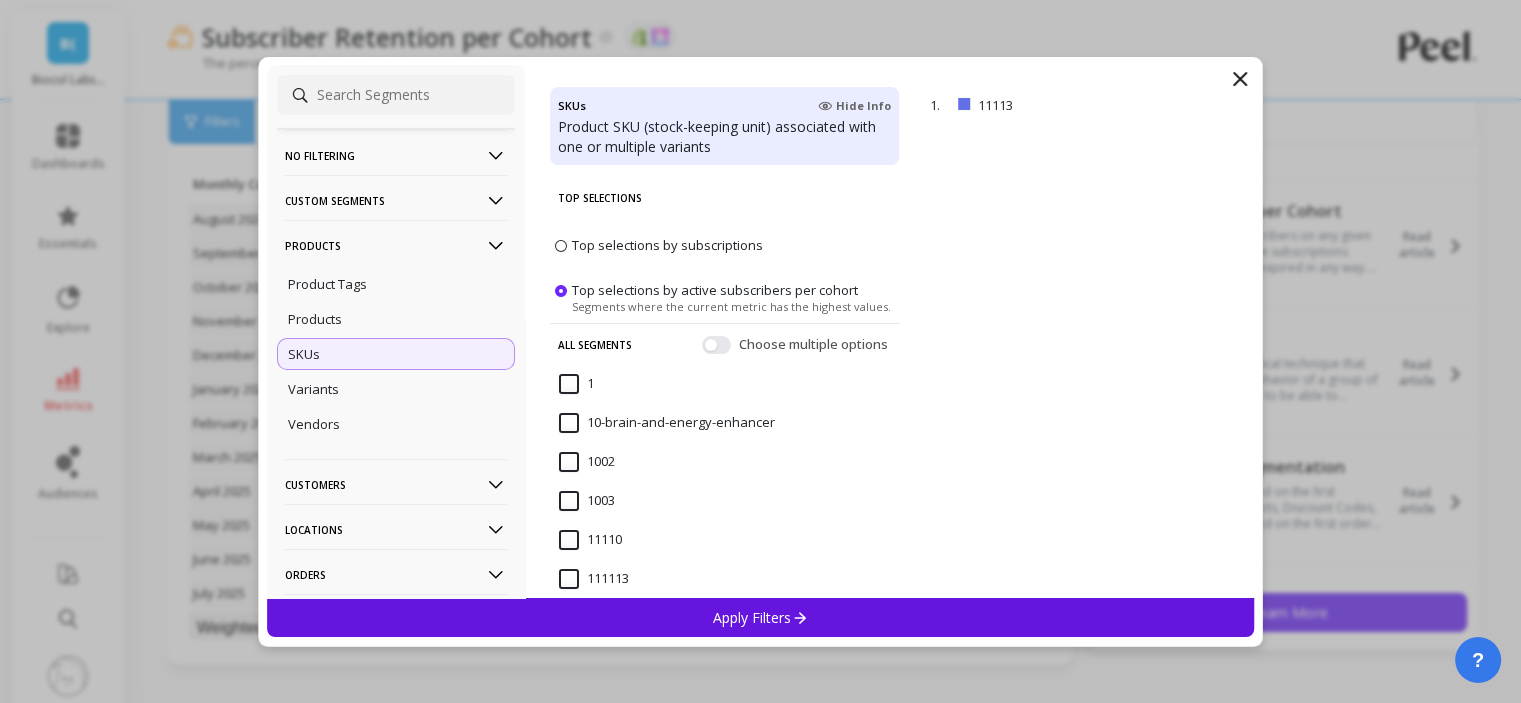 click on "Top selections by subscriptions" at bounding box center [667, 245] 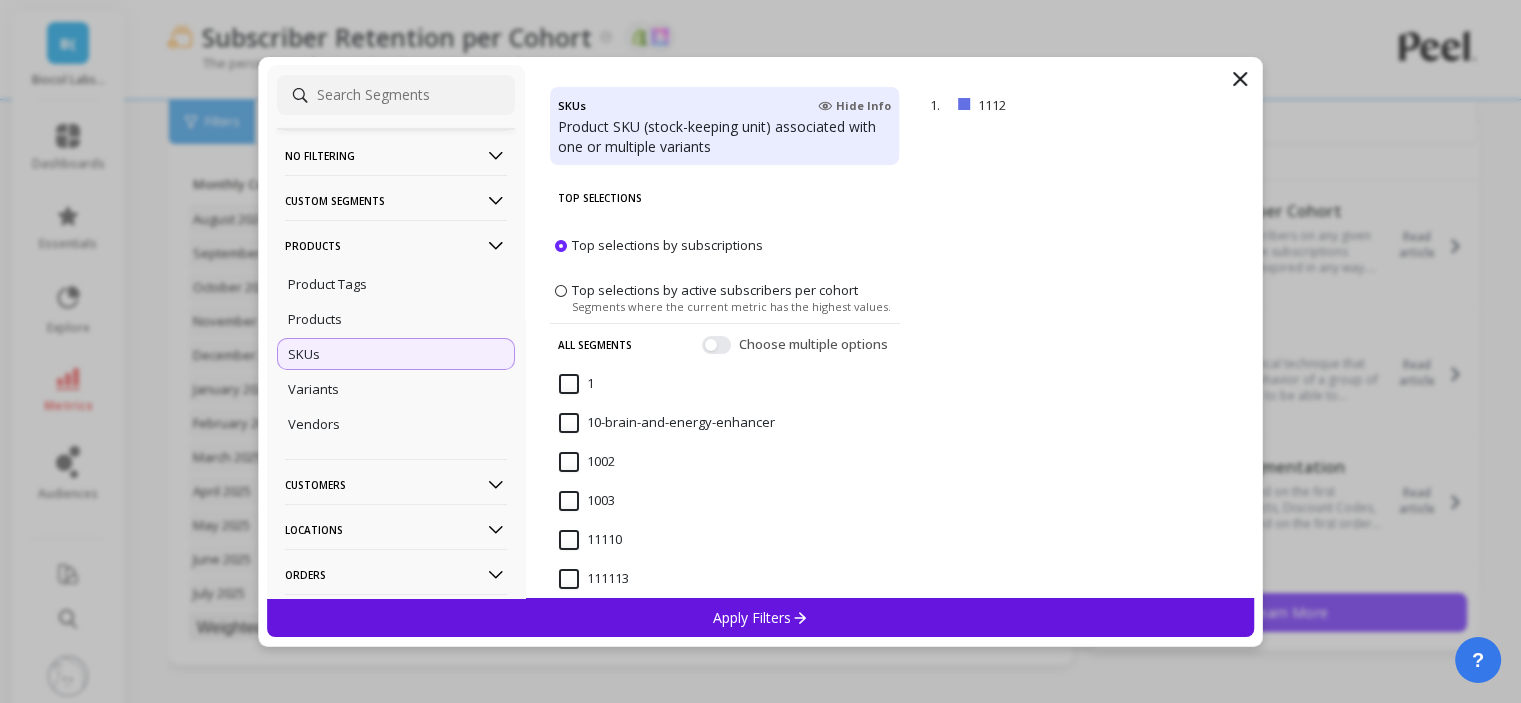 click on "Apply Filters" at bounding box center [760, 617] 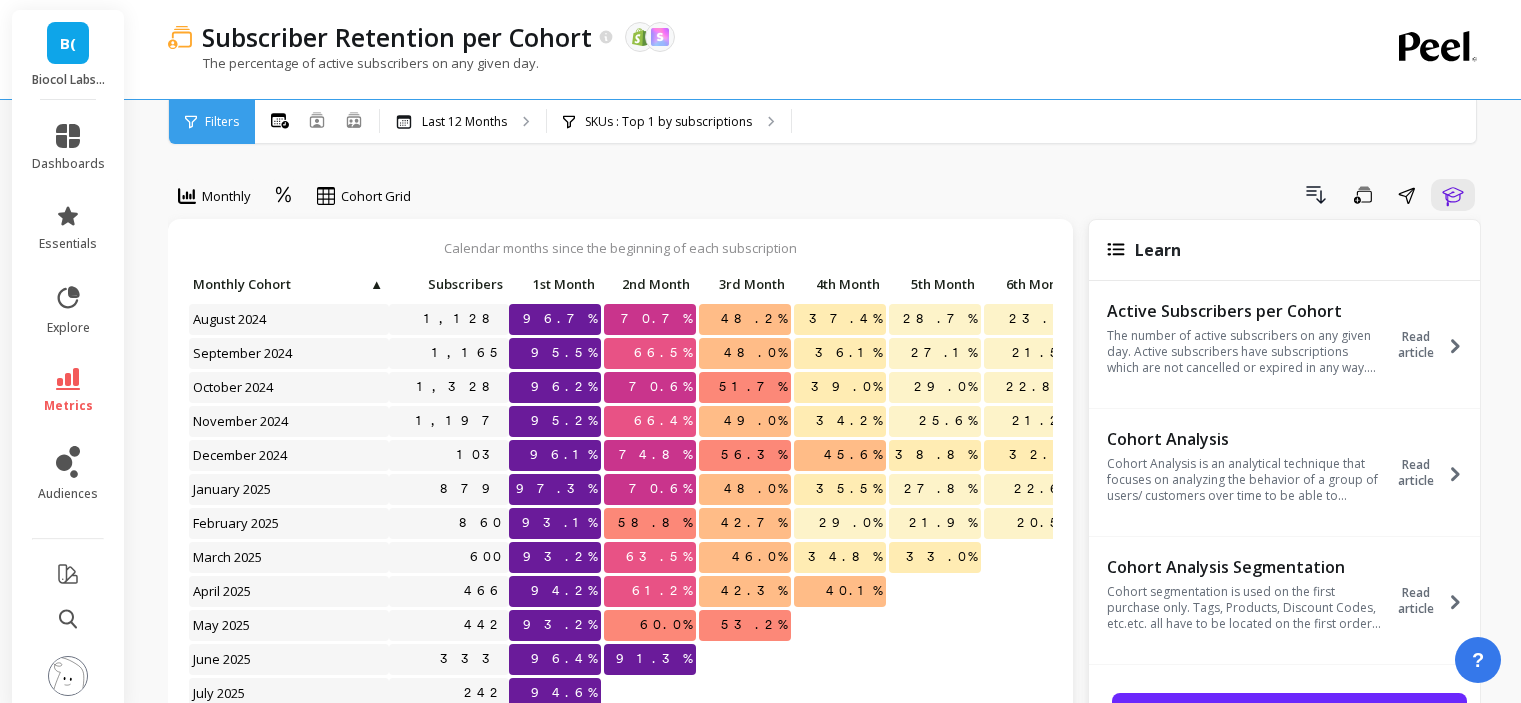 scroll, scrollTop: 100, scrollLeft: 0, axis: vertical 